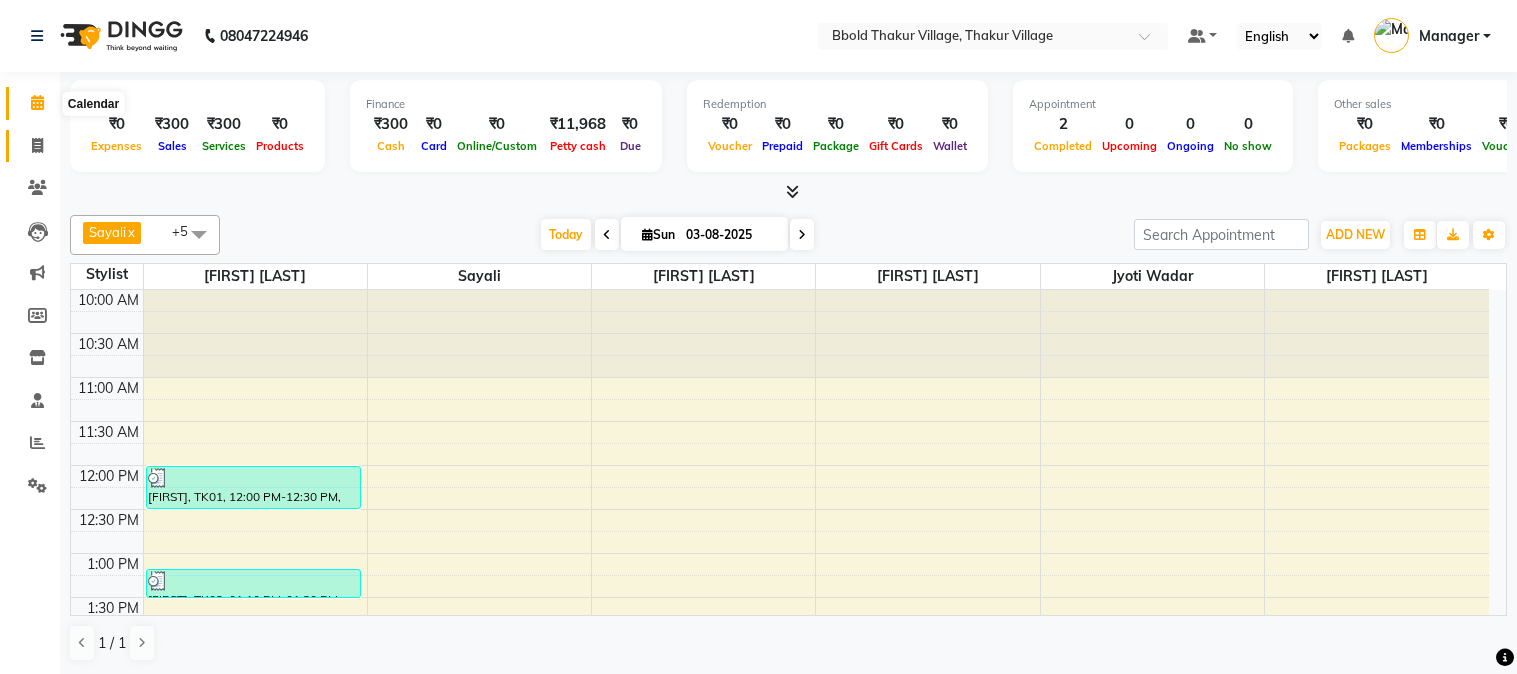 click 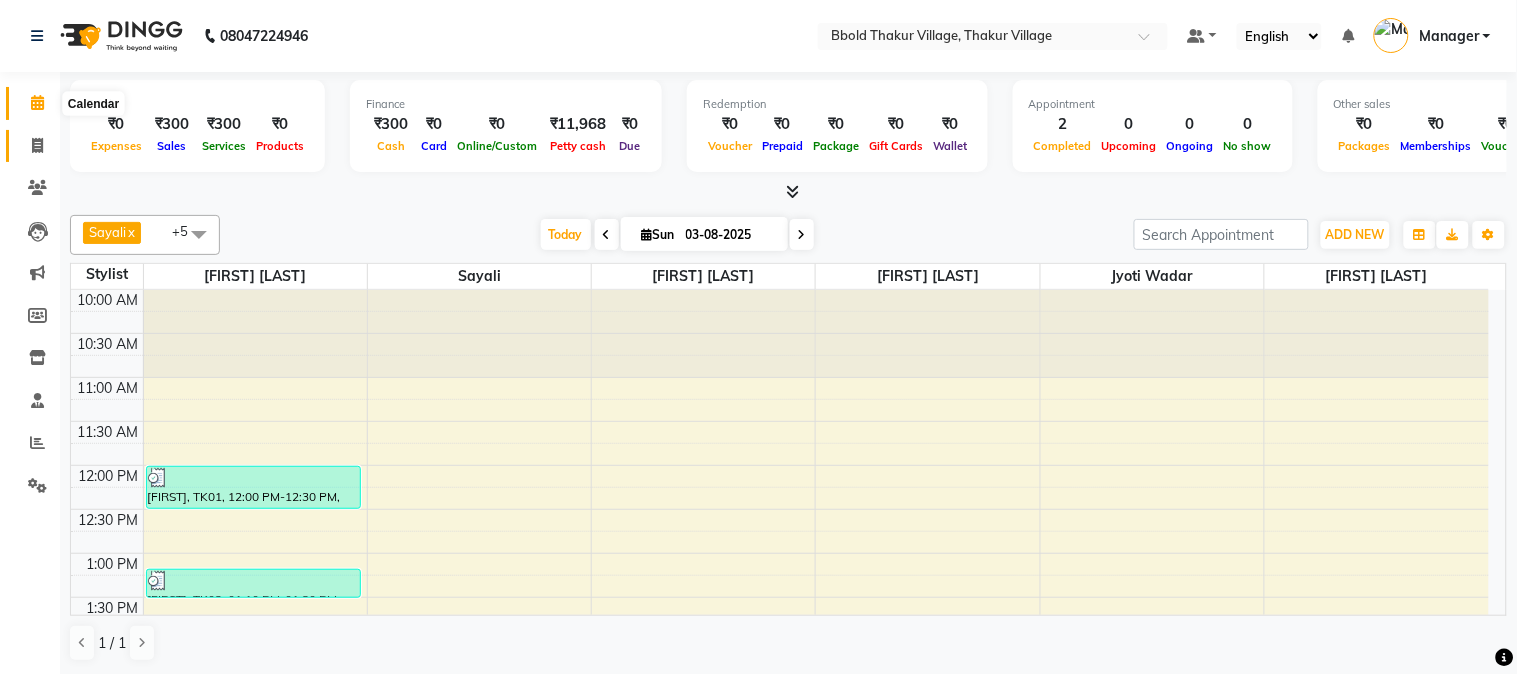 select on "service" 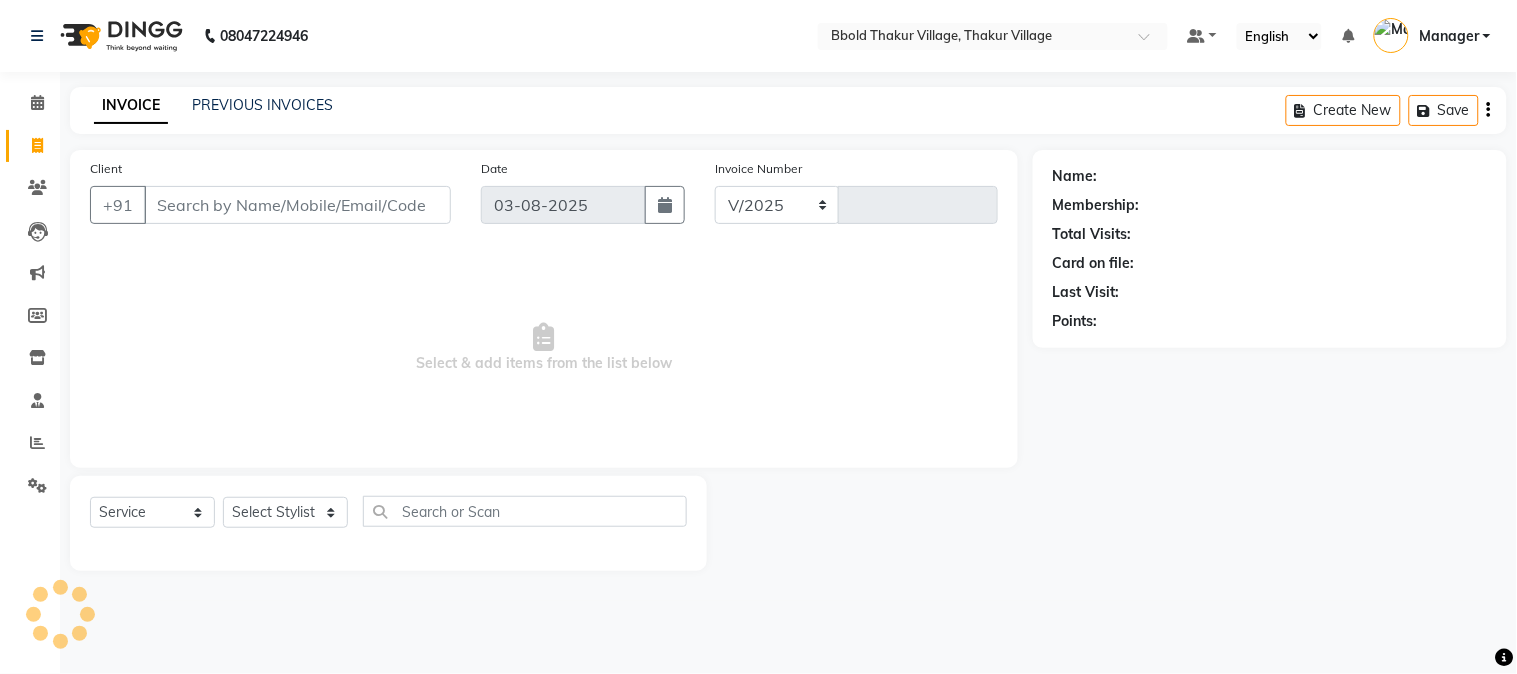 select on "7742" 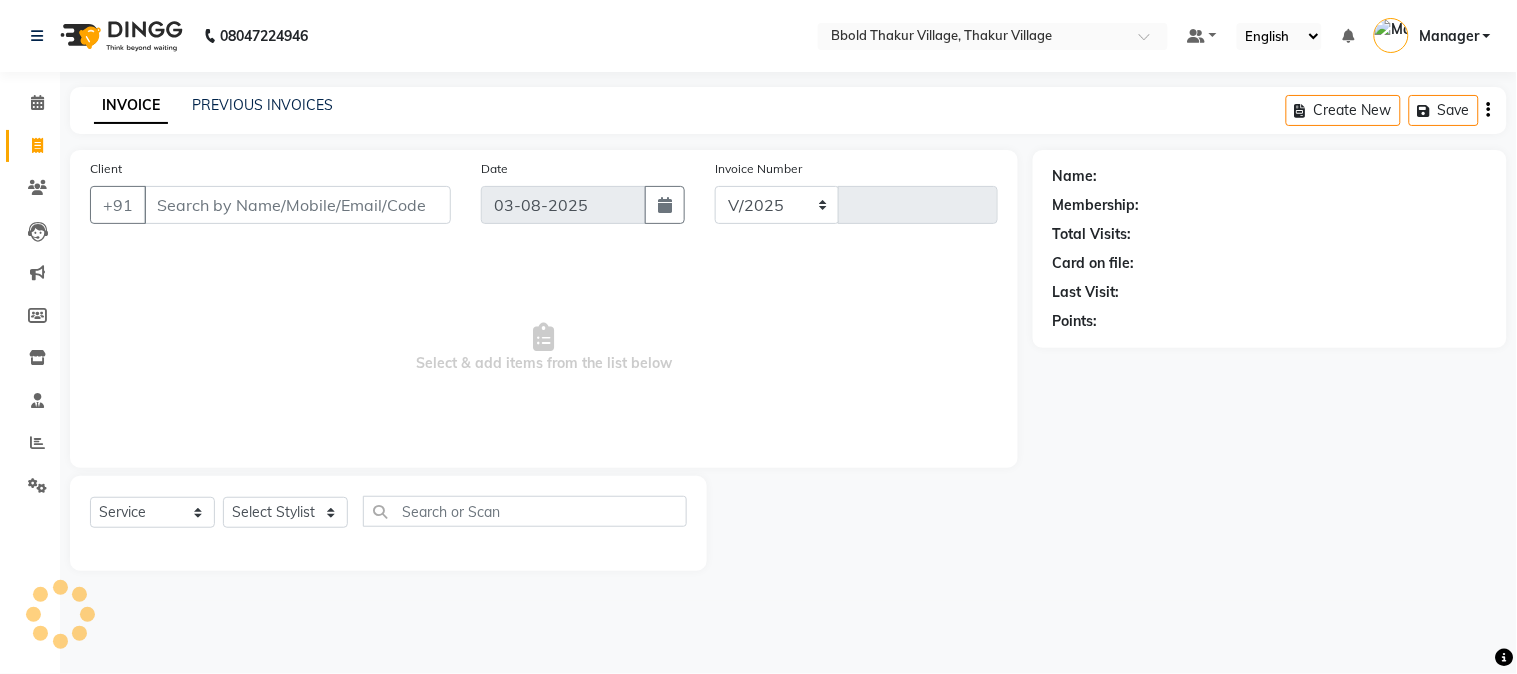 type on "1036" 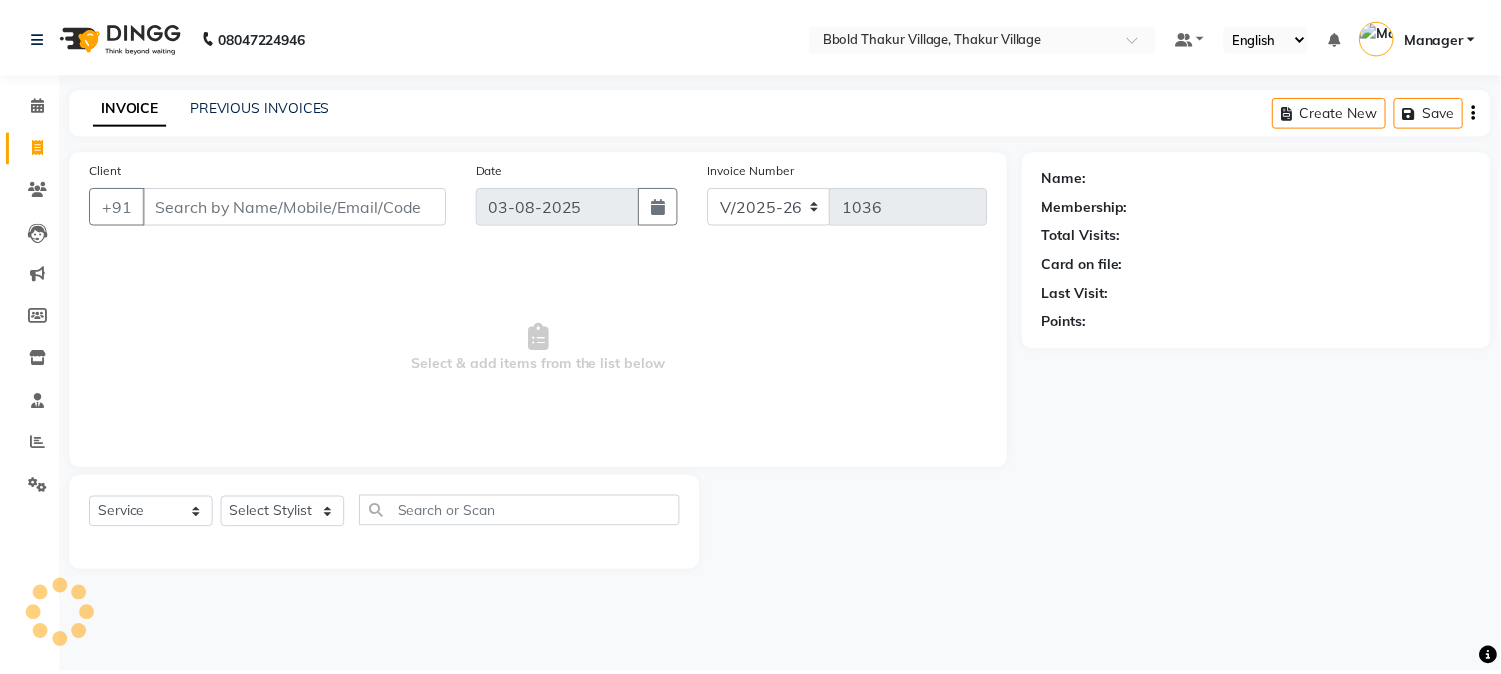 scroll, scrollTop: 0, scrollLeft: 0, axis: both 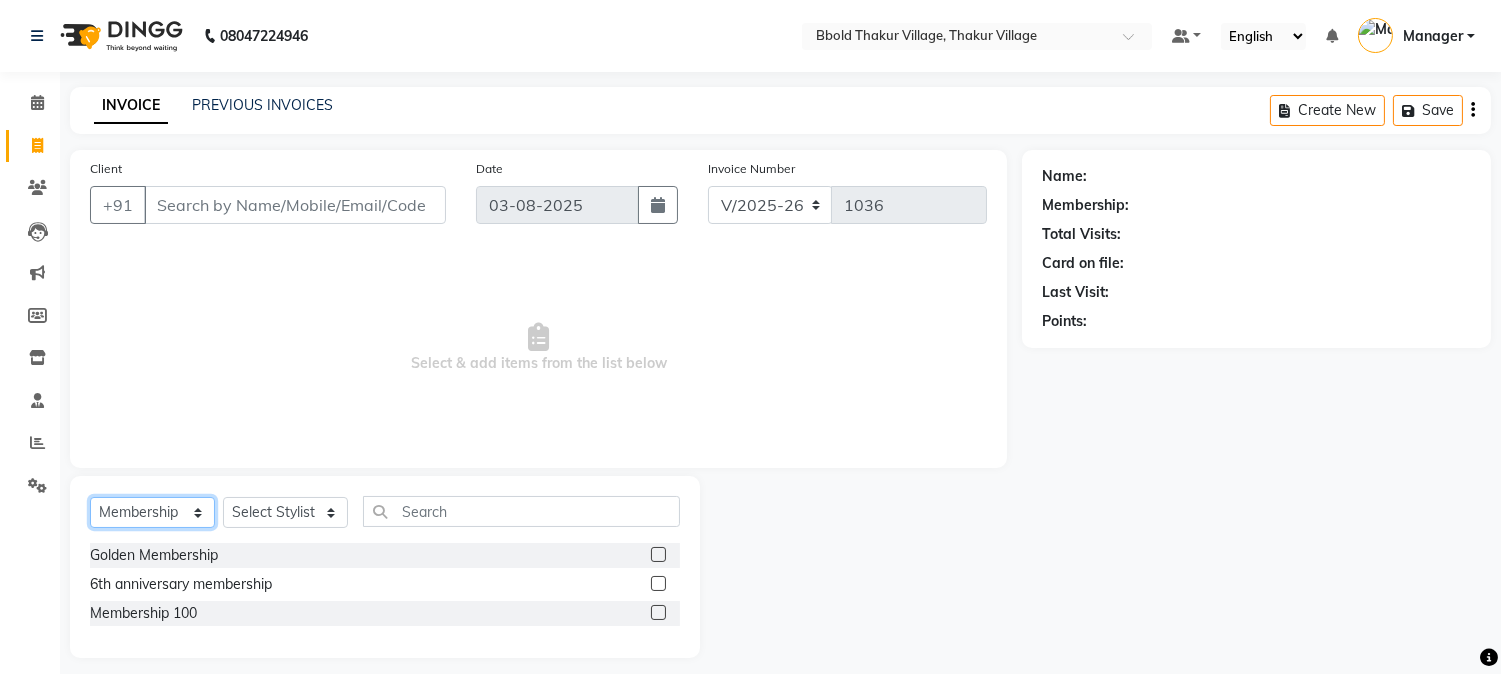 click on "Select  Service  Product  Membership  Package Voucher Prepaid Gift Card" 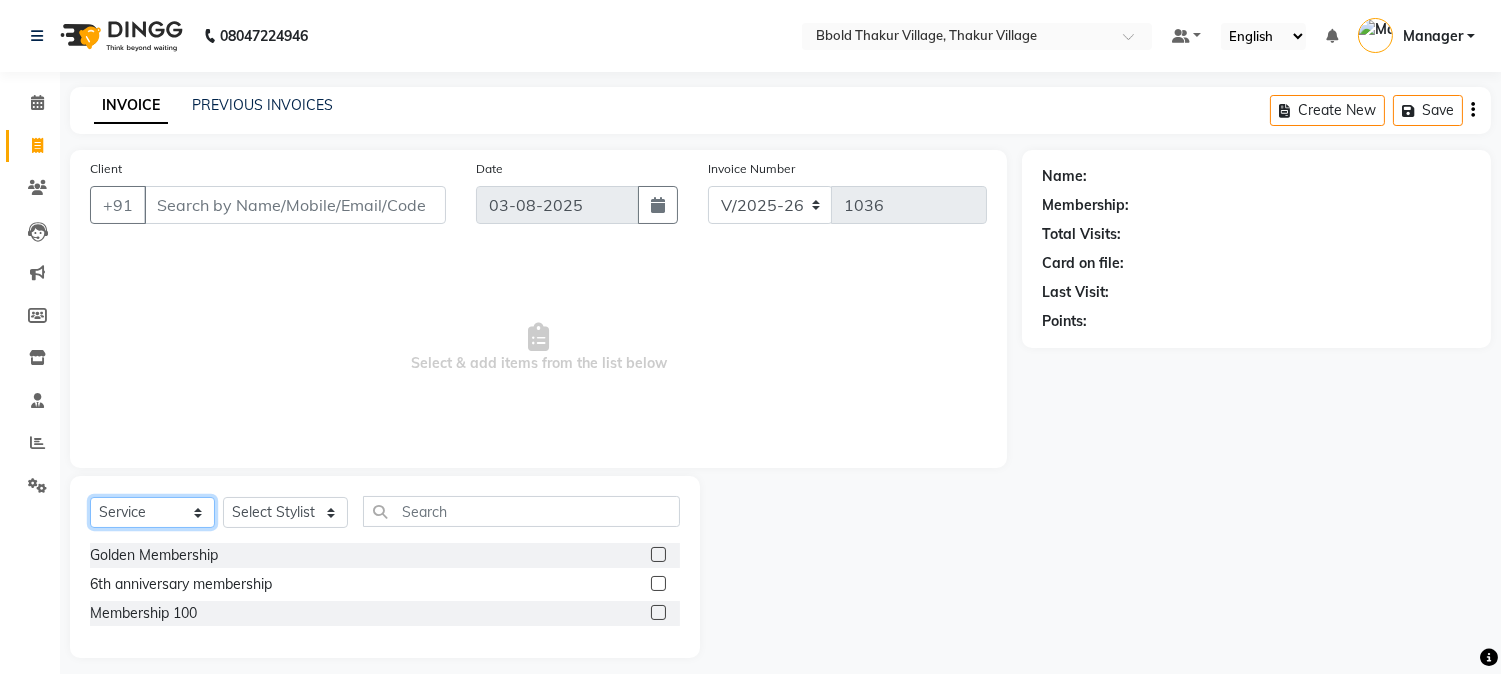 click on "Select  Service  Product  Membership  Package Voucher Prepaid Gift Card" 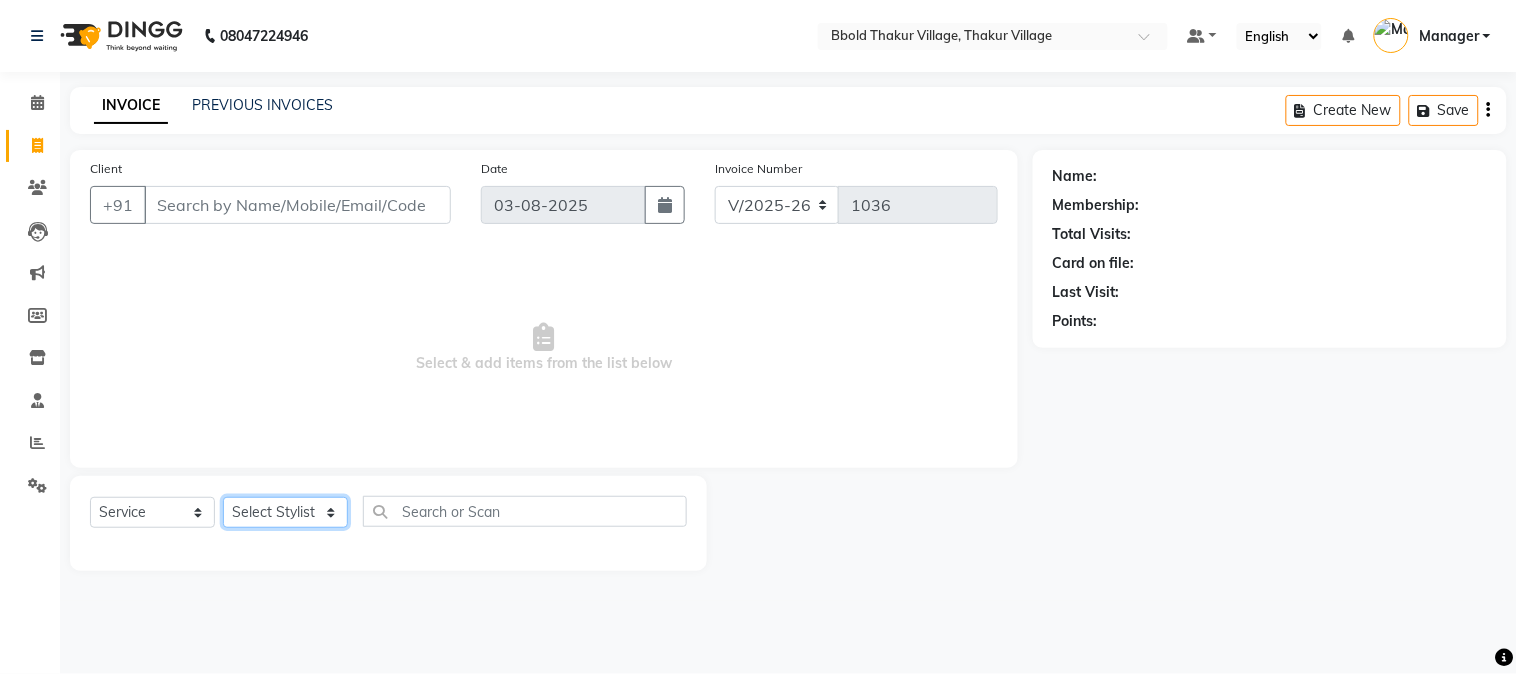 click on "Select Stylist [FIRST] [LAST] [FIRST] [LAST] Manager [FIRST] [LAST] [FIRST] [LAST]  [FIRST] [LAST] [FIRST] [LAST] [FIRST] [LAST] [FIRST] [LAST] [FIRST] [LAST]" 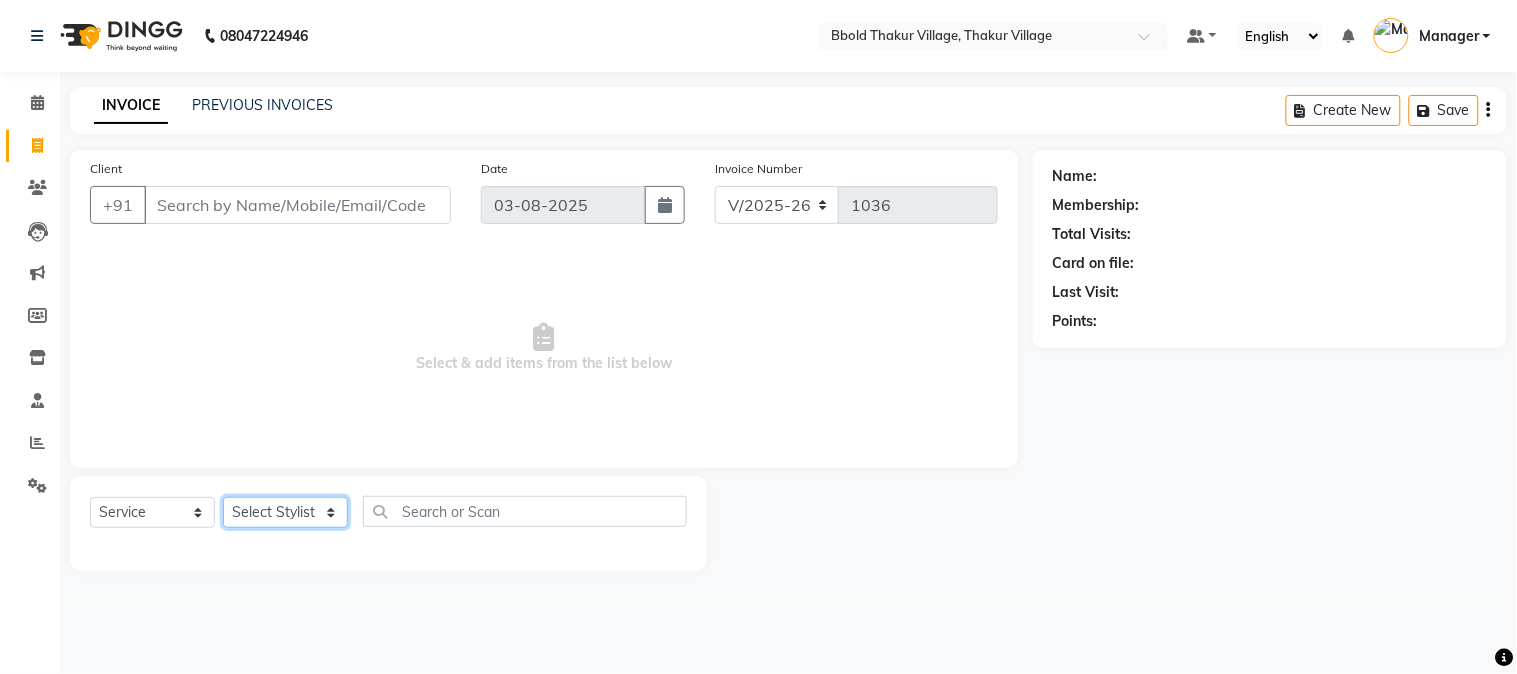 select on "68996" 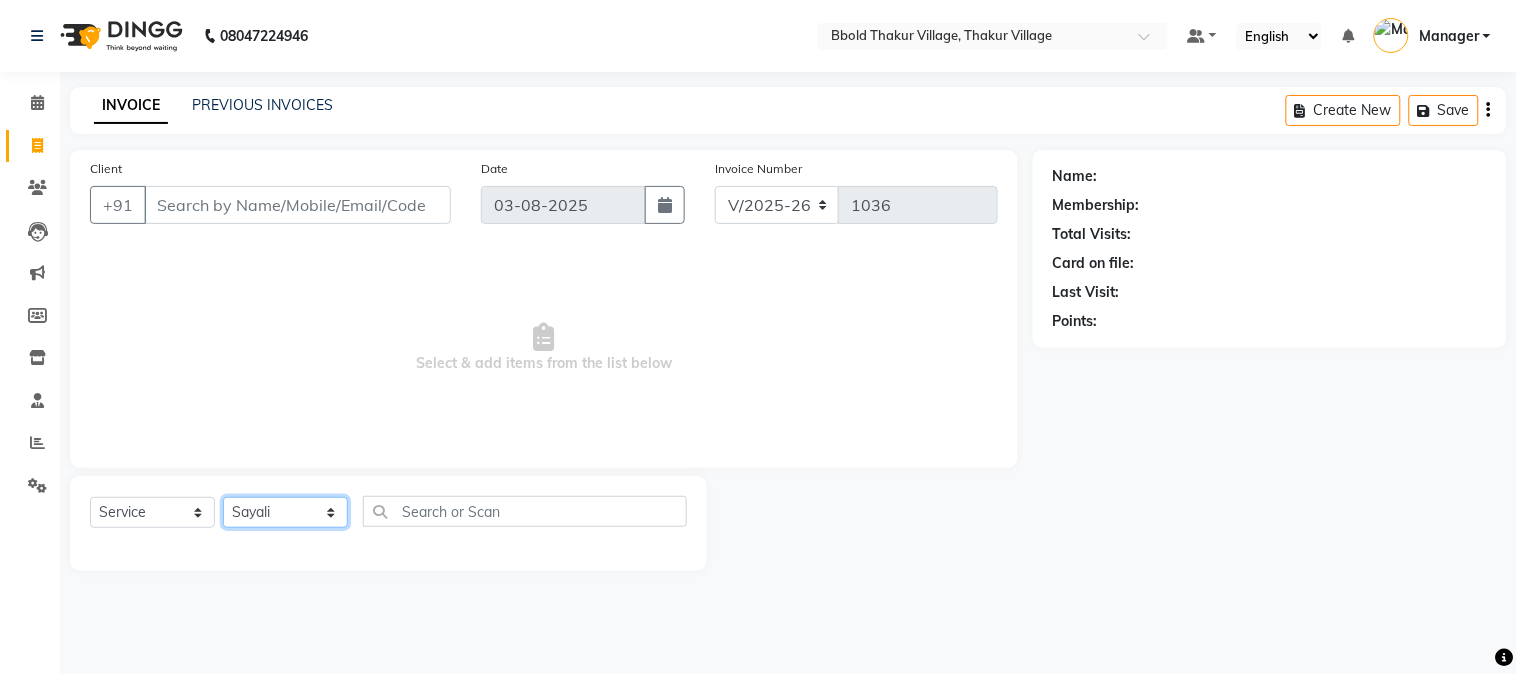 click on "Select Stylist [FIRST] [LAST] [FIRST] [LAST] Manager [FIRST] [LAST] [FIRST] [LAST]  [FIRST] [LAST] [FIRST] [LAST] [FIRST] [LAST] [FIRST] [LAST] [FIRST] [LAST]" 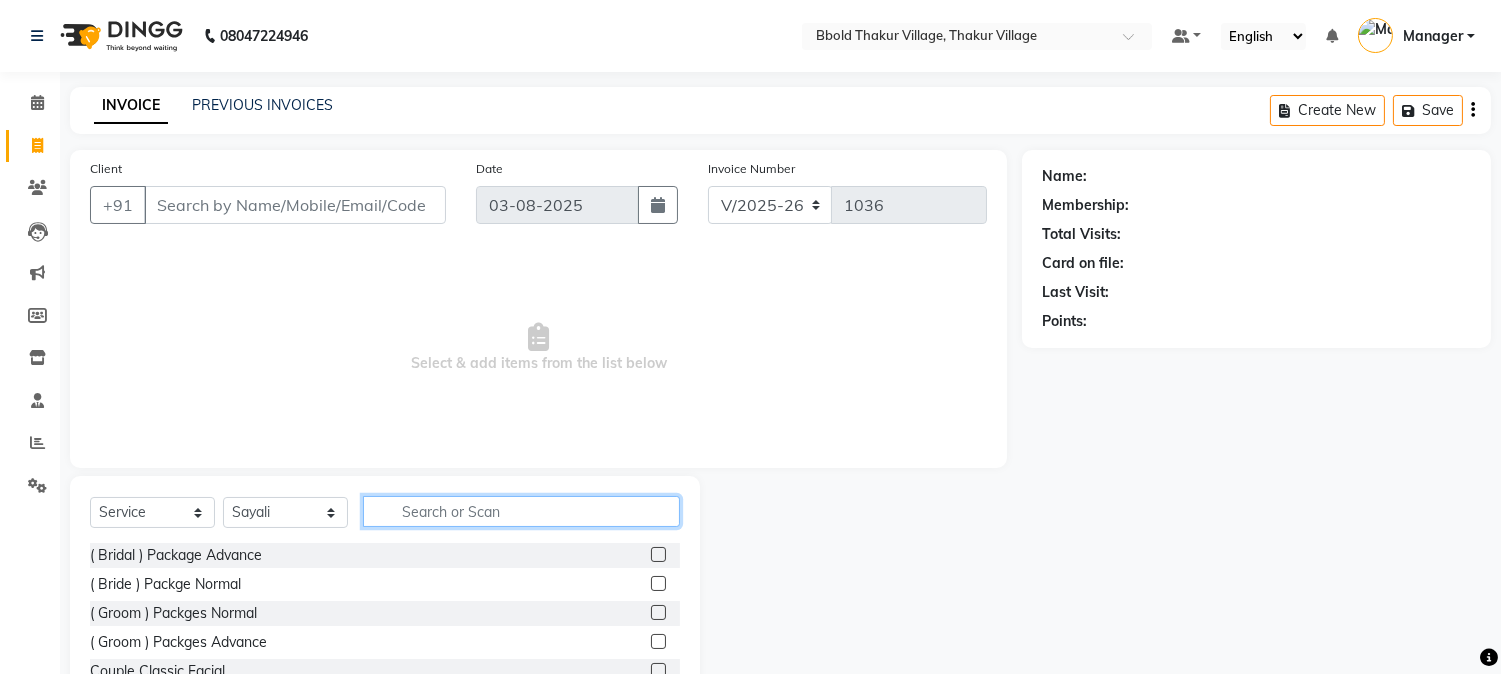 click 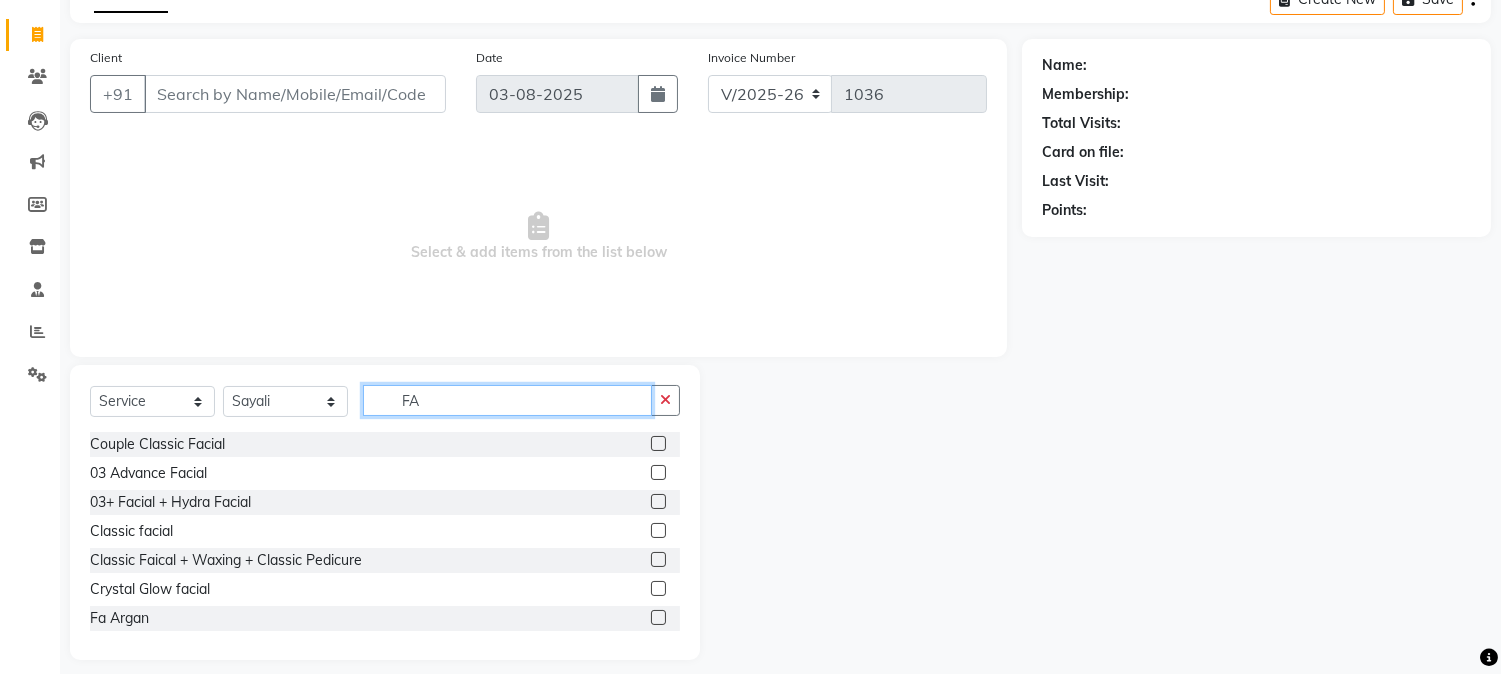 scroll, scrollTop: 126, scrollLeft: 0, axis: vertical 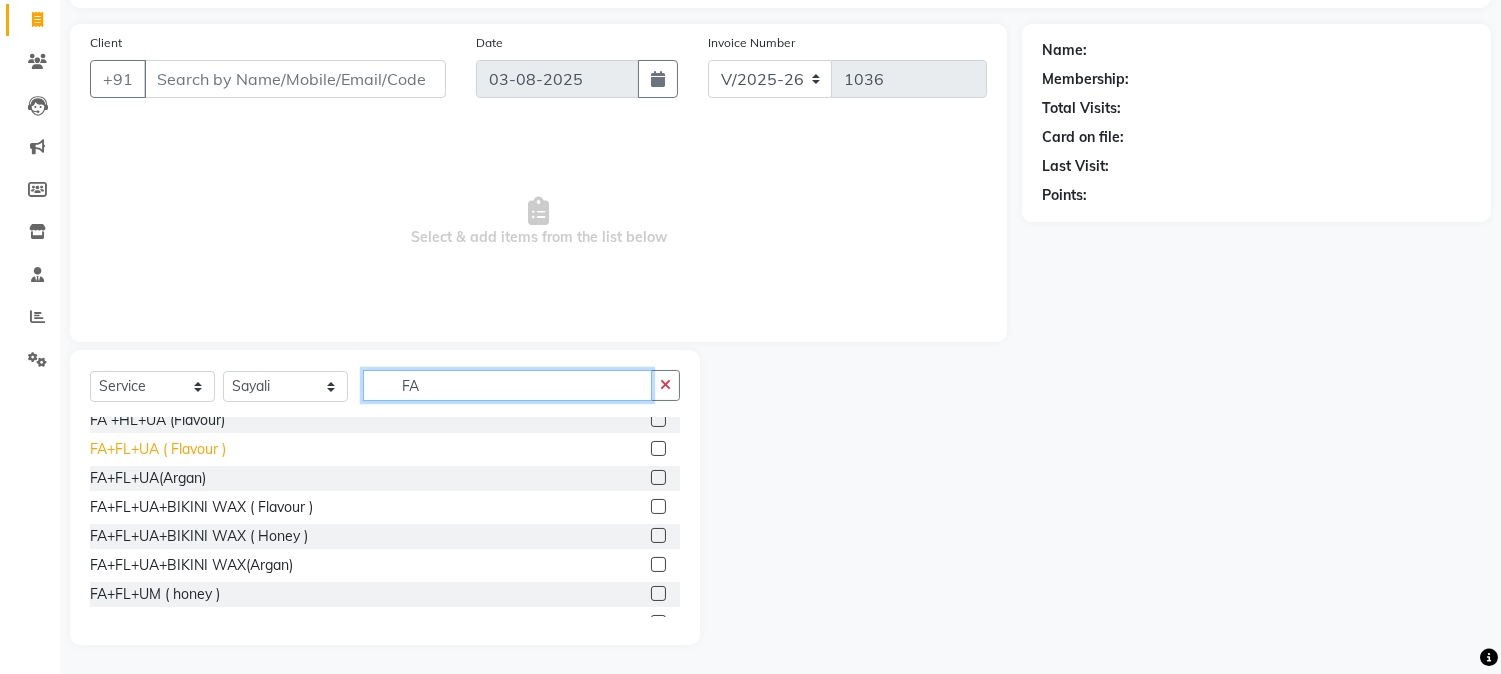 type on "FA" 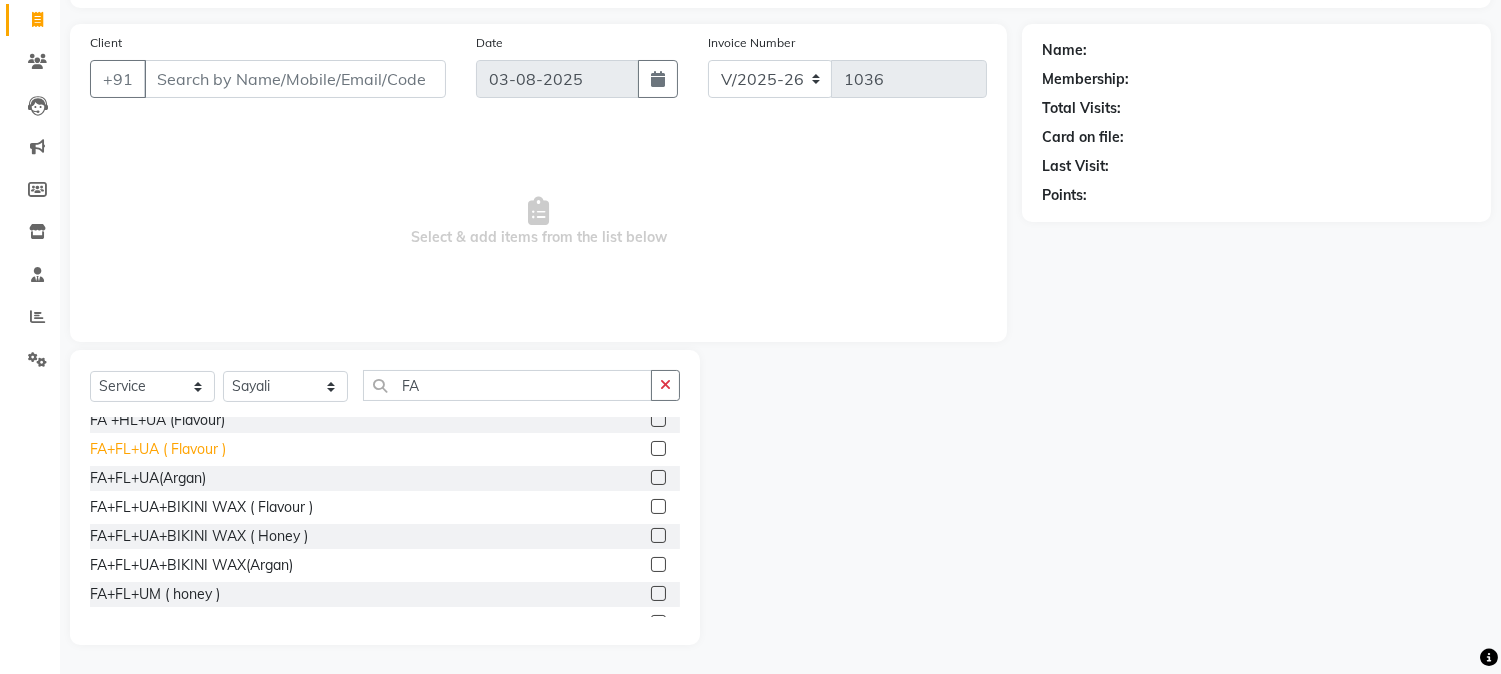 click on "FA+FL+UA ( Flavour )" 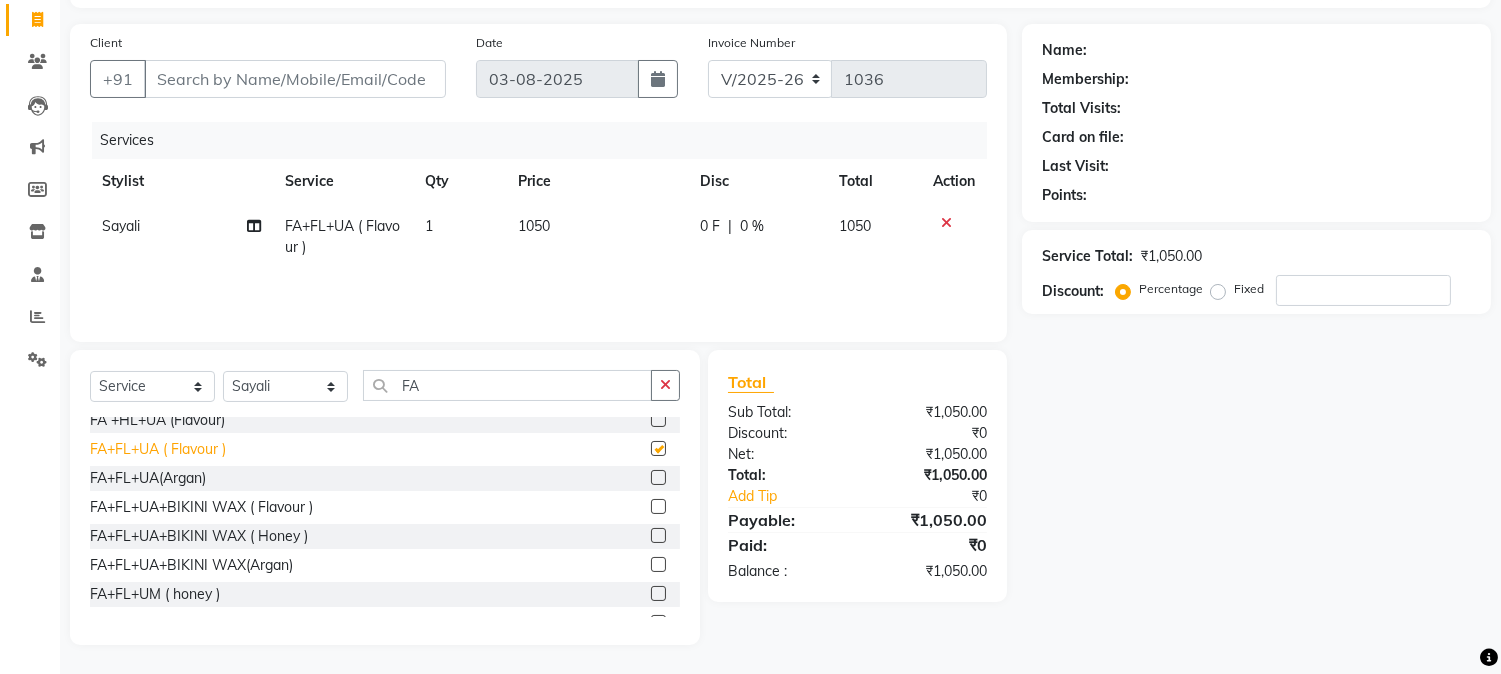 checkbox on "false" 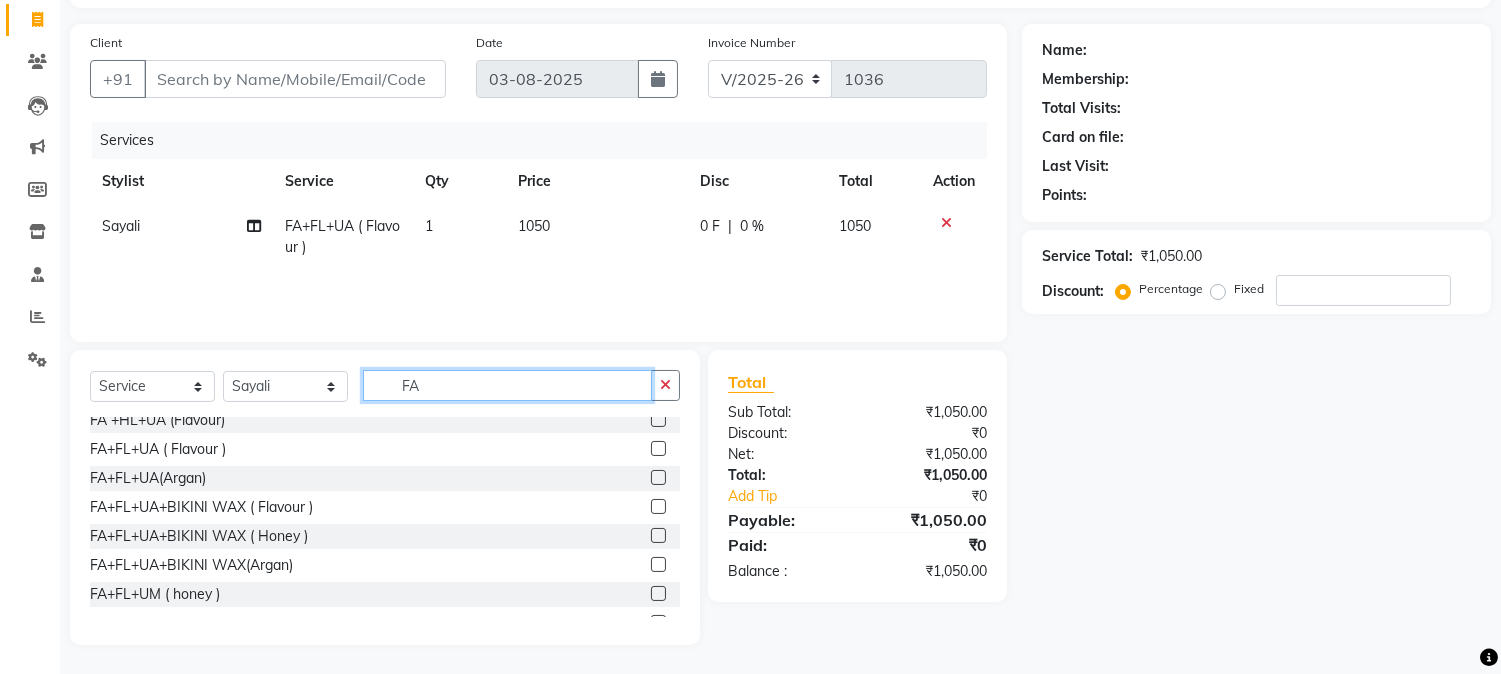 click on "FA" 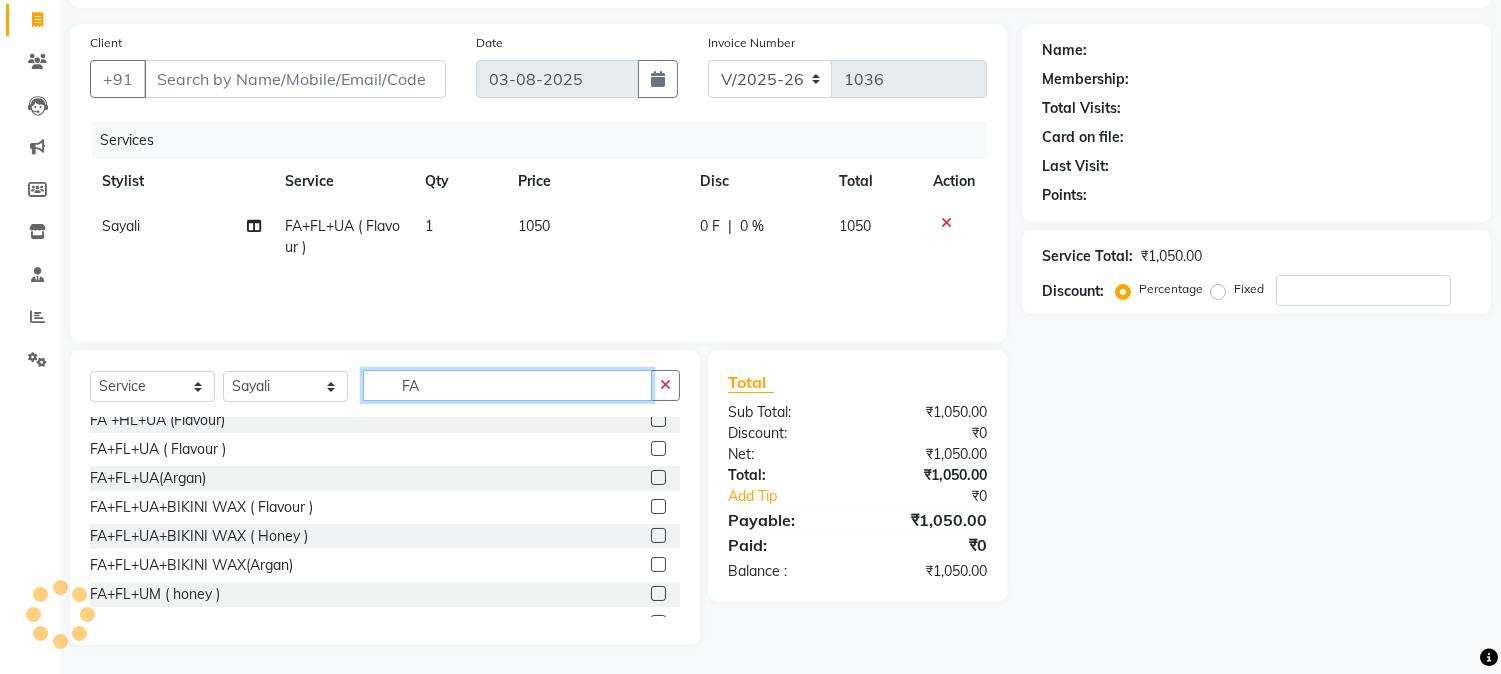click on "FA" 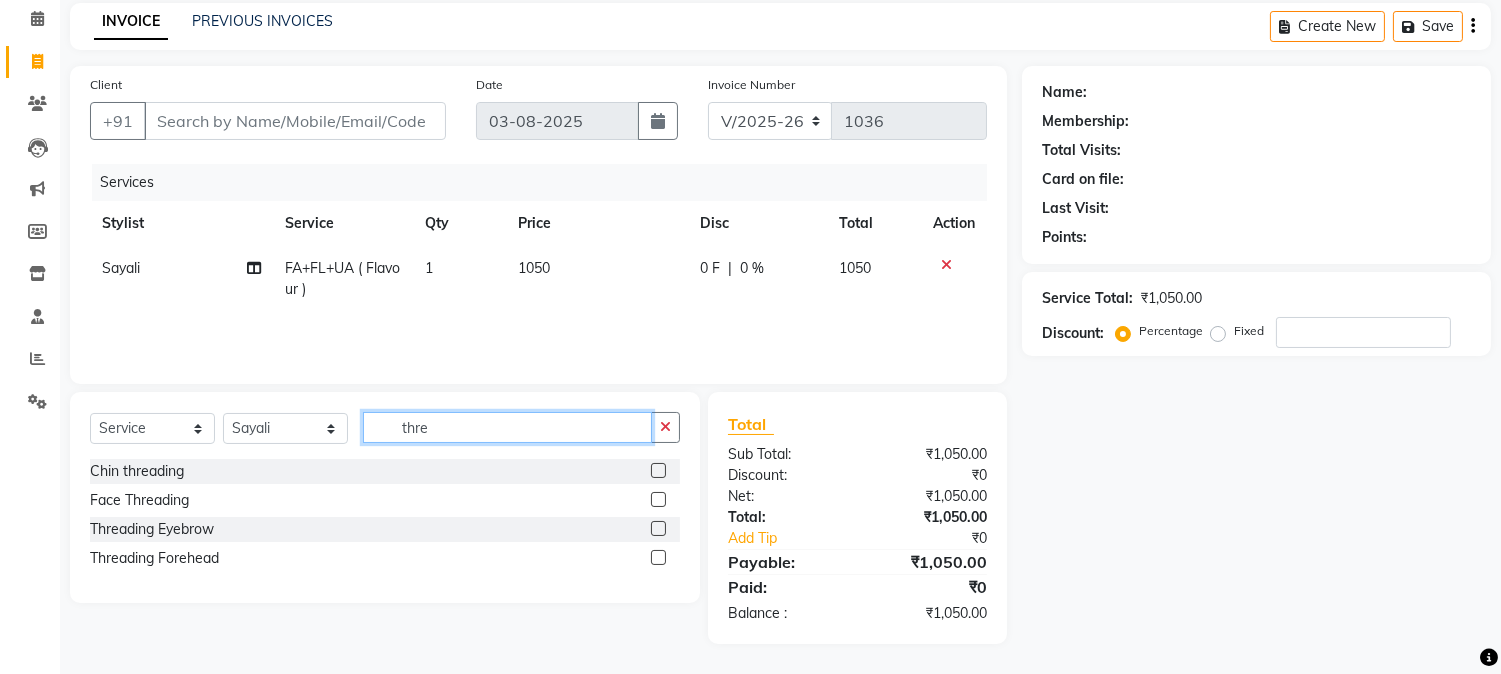 scroll, scrollTop: 0, scrollLeft: 0, axis: both 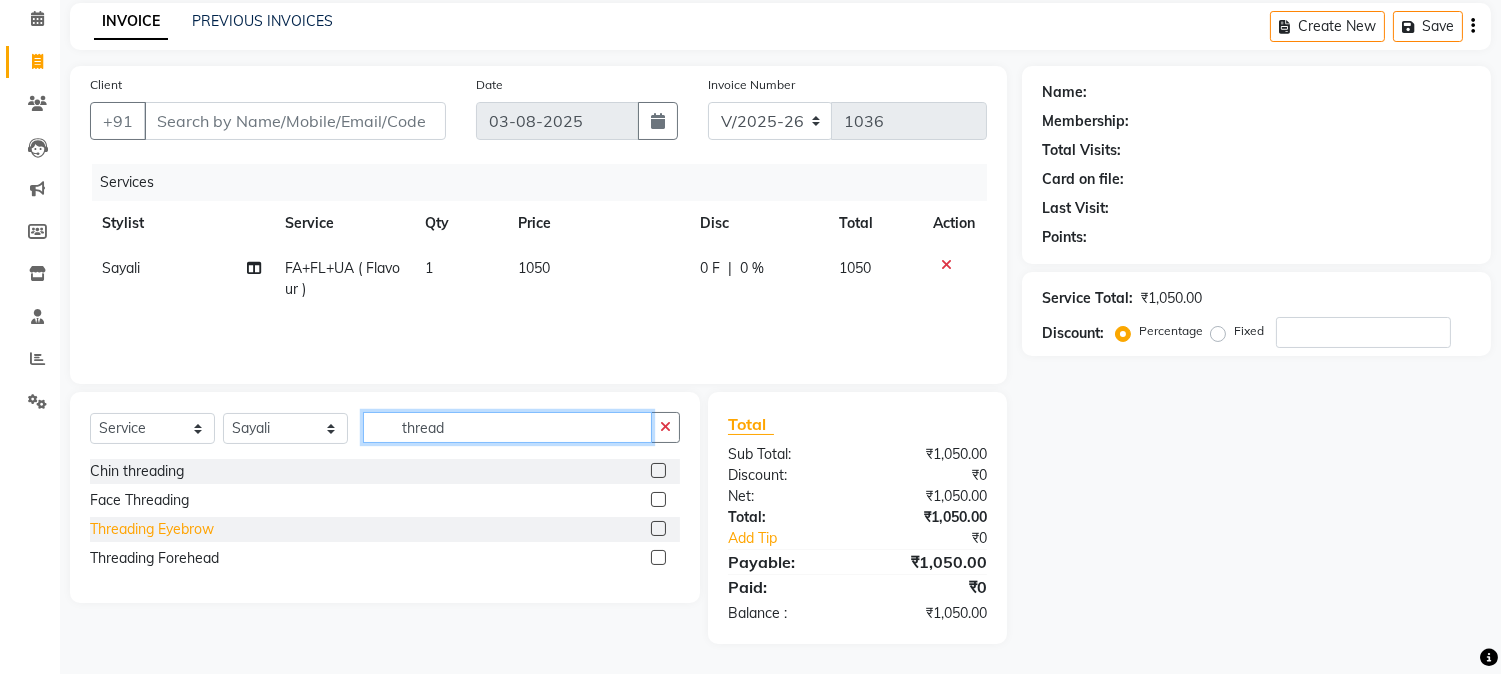 type on "thread" 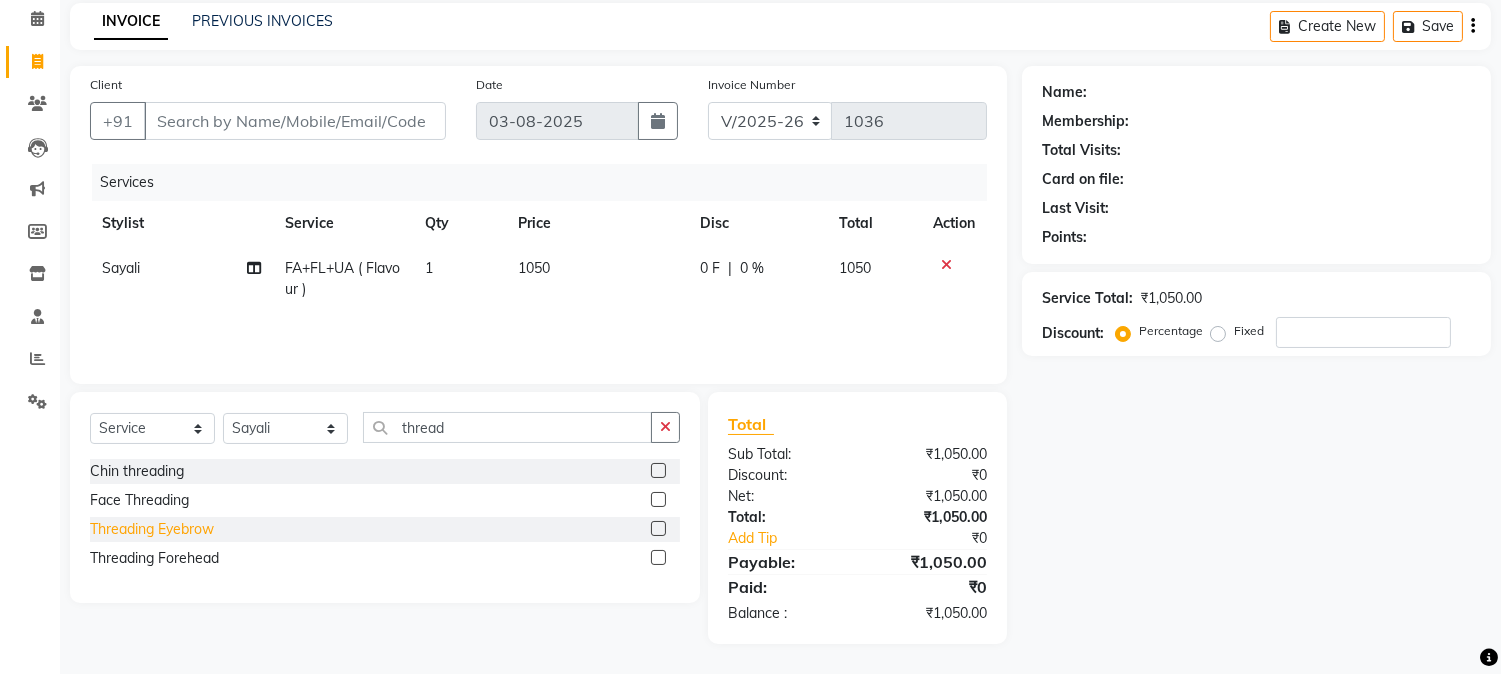 click on "Threading Eyebrow" 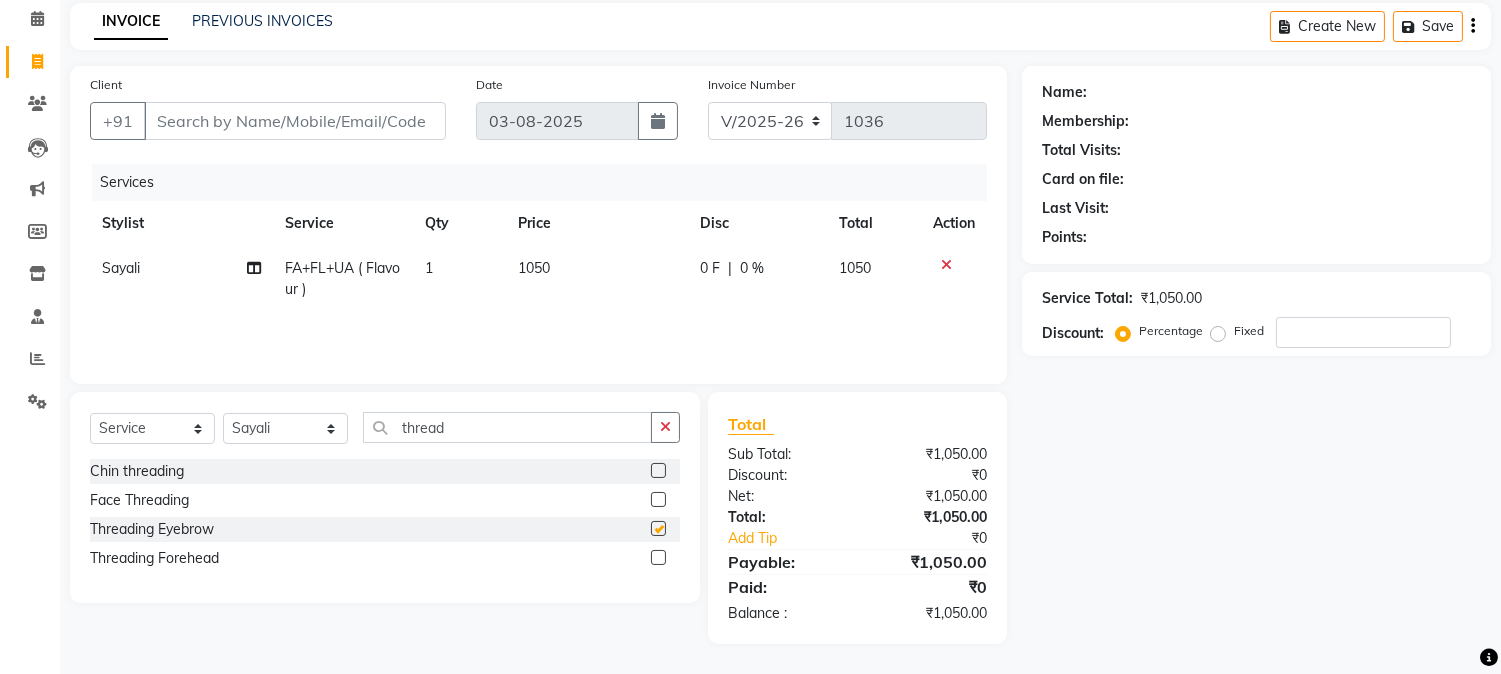checkbox on "false" 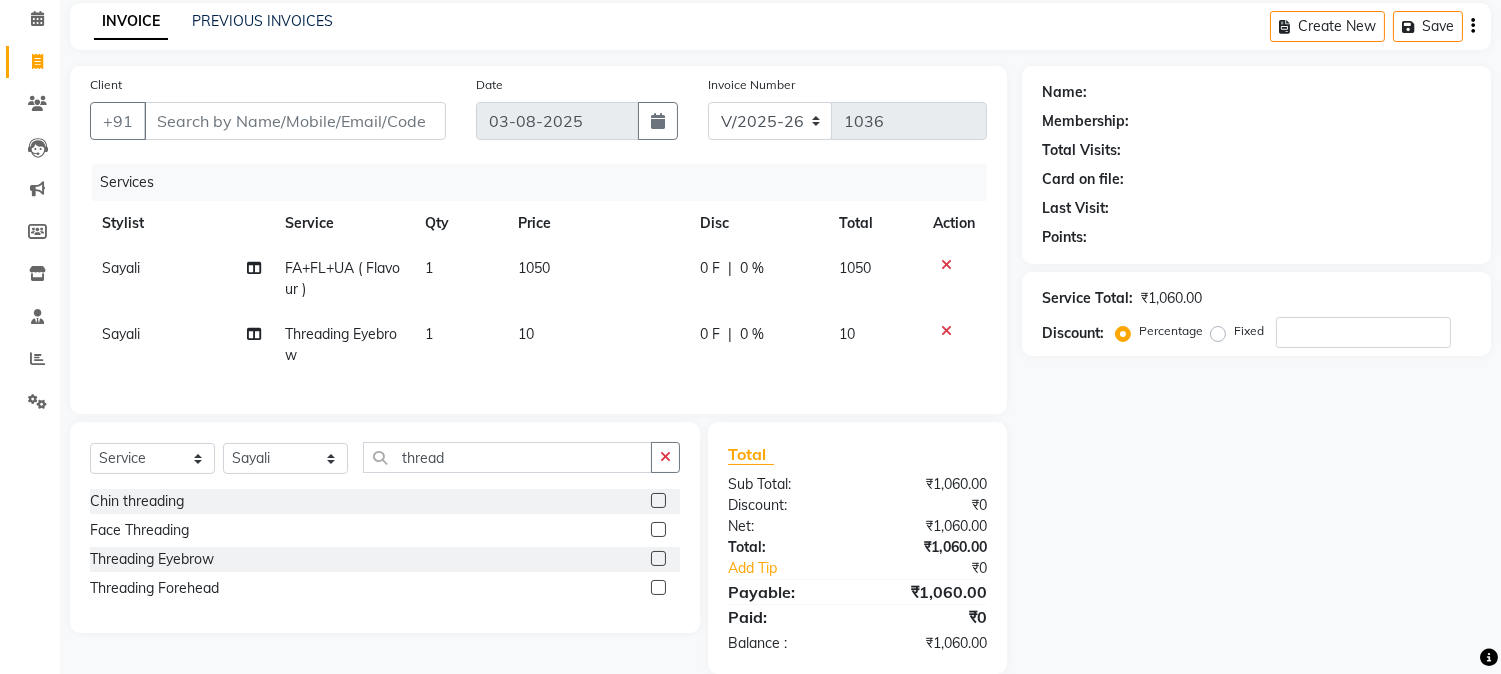 click on "10" 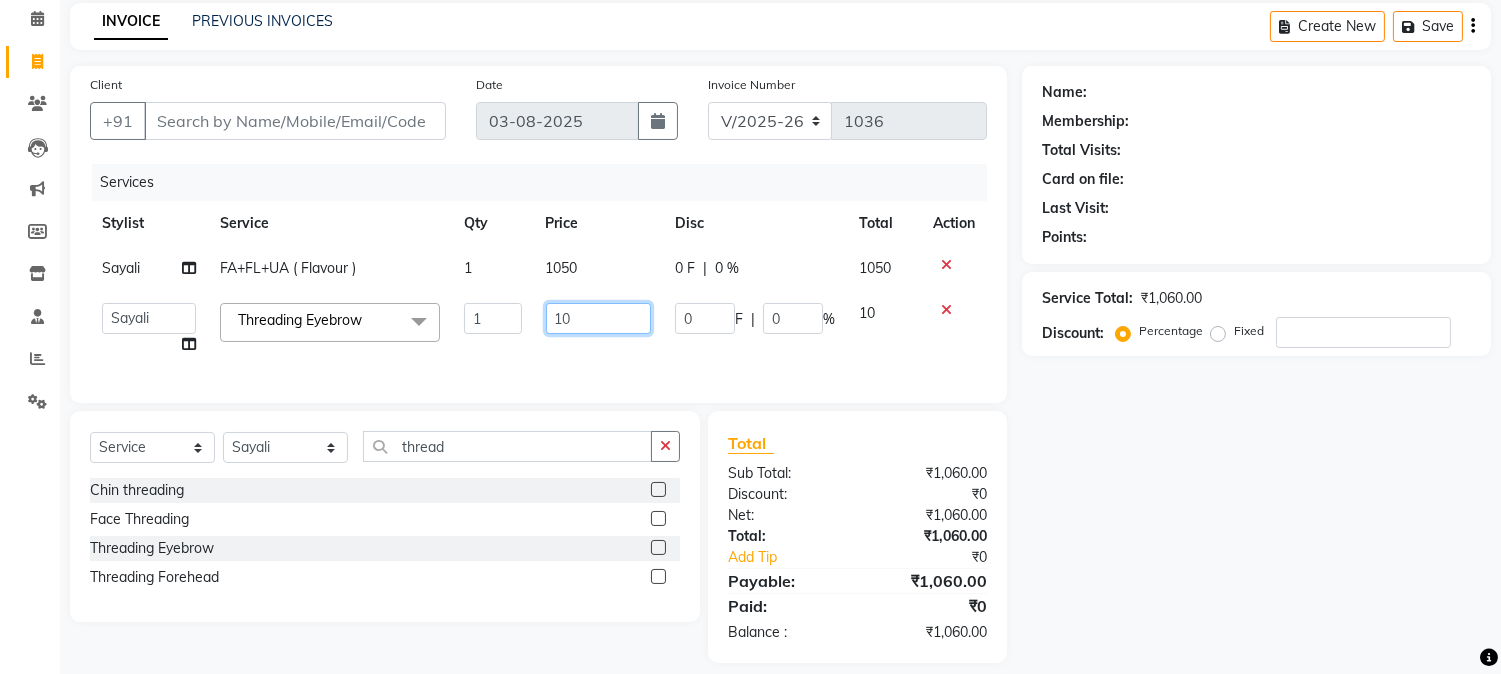 click on "10" 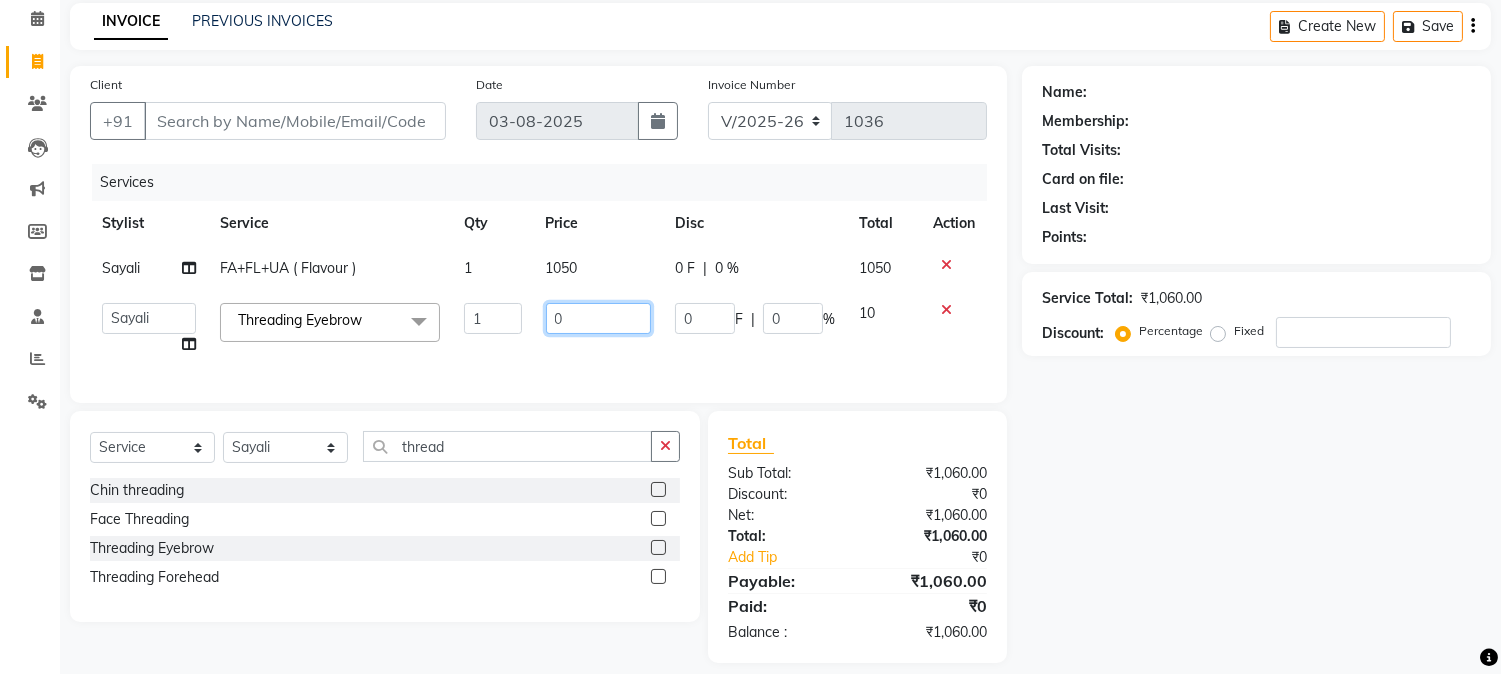 type on "20" 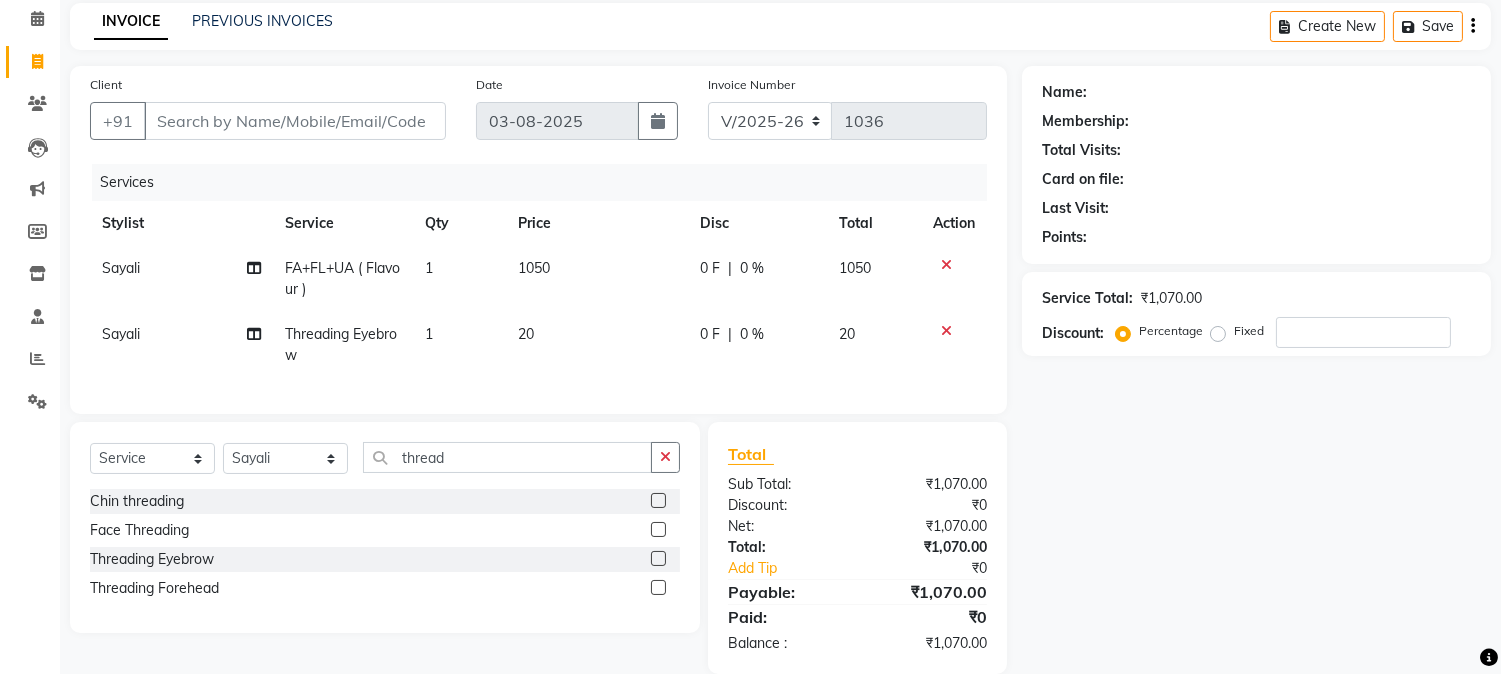 click on "₹1,070.00" 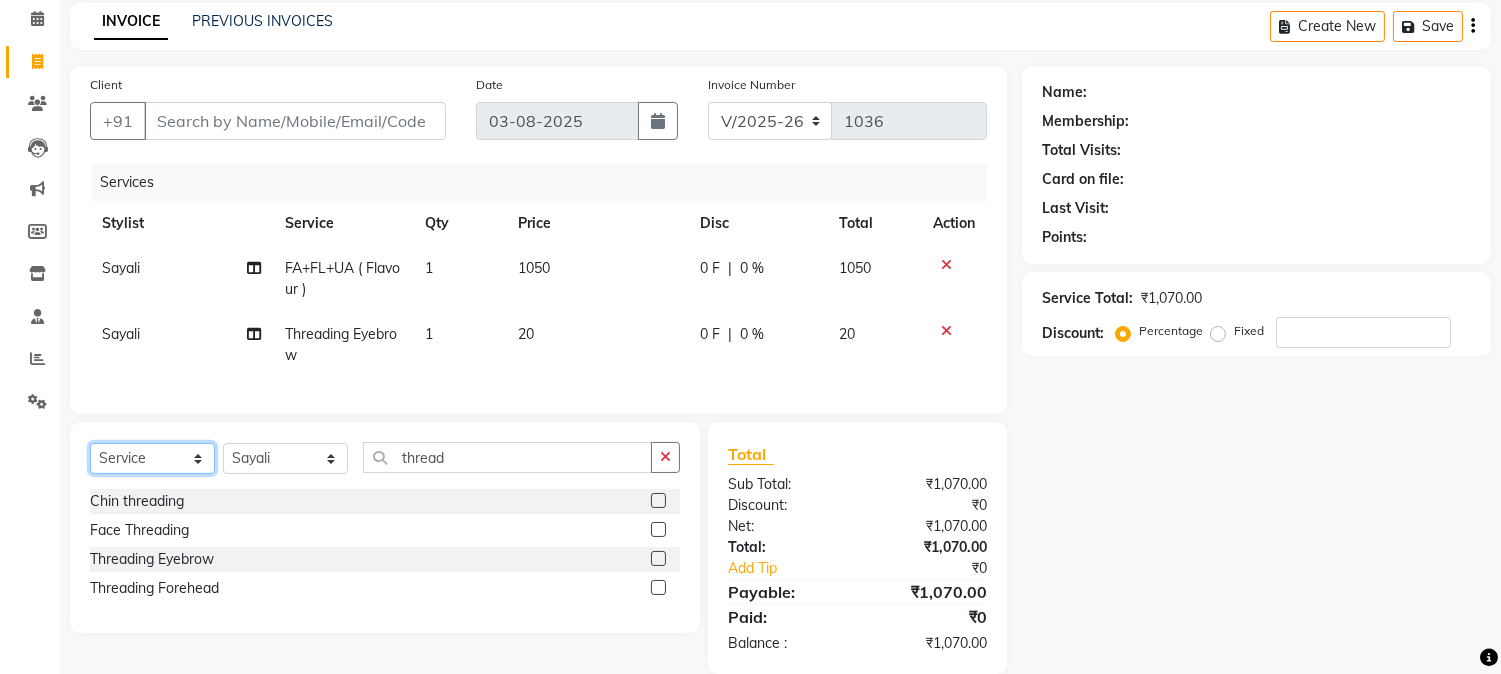 click on "Select  Service  Product  Membership  Package Voucher Prepaid Gift Card" 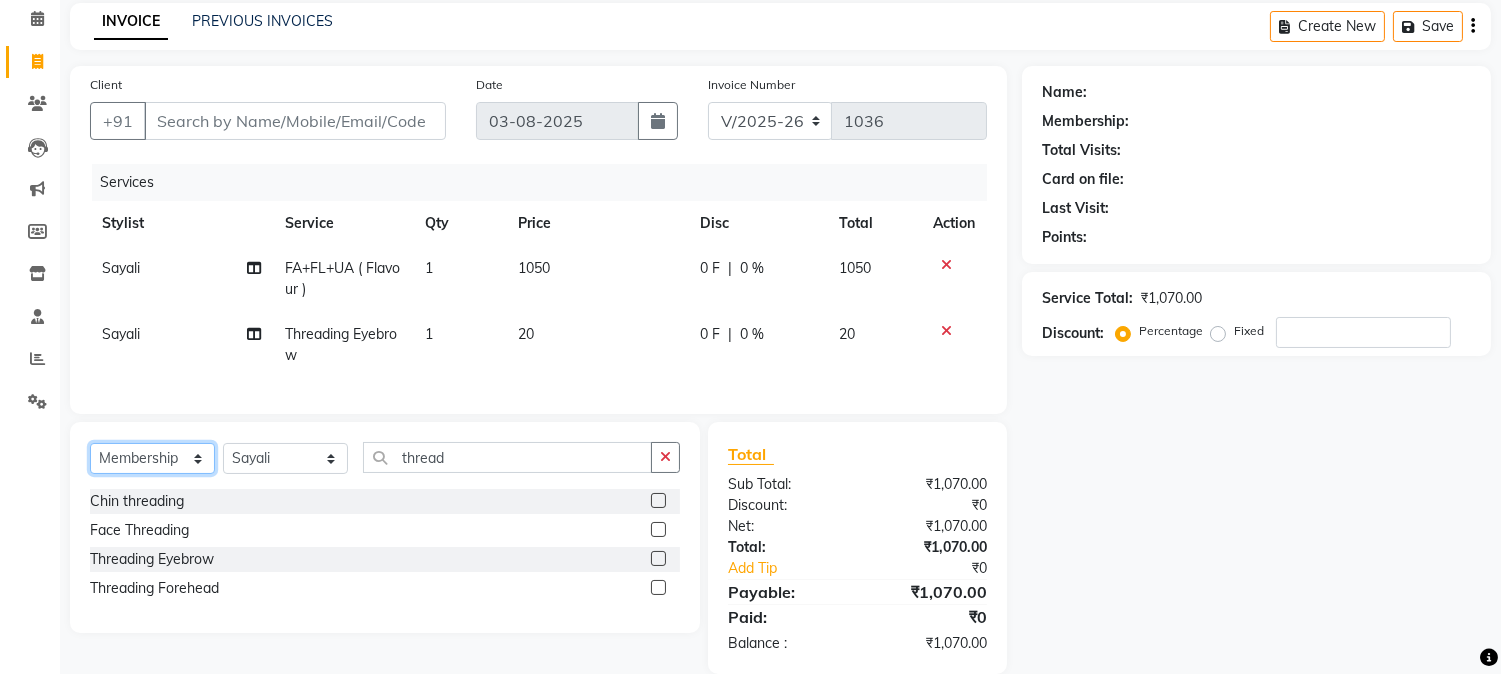 click on "Select  Service  Product  Membership  Package Voucher Prepaid Gift Card" 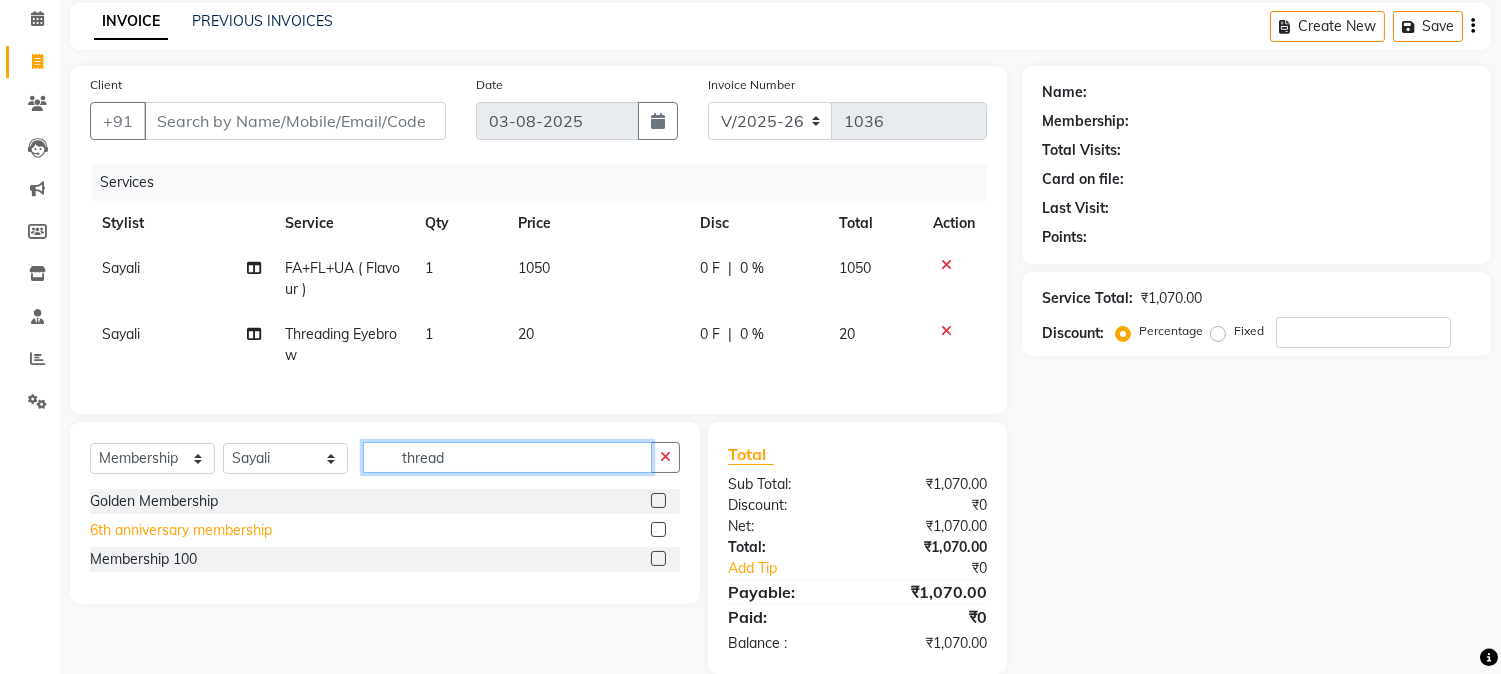 drag, startPoint x: 472, startPoint y: 465, endPoint x: 217, endPoint y: 547, distance: 267.86005 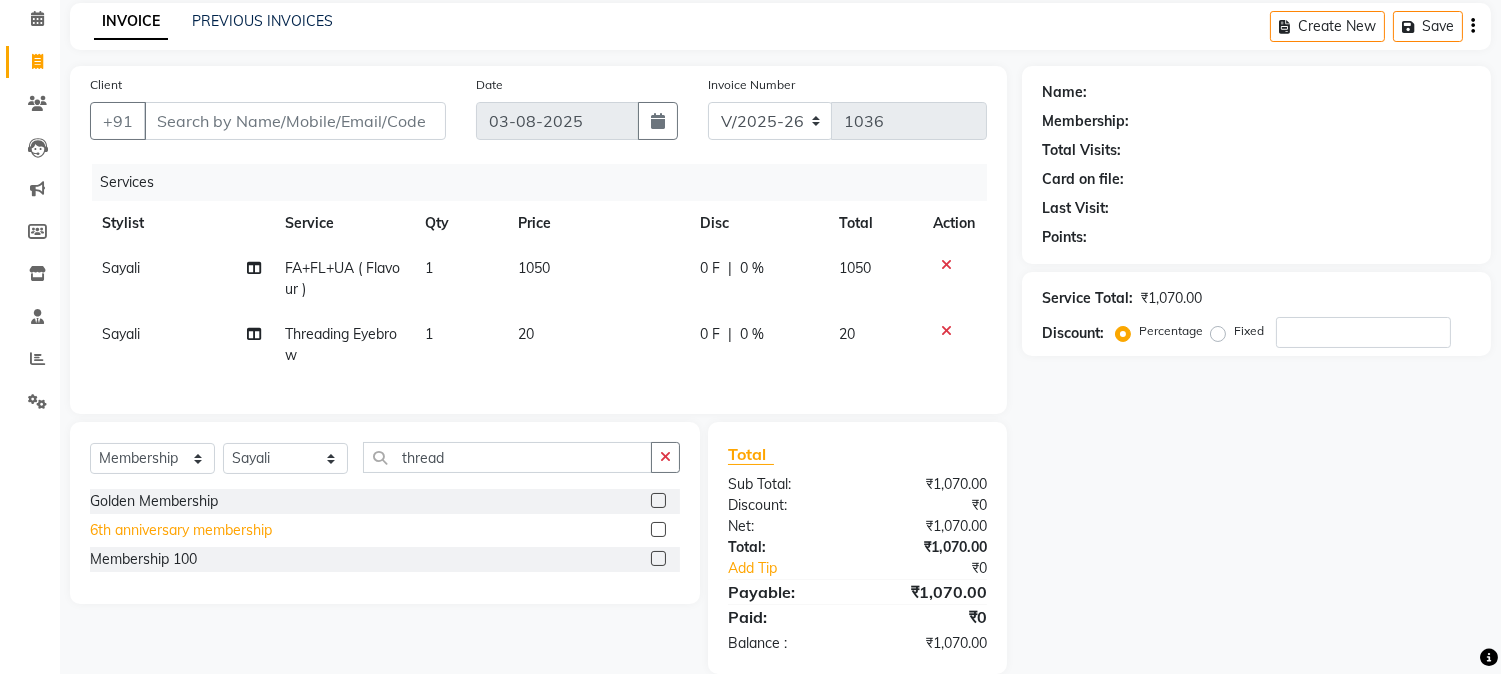 click on "6th anniversary membership" 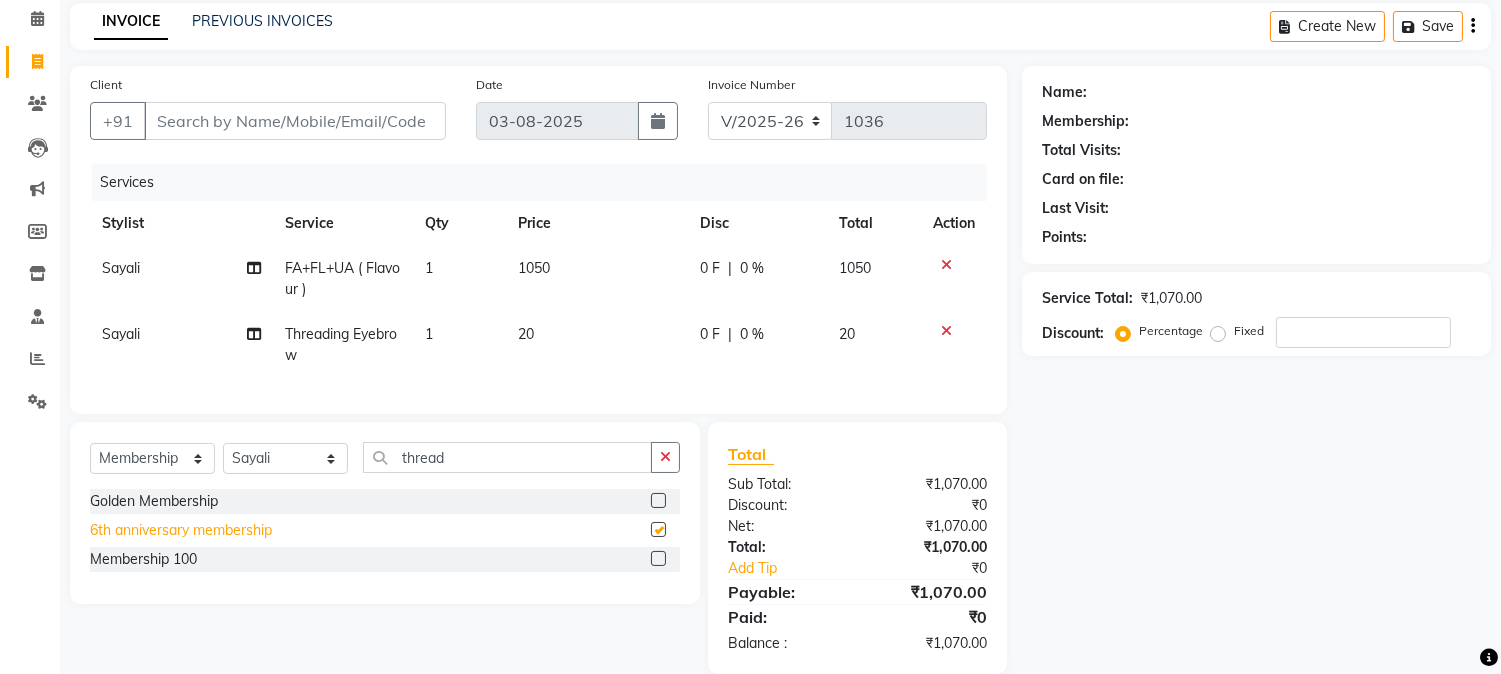 select on "select" 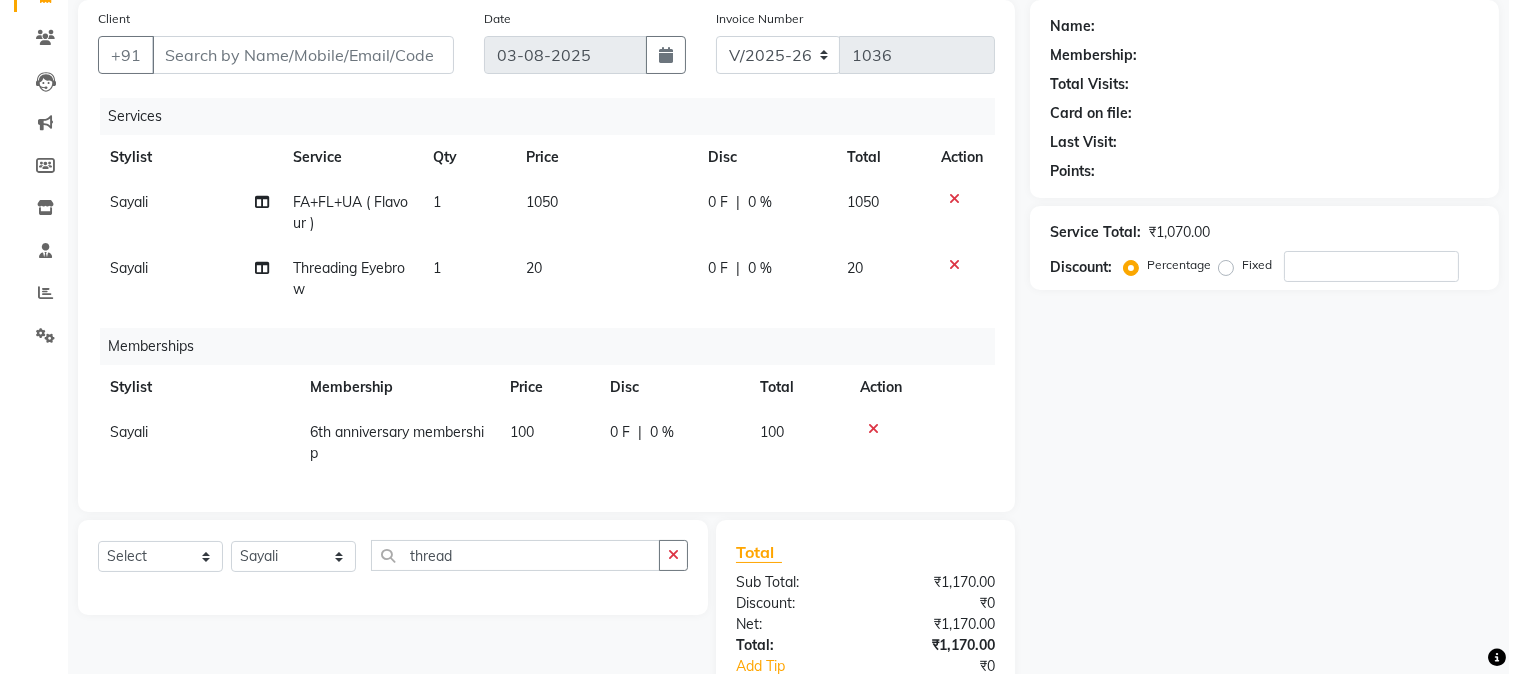 scroll, scrollTop: 20, scrollLeft: 0, axis: vertical 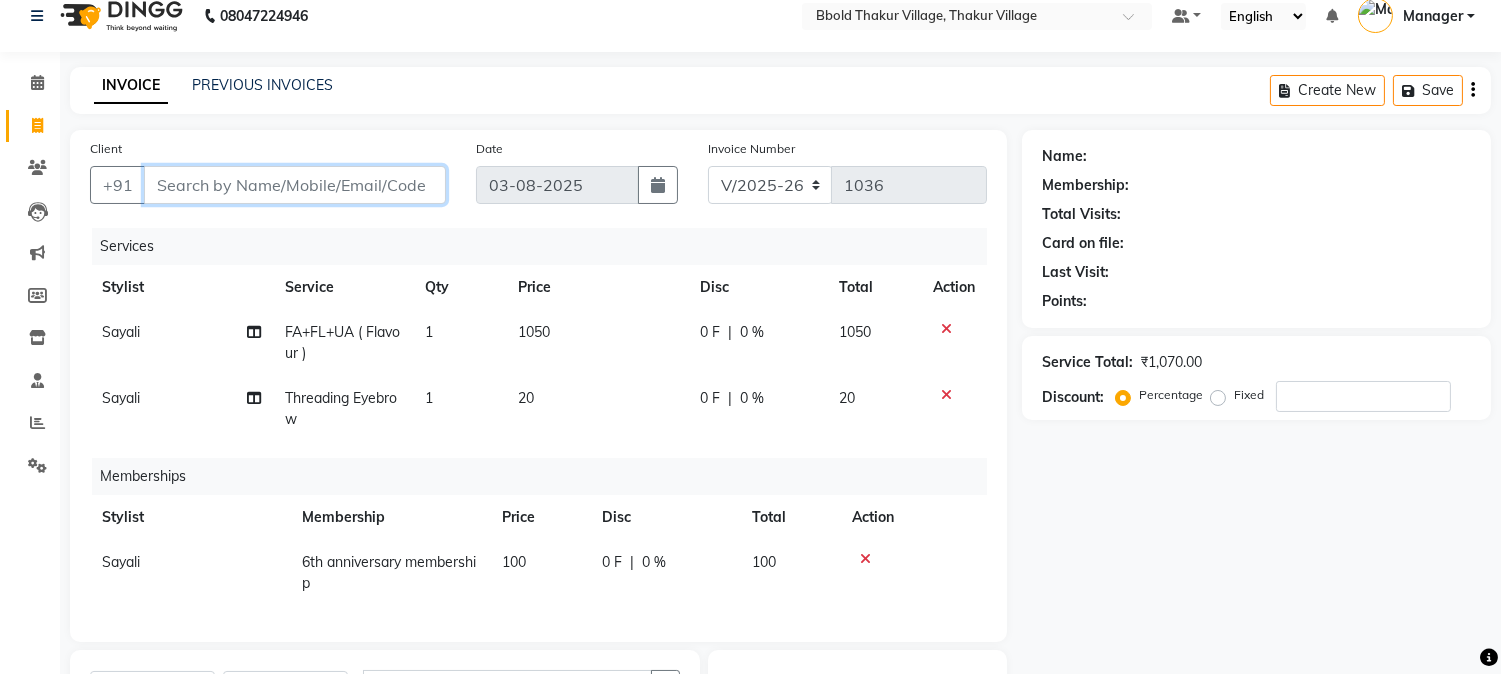 click on "Client" at bounding box center [295, 185] 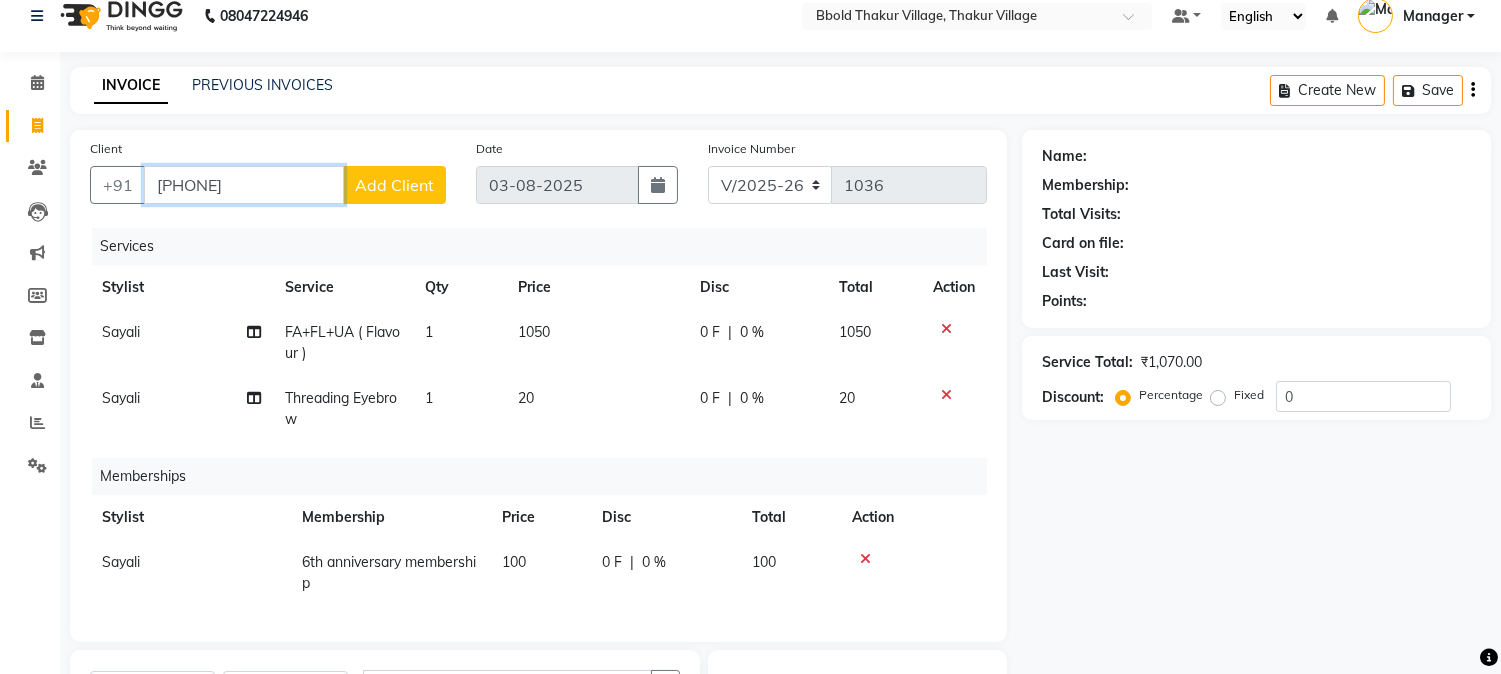 type on "[PHONE]" 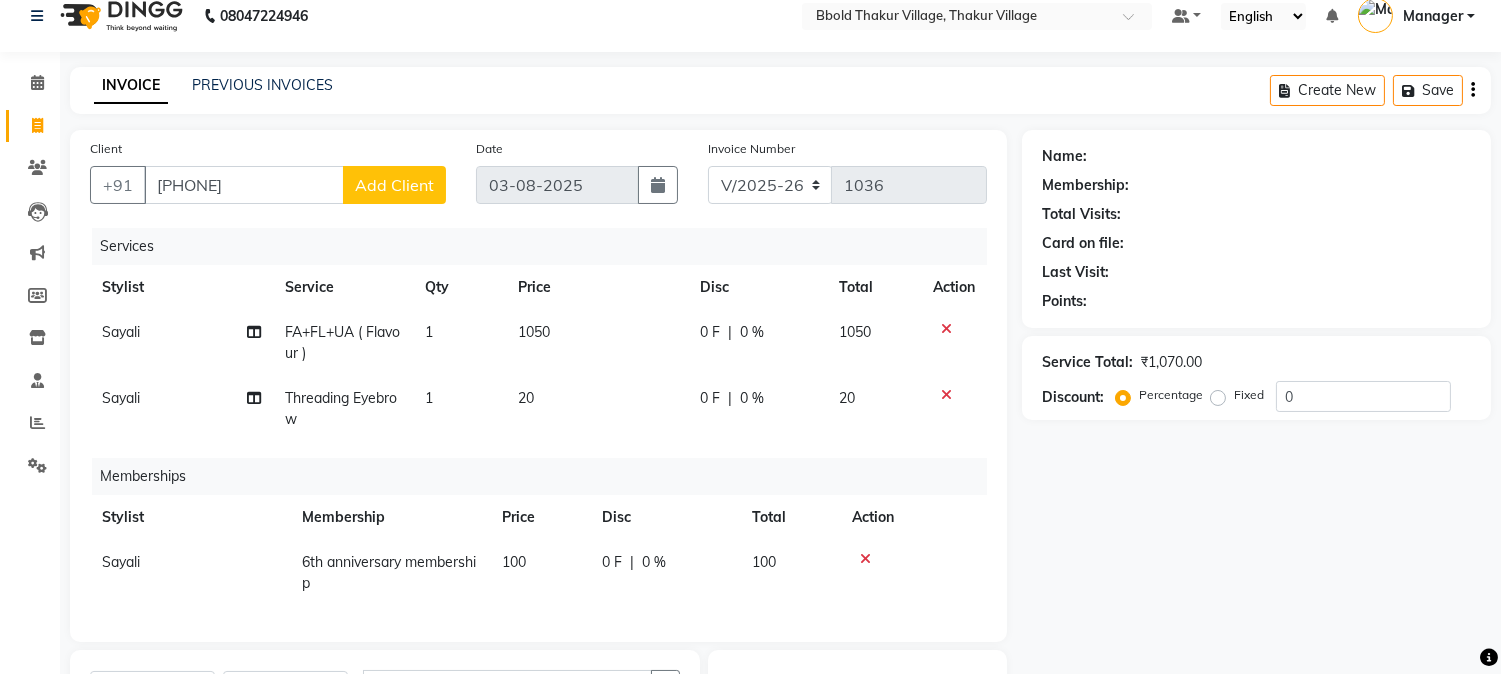 click on "Add Client" 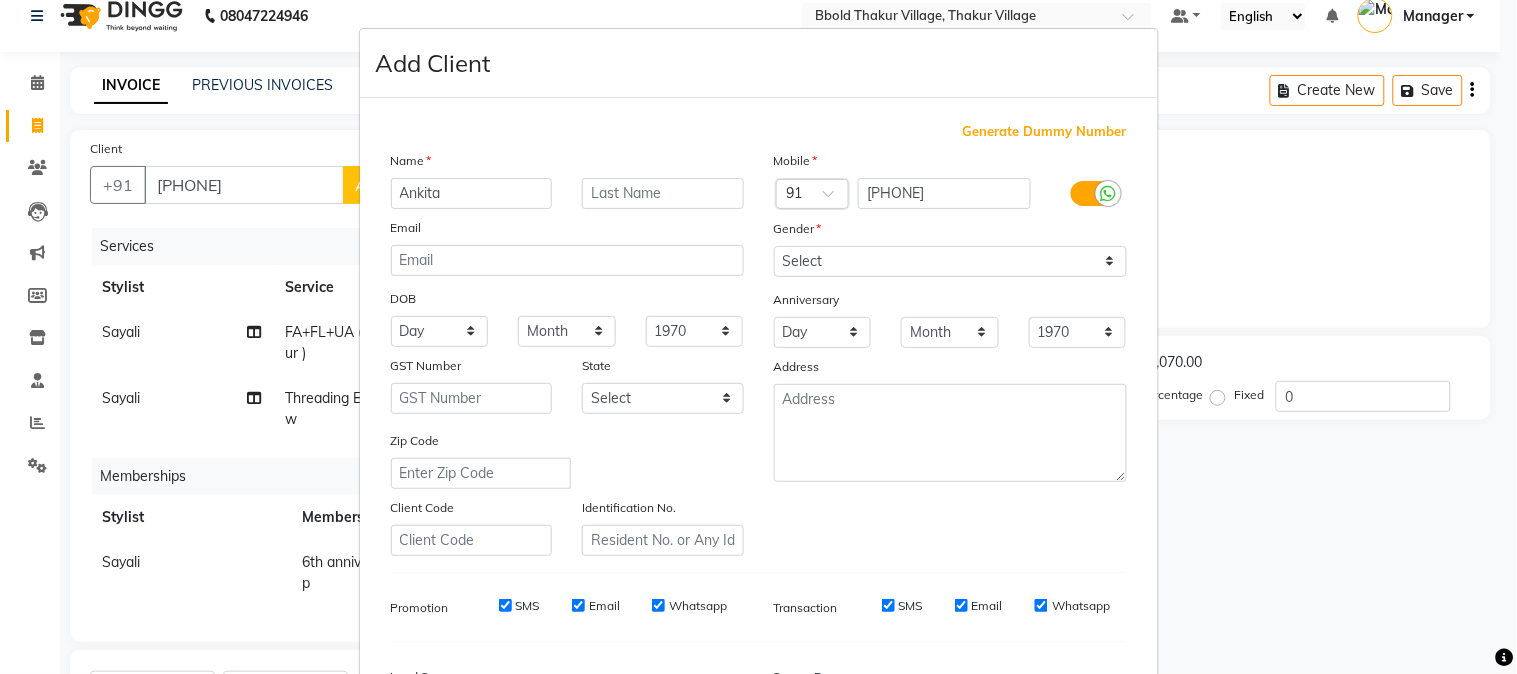 type on "Ankita" 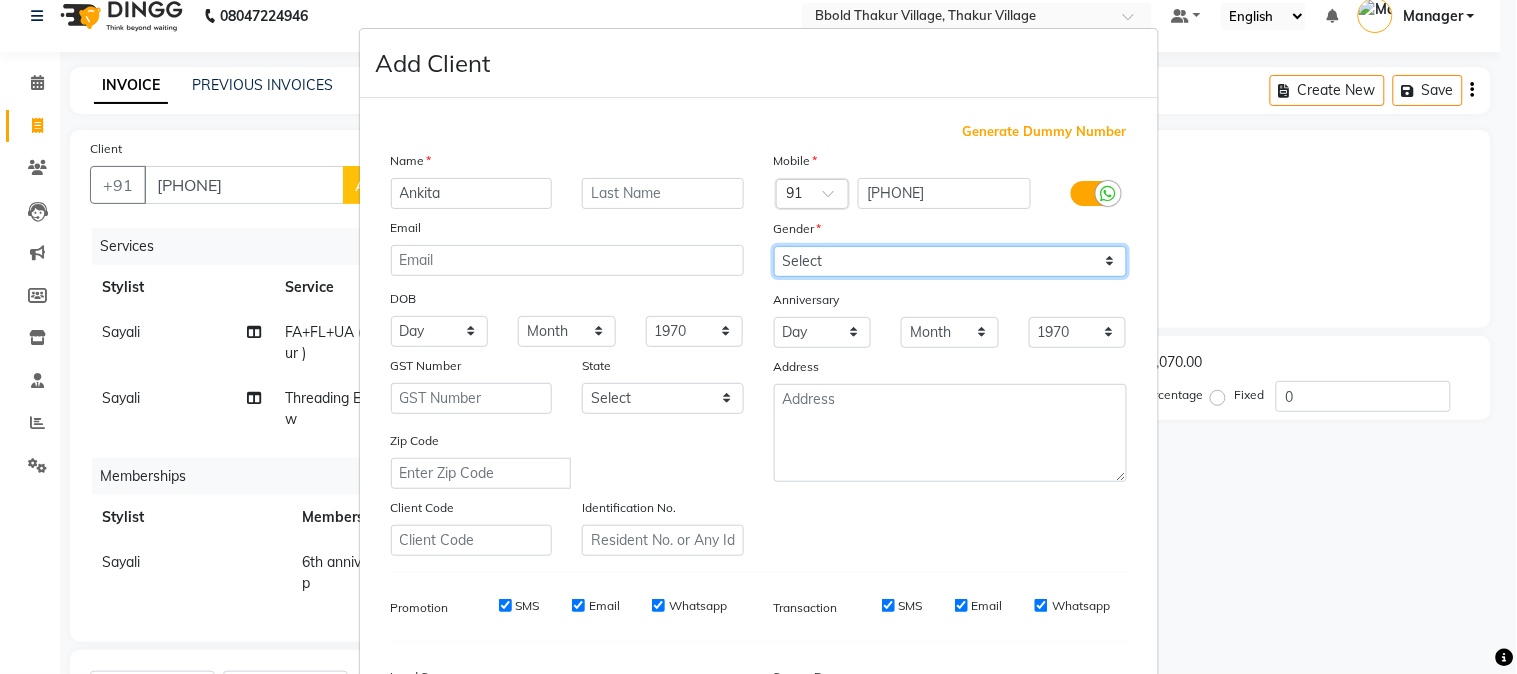 click on "Select Male Female Other Prefer Not To Say" at bounding box center [950, 261] 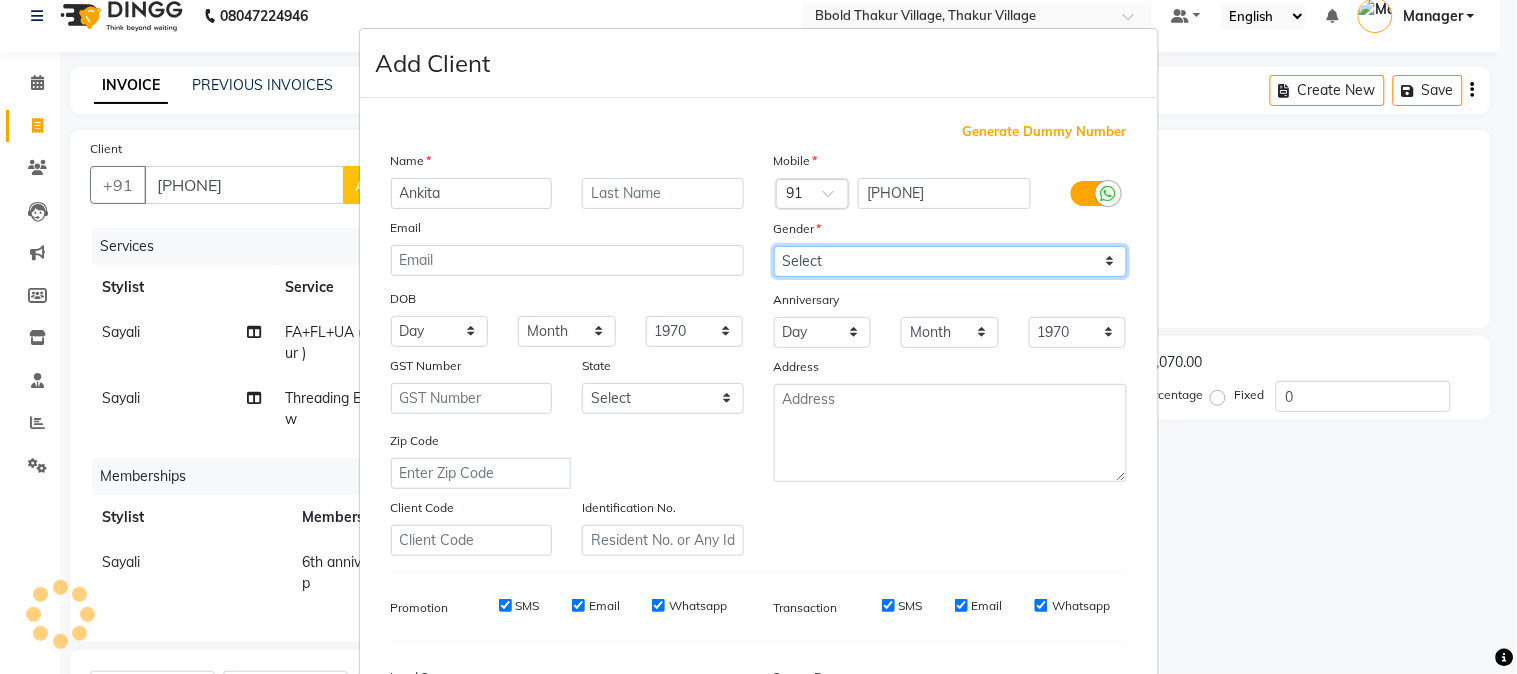select on "female" 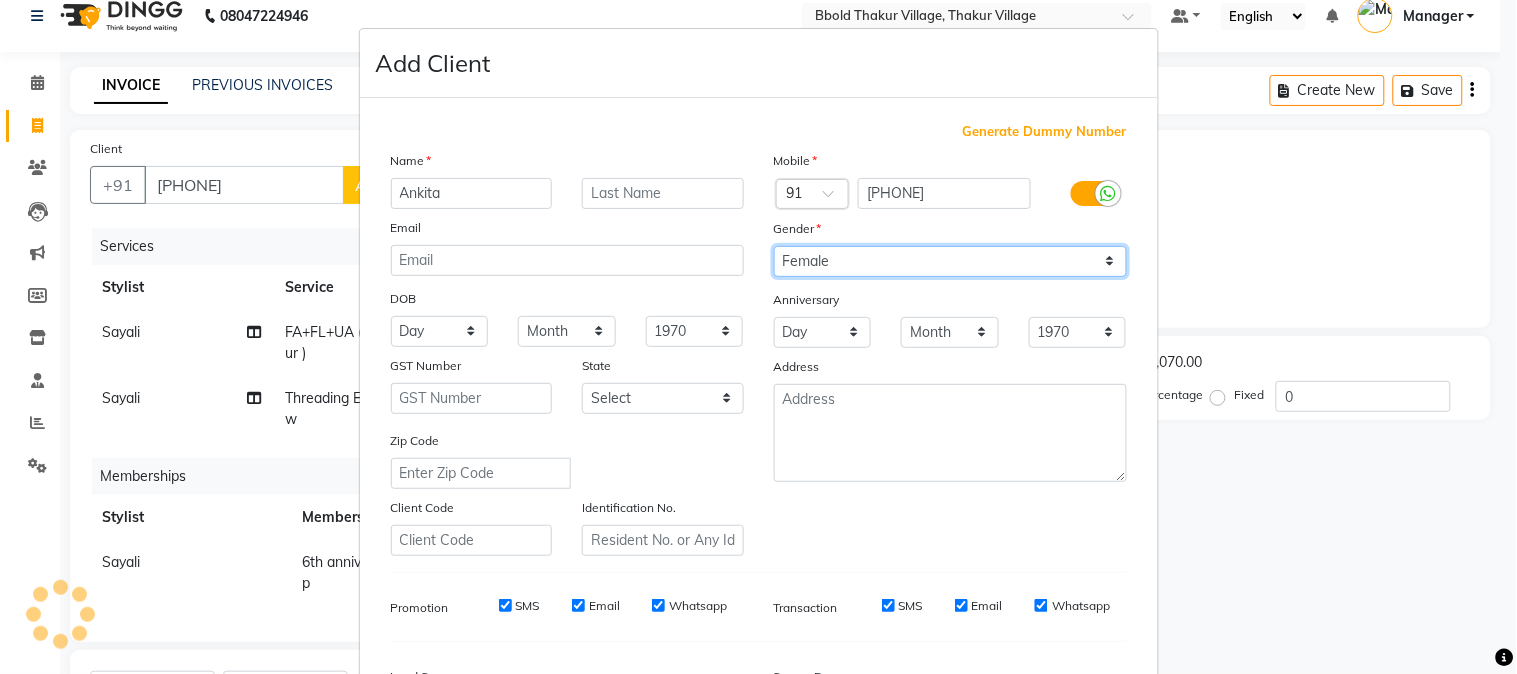 click on "Select Male Female Other Prefer Not To Say" at bounding box center (950, 261) 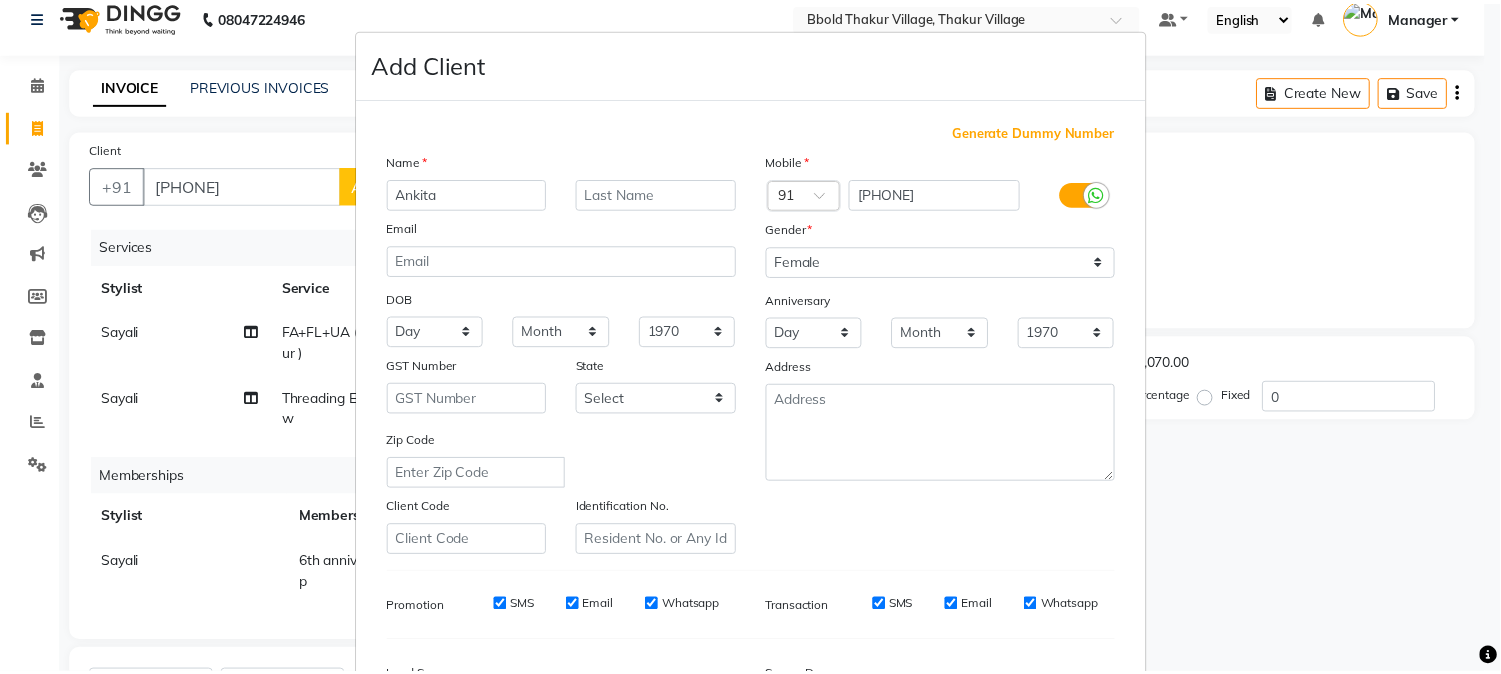 scroll, scrollTop: 250, scrollLeft: 0, axis: vertical 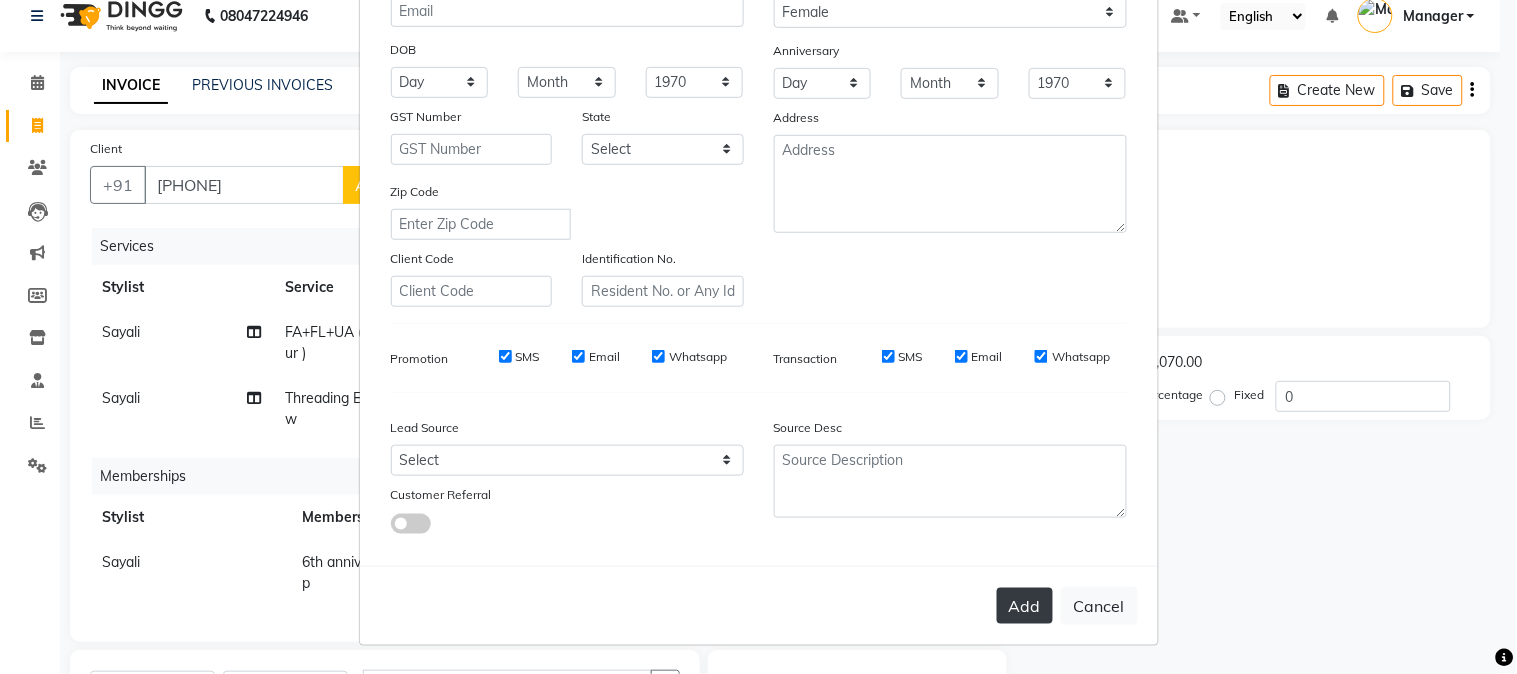 click on "Add" at bounding box center [1025, 606] 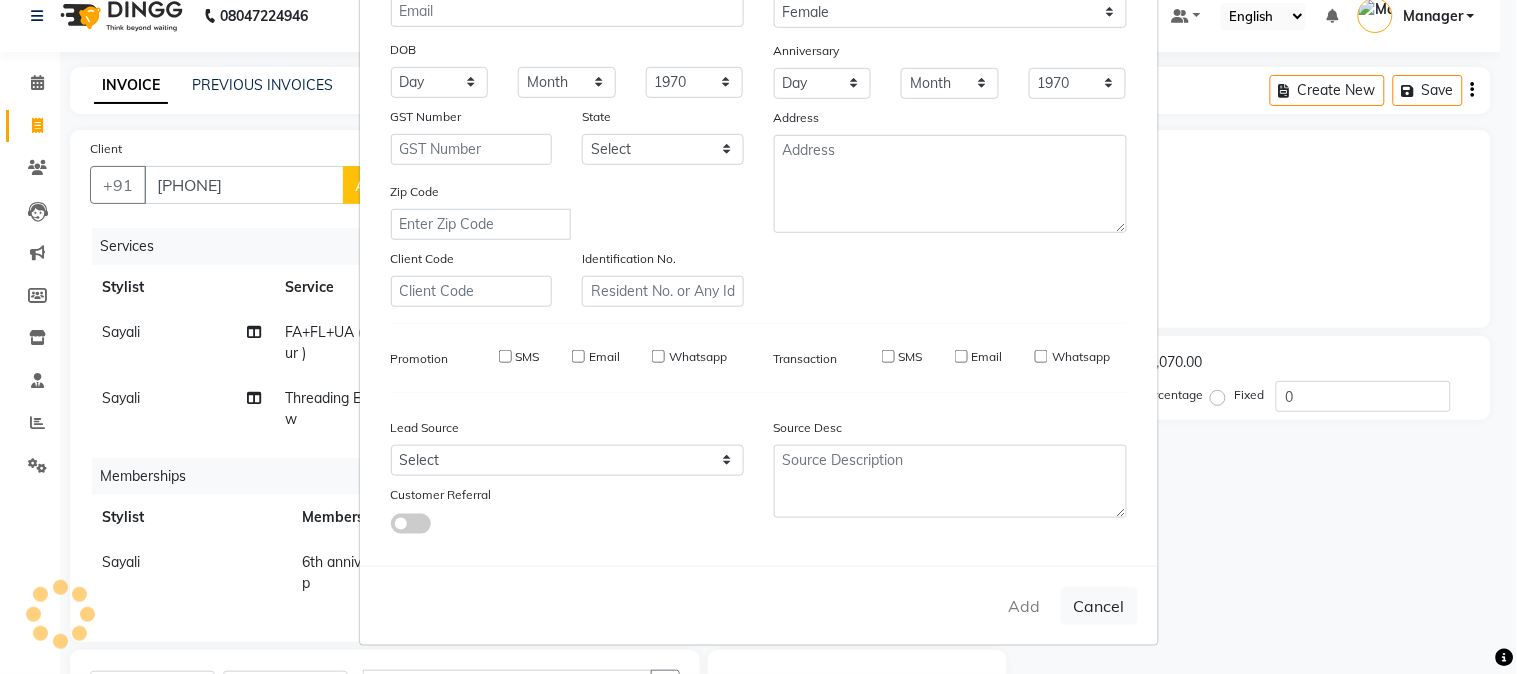 type on "91******38" 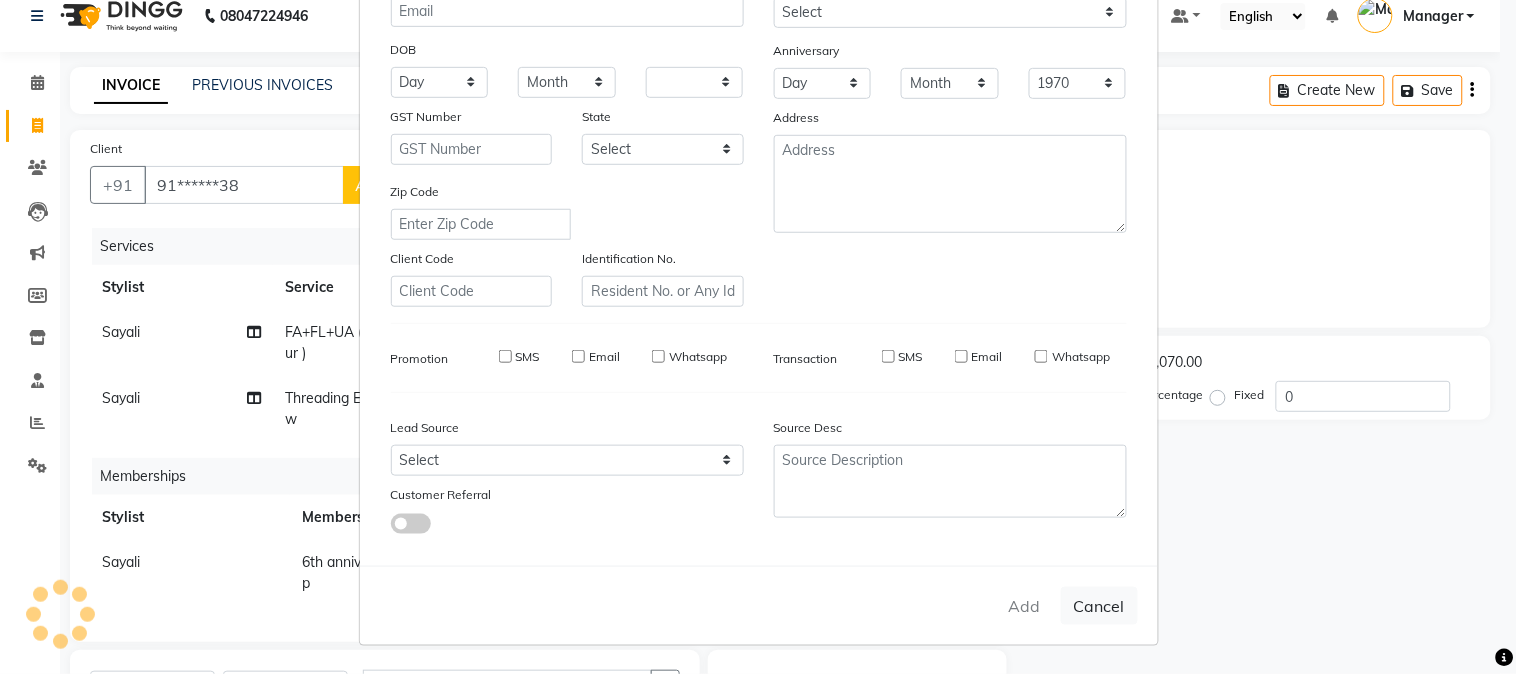 select 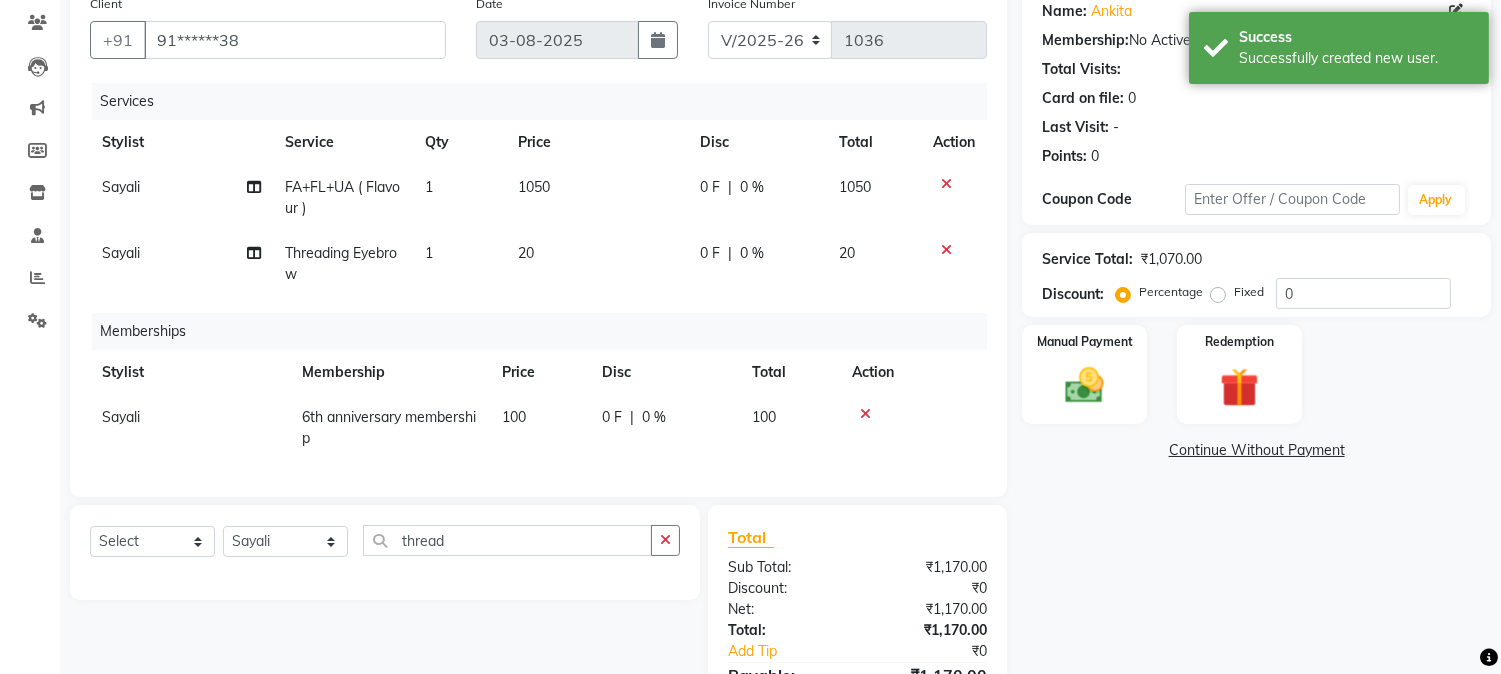 scroll, scrollTop: 294, scrollLeft: 0, axis: vertical 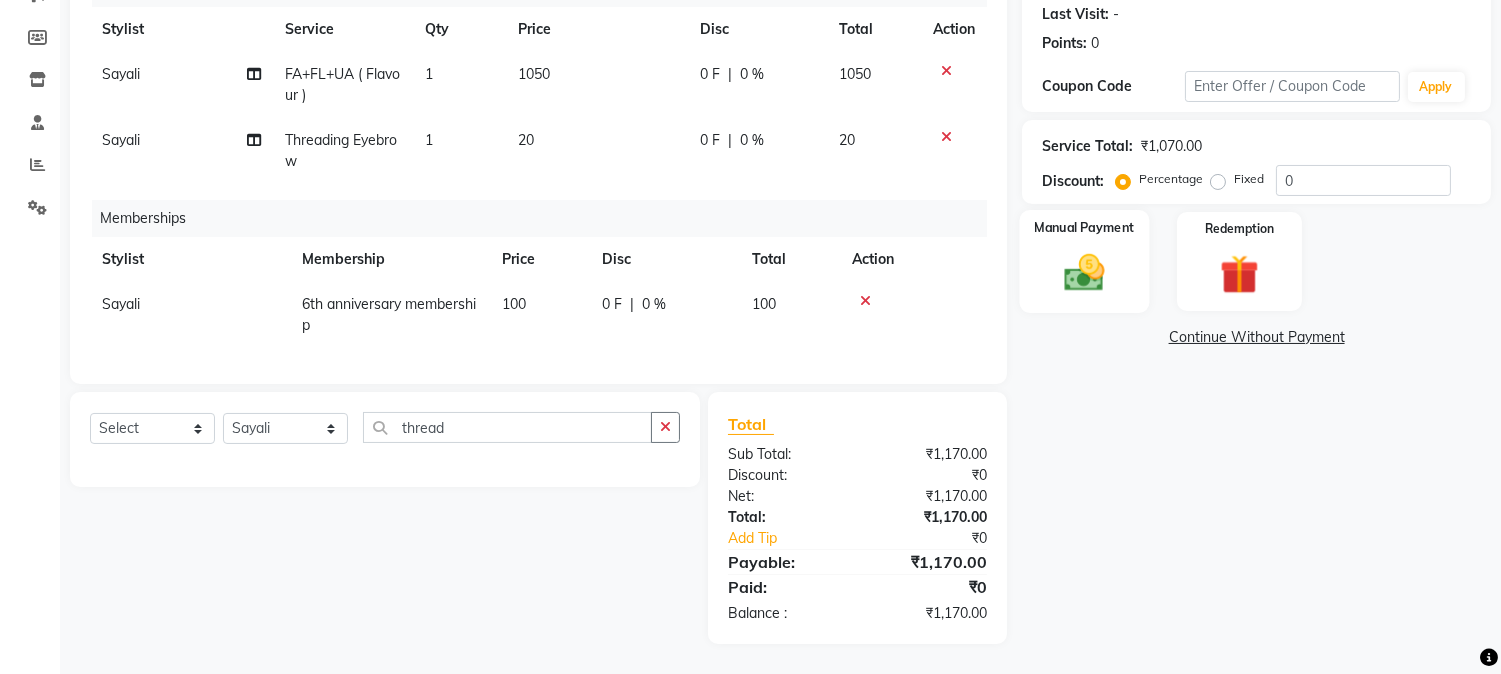 click 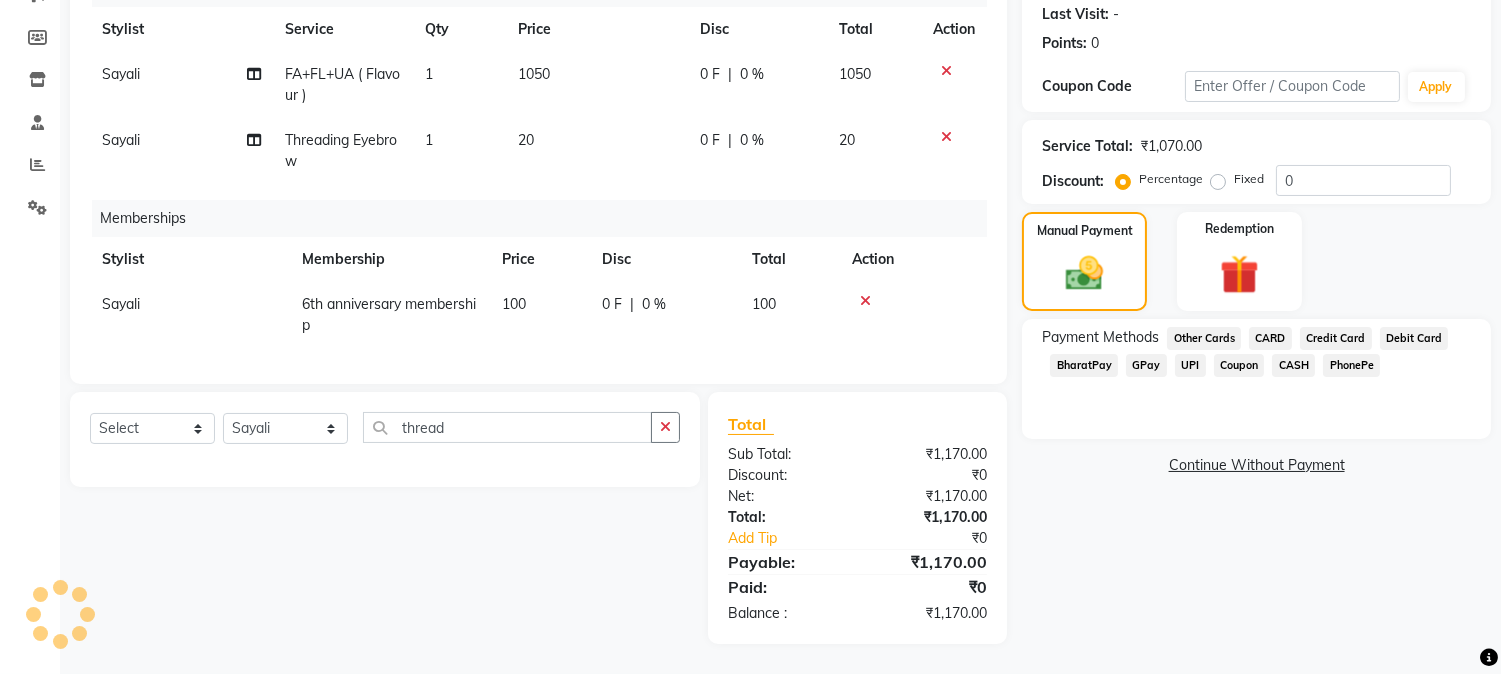 click on "GPay" 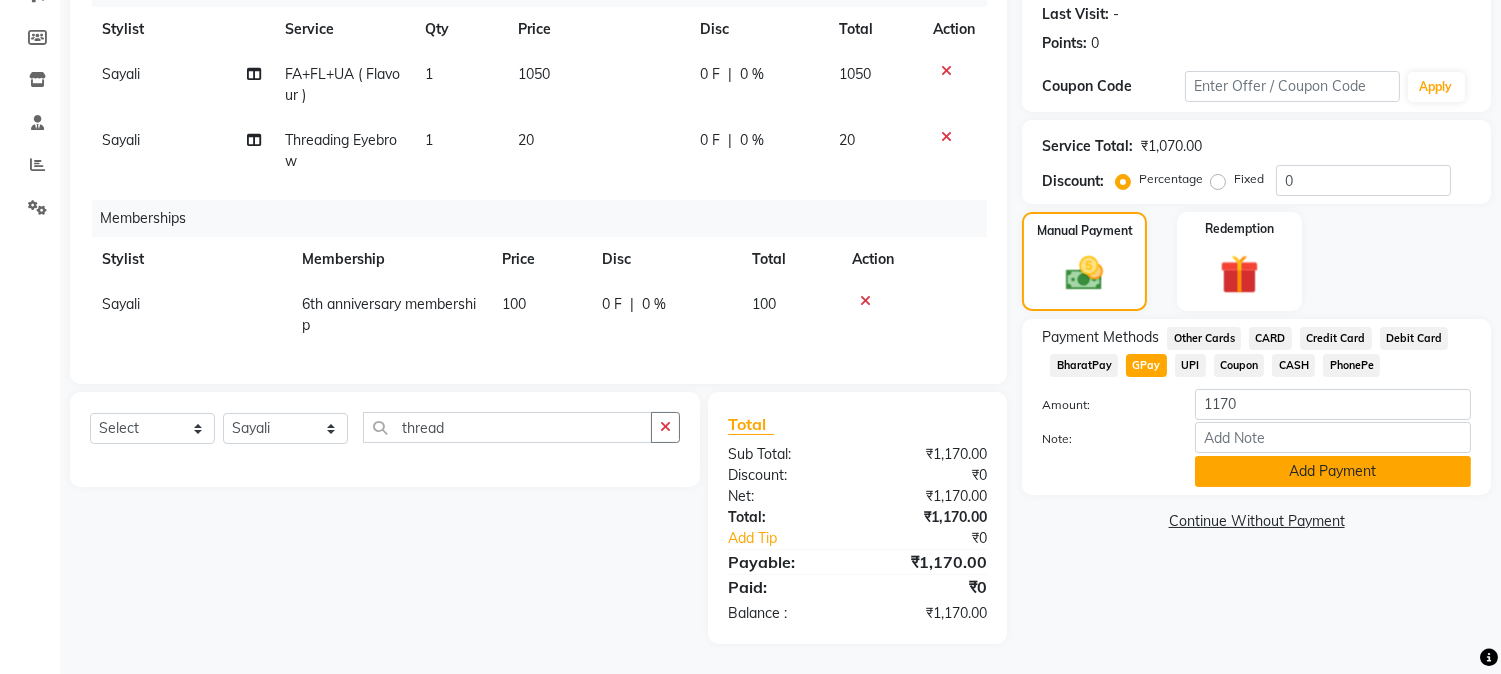 click on "Add Payment" 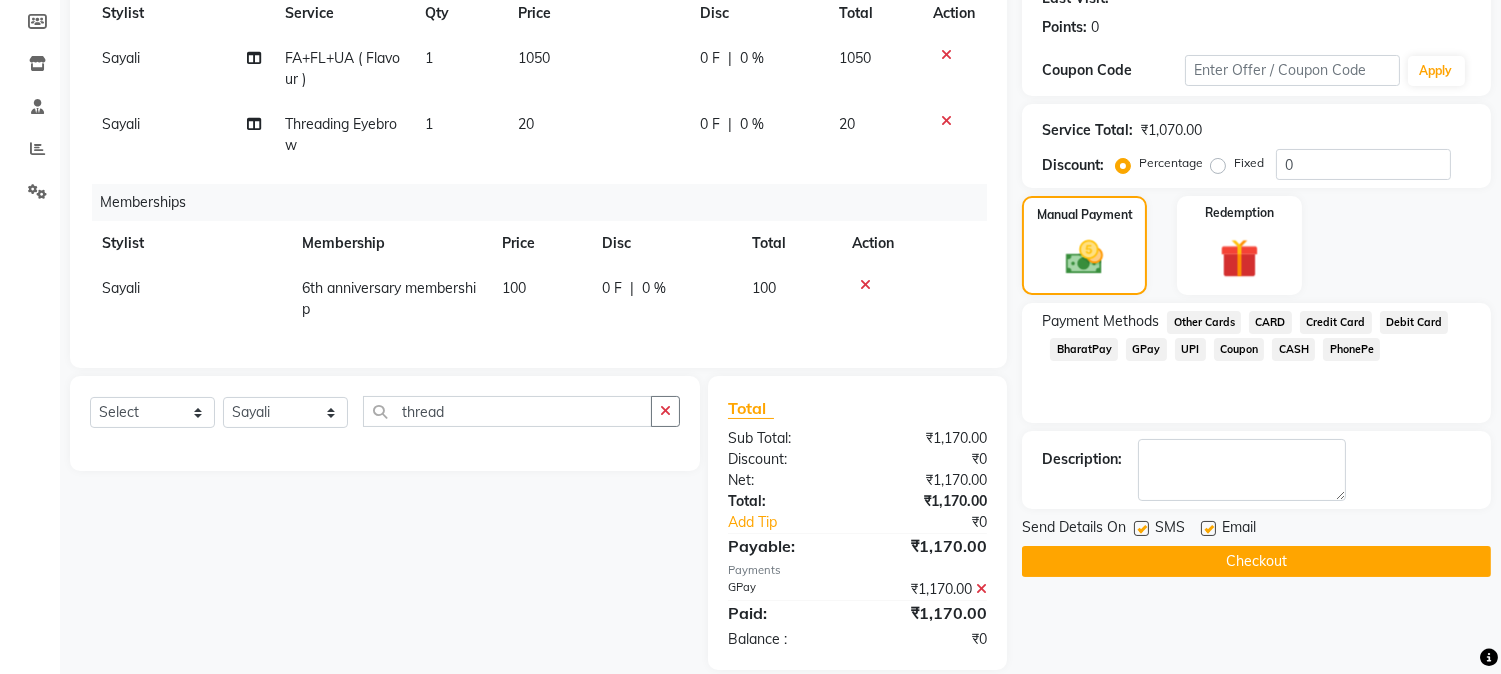 click on "Checkout" 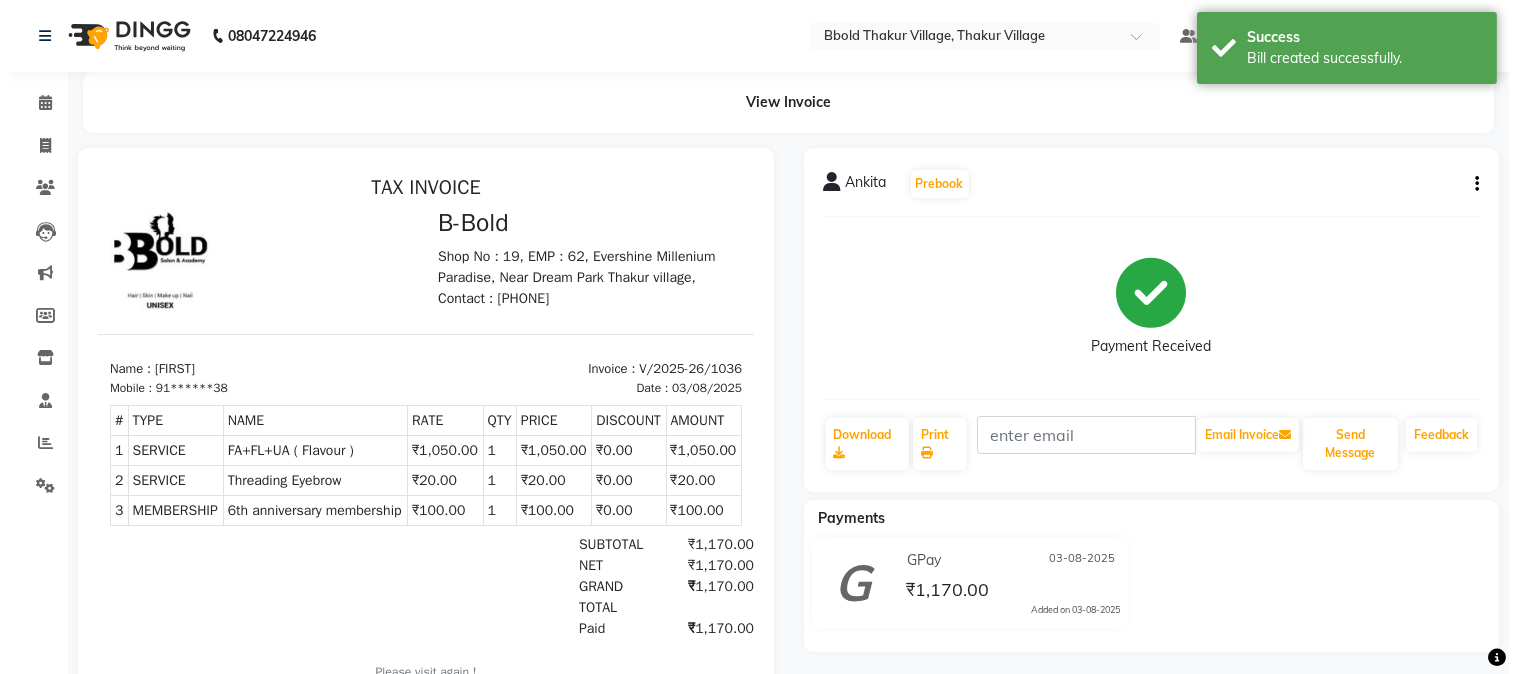 scroll, scrollTop: 0, scrollLeft: 0, axis: both 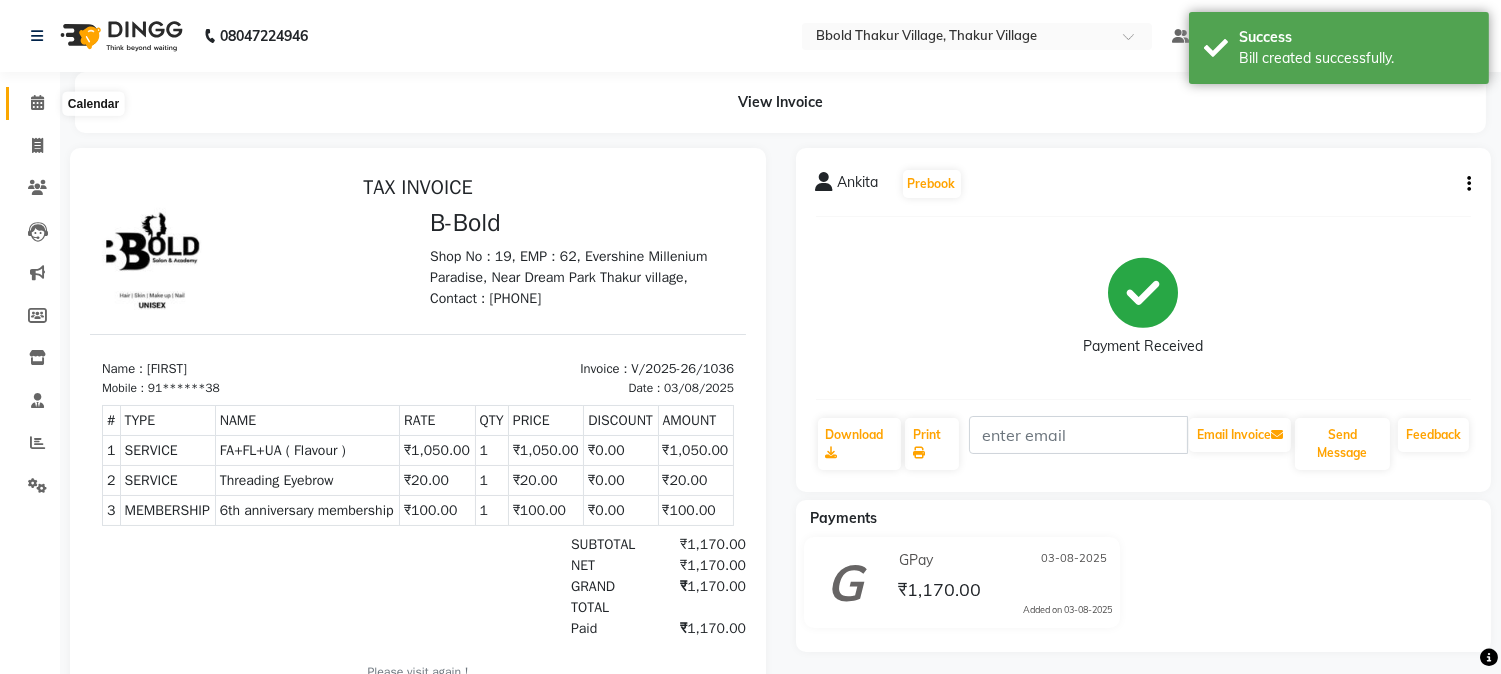 click 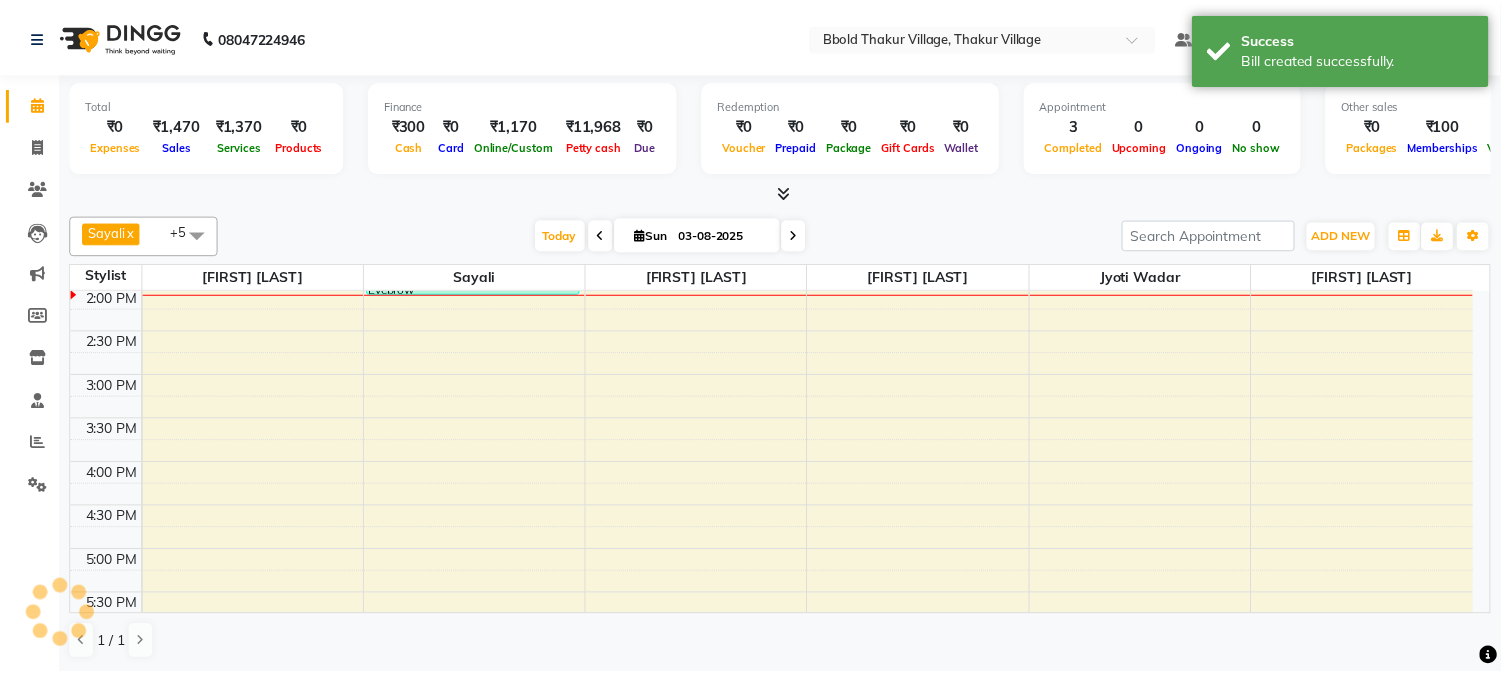 scroll, scrollTop: 355, scrollLeft: 0, axis: vertical 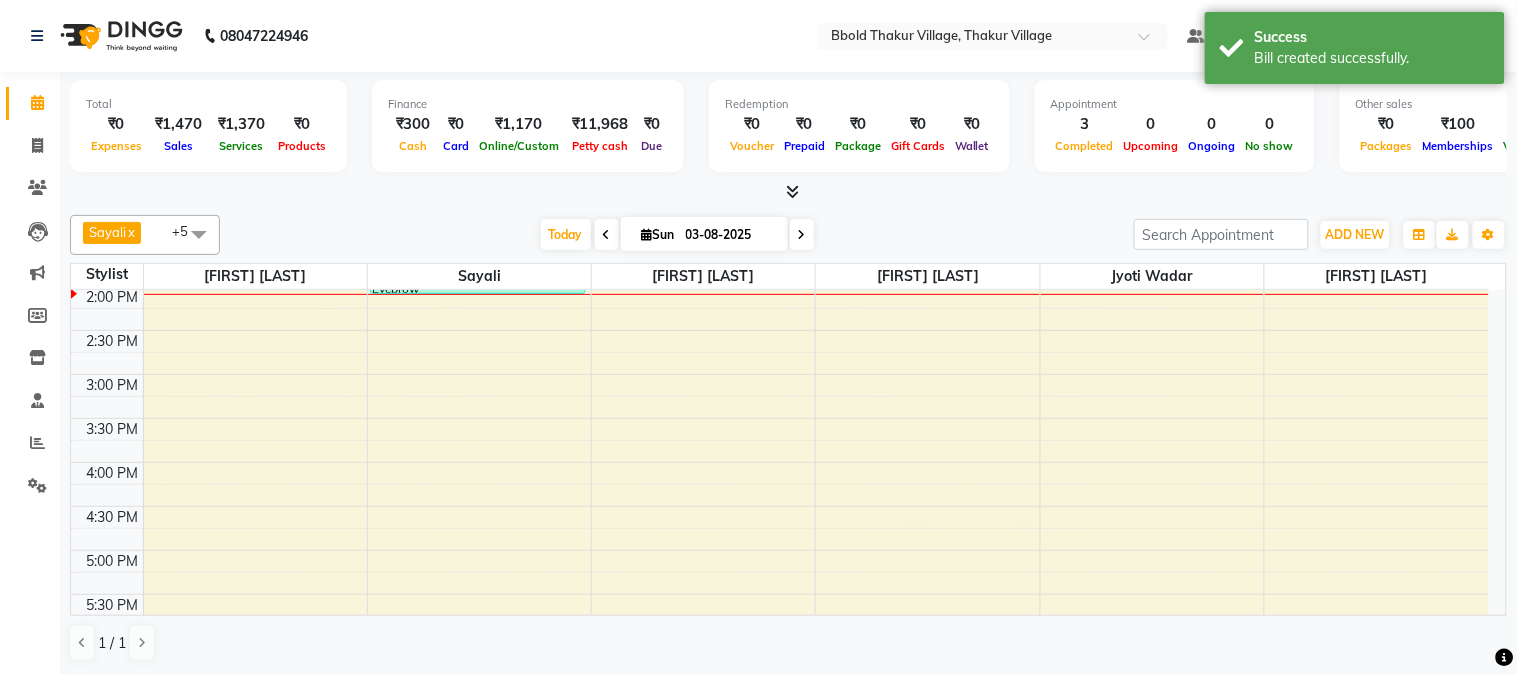click on "Today  Sun 03-08-2025" at bounding box center [677, 235] 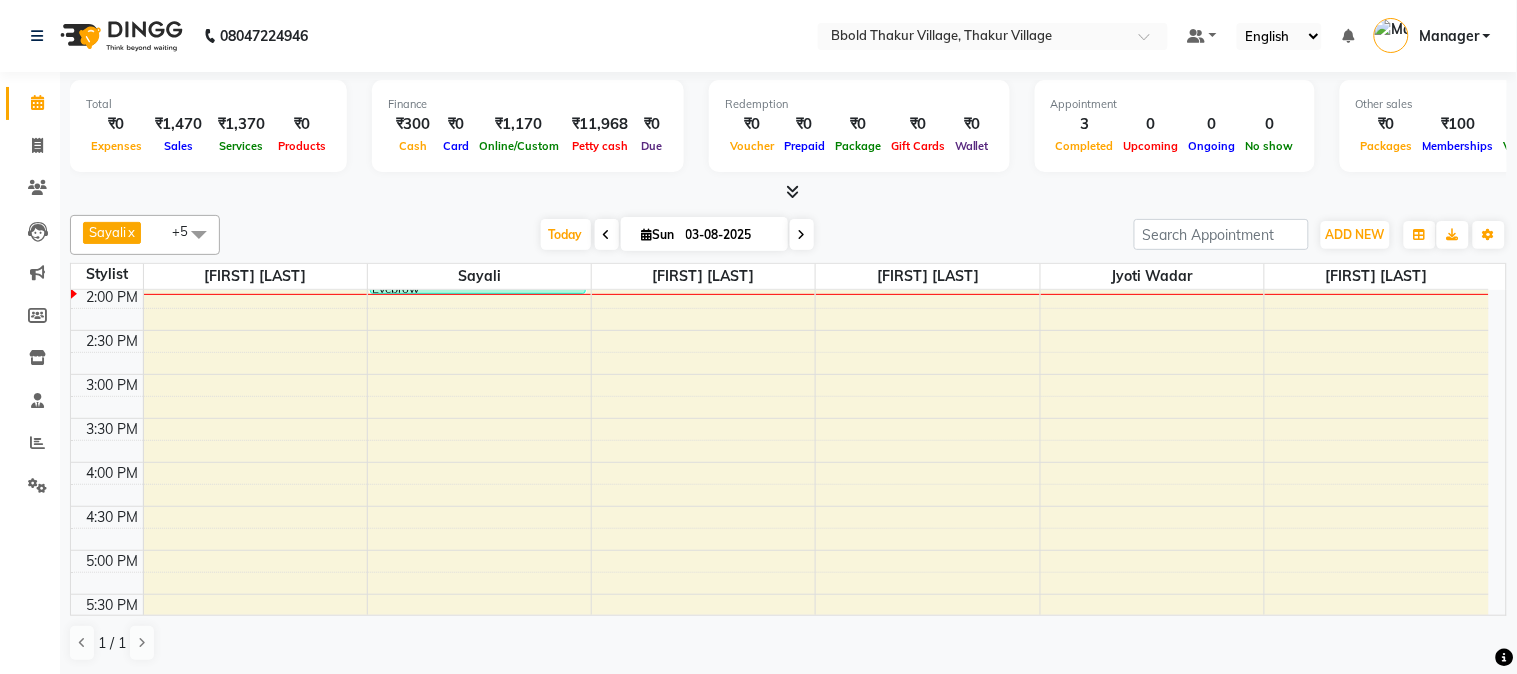 click on "[FIRST]  x [FIRST] [LAST]  x [FIRST] [LAST]  x [FIRST] [LAST]  x [FIRST] [LAST]  x [FIRST] [LAST]  x +5 Select All [FIRST] [LAST] [FIRST] [LAST] Manager [FIRST] [LAST] [FIRST] [LAST]  [FIRST] [LAST] [FIRST]  [FIRST] [LAST] [FIRST] [LAST] Today  Sun 03-08-2025 Toggle Dropdown Add Appointment Add Invoice Add Expense Add Attendance Add Client Add Transaction Toggle Dropdown Add Appointment Add Invoice Add Expense Add Attendance Add Client ADD NEW Toggle Dropdown Add Appointment Add Invoice Add Expense Add Attendance Add Client Add Transaction [FIRST]  x [FIRST] [LAST]  x [FIRST] [LAST]  x [FIRST] [LAST]  x [FIRST] [LAST]  x [FIRST] [LAST]  x +5 Select All [FIRST] [LAST] [FIRST] [LAST] Manager [FIRST] [LAST] [FIRST] [LAST]  [FIRST] [LAST] [FIRST] [LAST] [FIRST] [LAST] [FIRST] [LAST] [FIRST] [LAST] Group By  Staff View   Room View  View as Vertical  Vertical - Week View  Horizontal  Horizontal - Week View  List  Toggle Dropdown Calendar Settings Manage Tags   Arrange Stylists   Reset Stylists  Full Screen  Show Available Stylist  Appointment Form Zoom 100% 9" at bounding box center [788, 235] 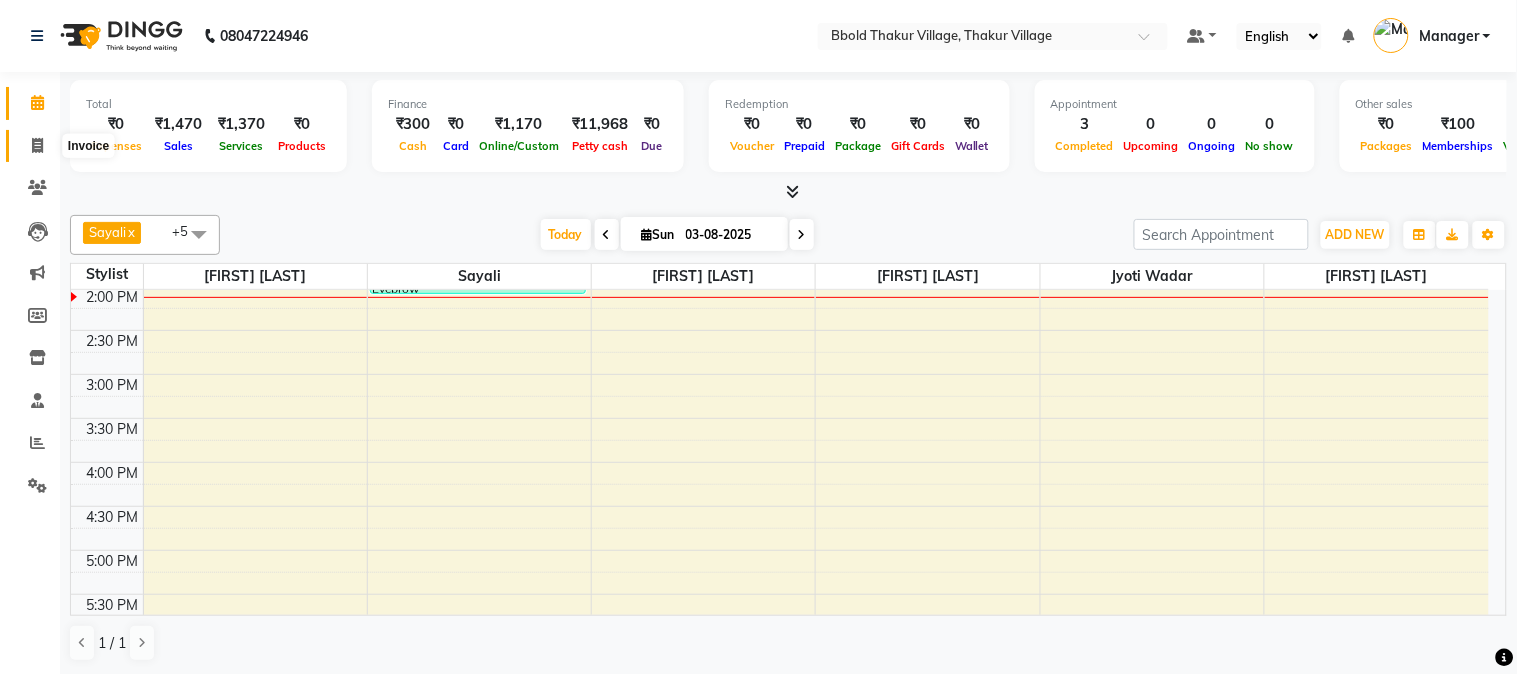 click 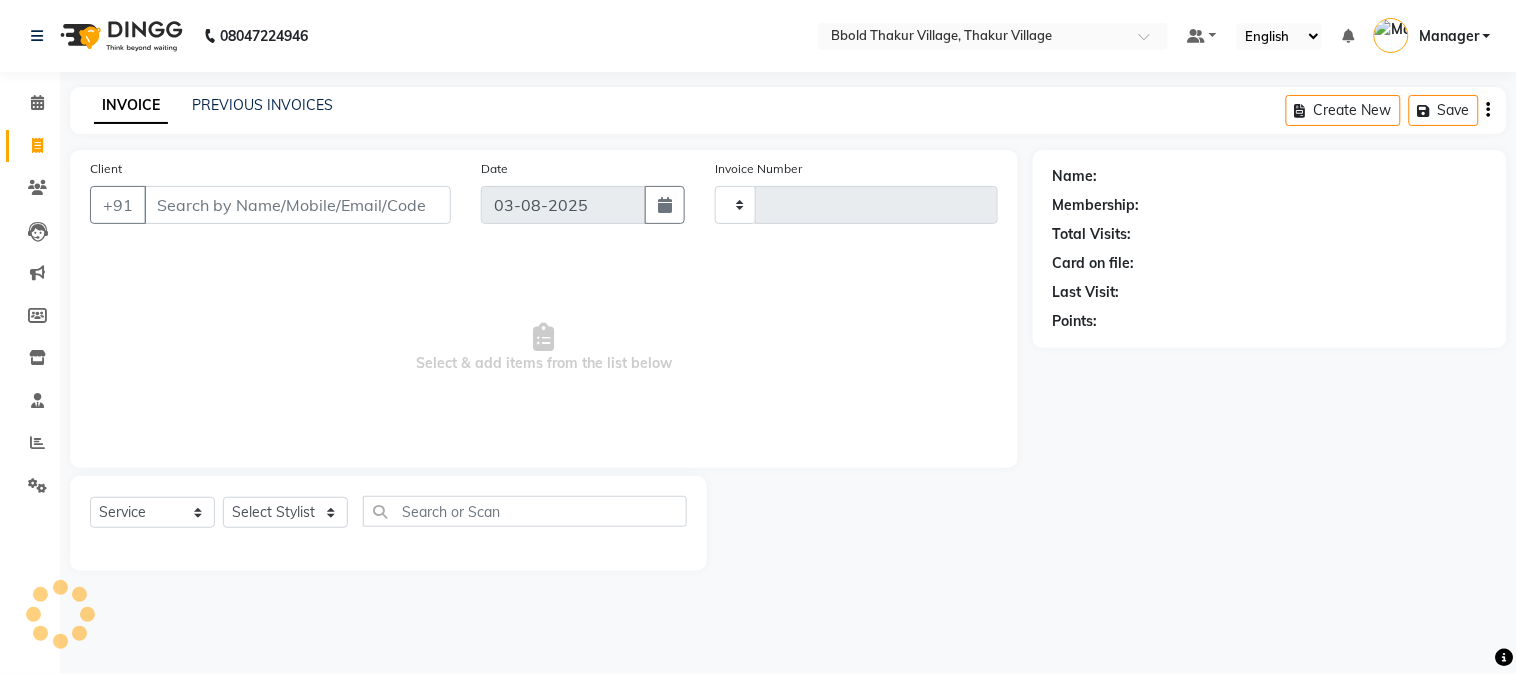 type on "1037" 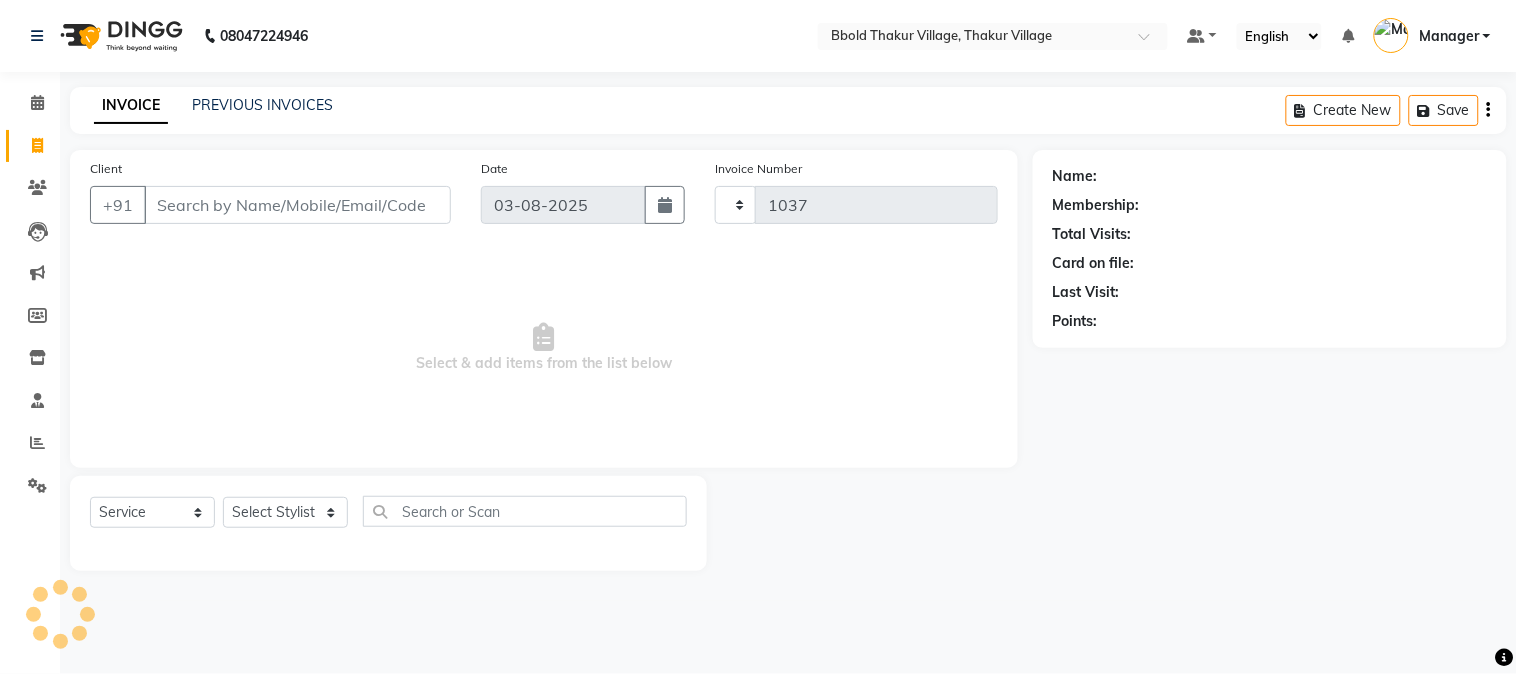 select on "7742" 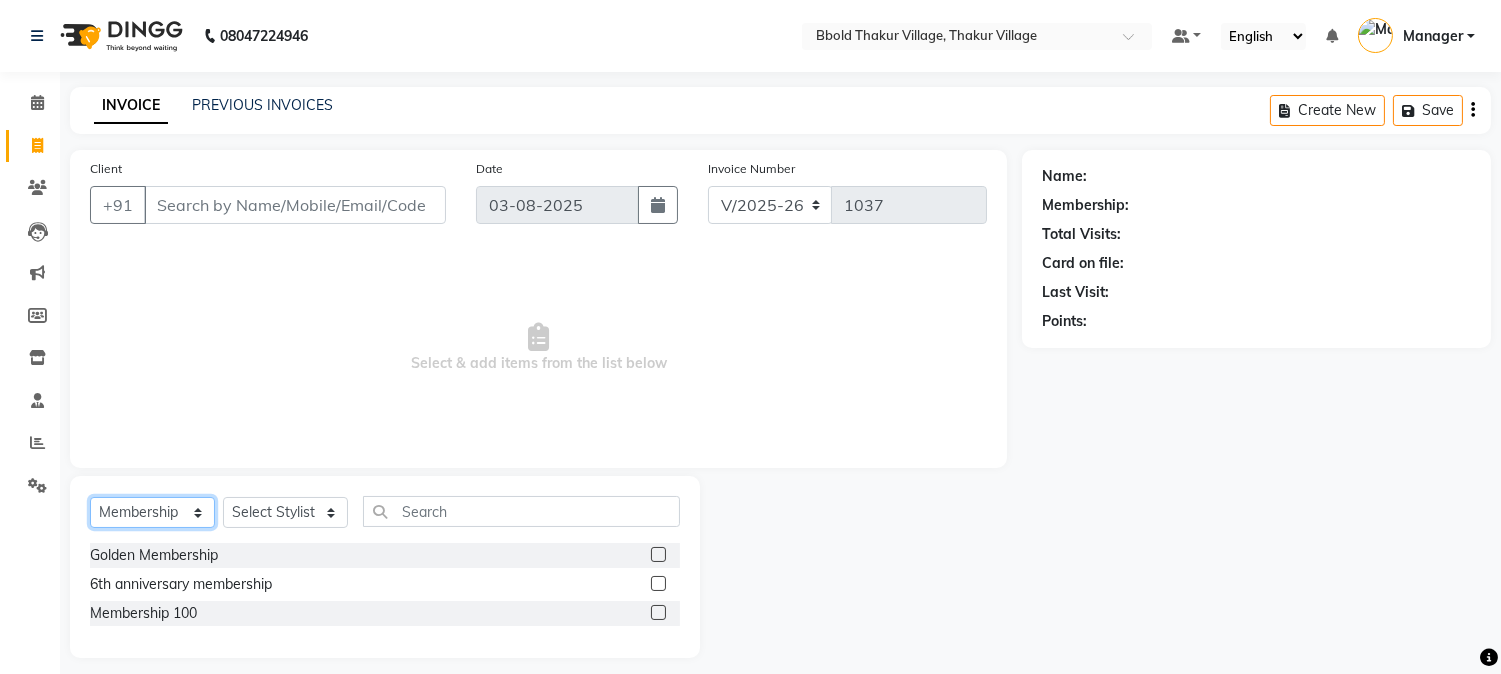 click on "Select  Service  Product  Membership  Package Voucher Prepaid Gift Card" 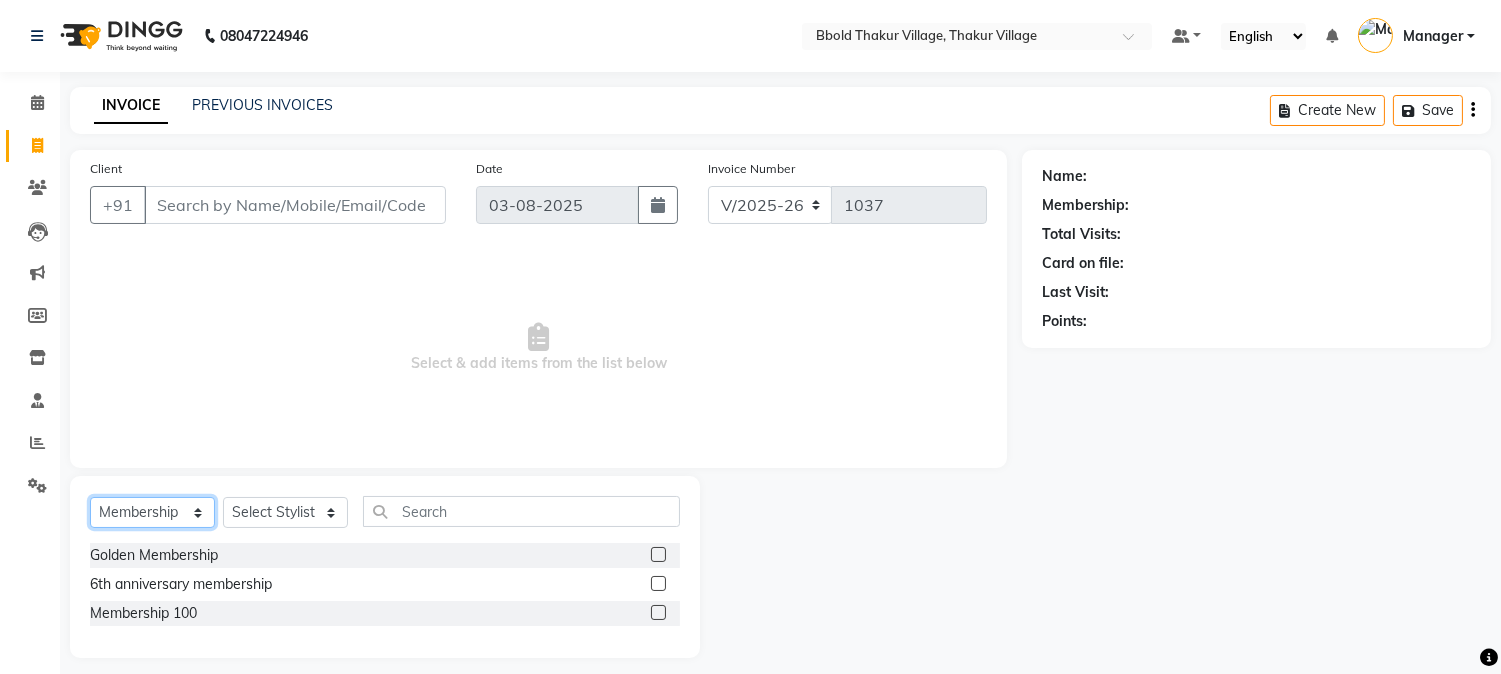 select on "service" 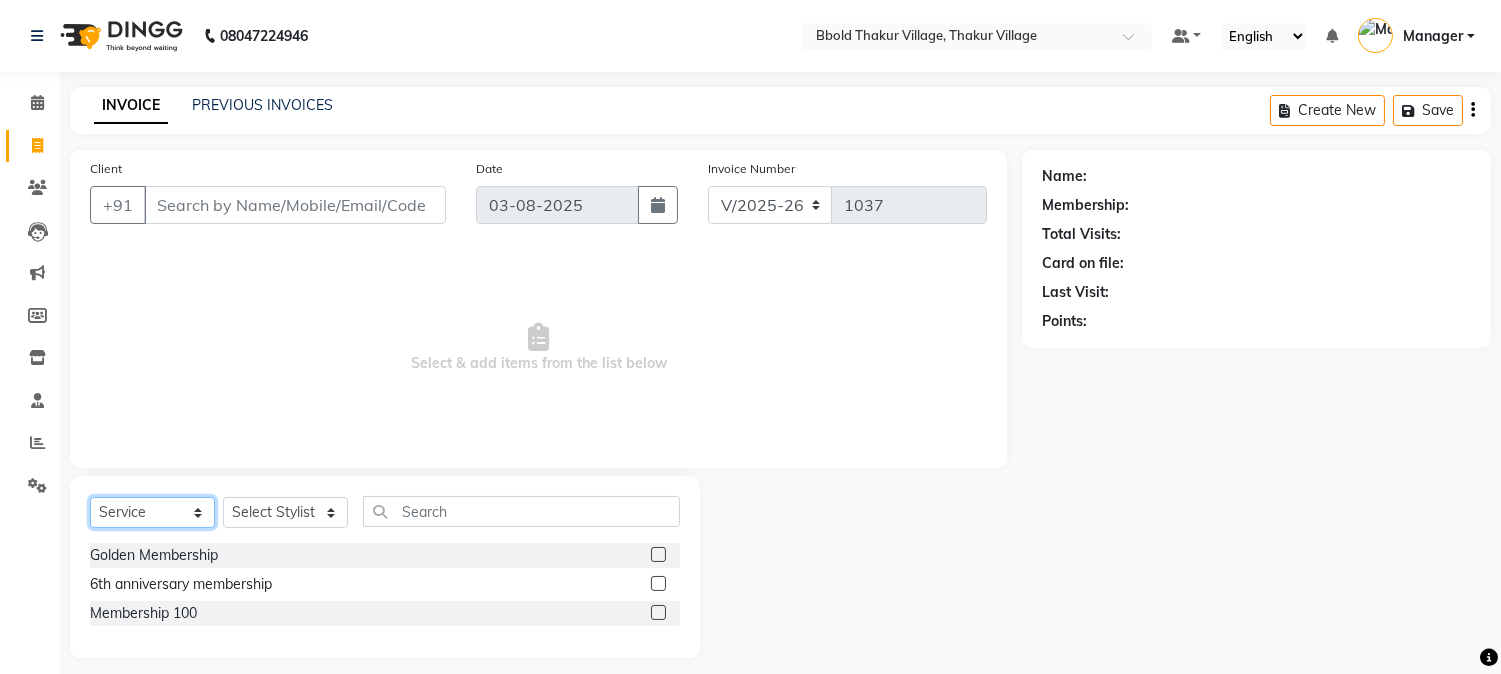 click on "Select  Service  Product  Membership  Package Voucher Prepaid Gift Card" 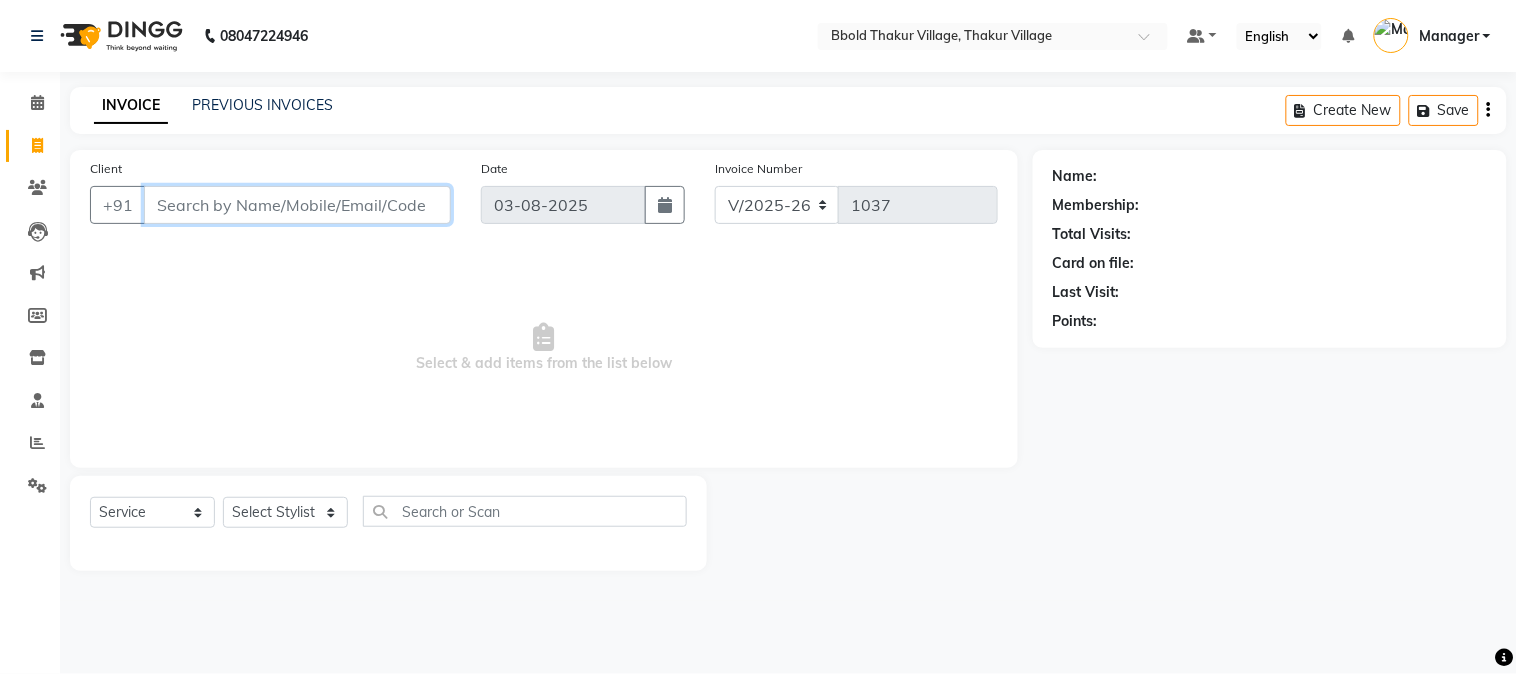 click on "Client" at bounding box center (297, 205) 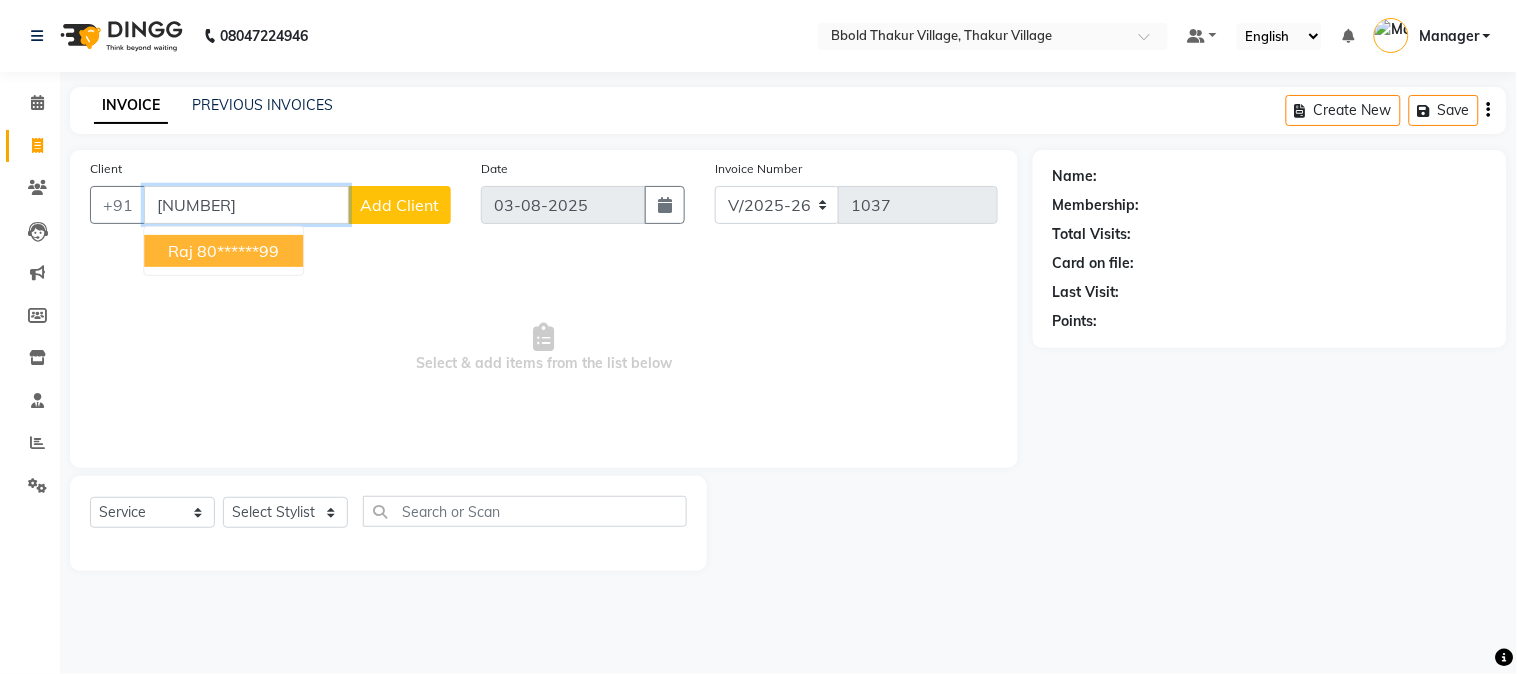 click on "80******99" at bounding box center [238, 251] 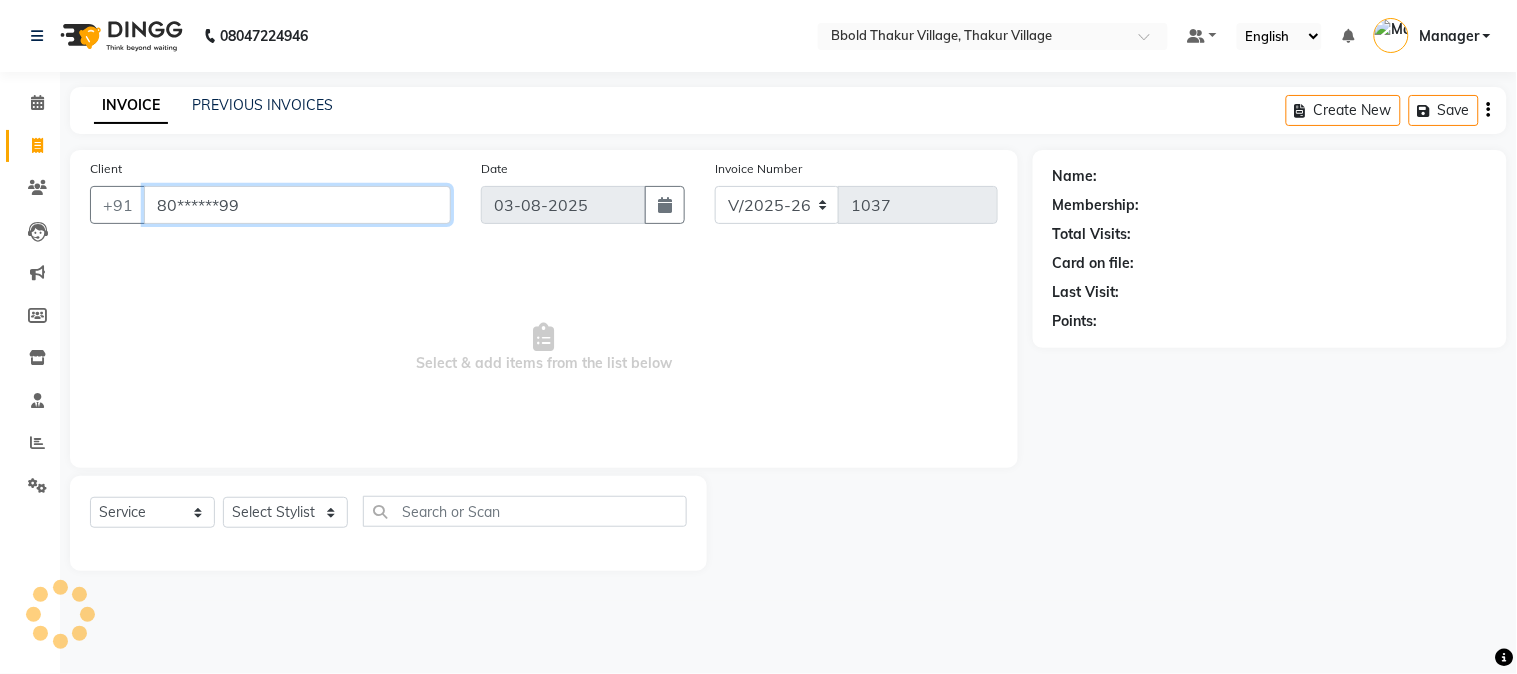 type on "80******99" 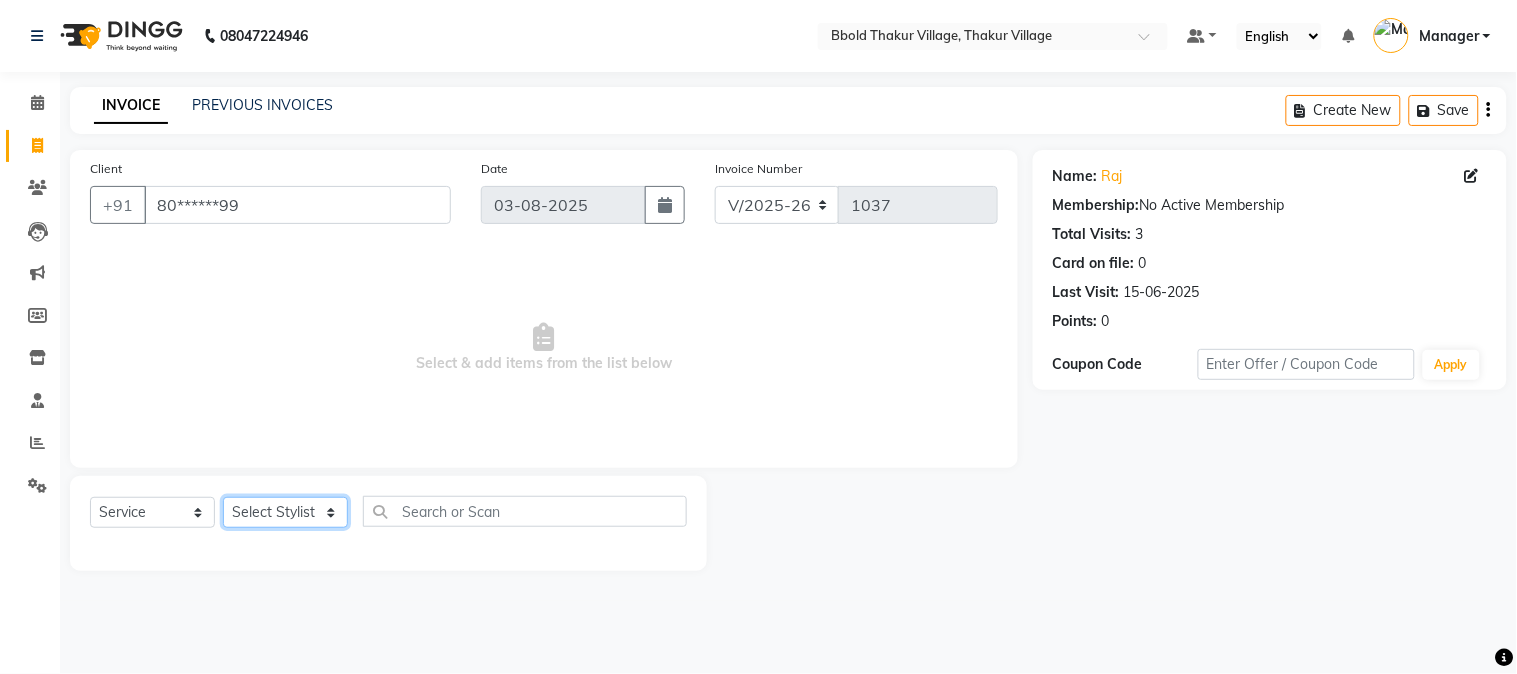 click on "Select Stylist [FIRST] [LAST] [FIRST] [LAST] Manager [FIRST] [LAST] [FIRST] [LAST]  [FIRST] [LAST] [FIRST] [LAST] [FIRST] [LAST] [FIRST] [LAST] [FIRST] [LAST]" 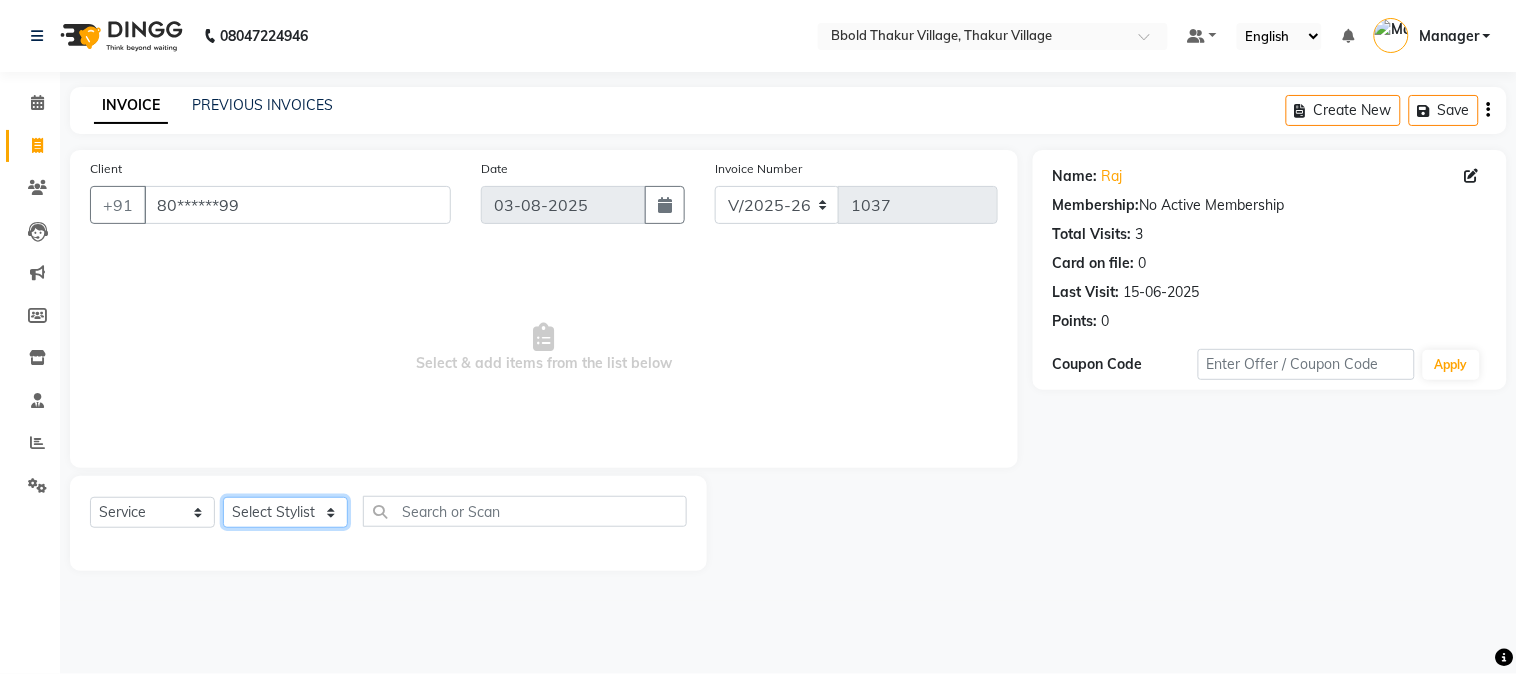 select on "68995" 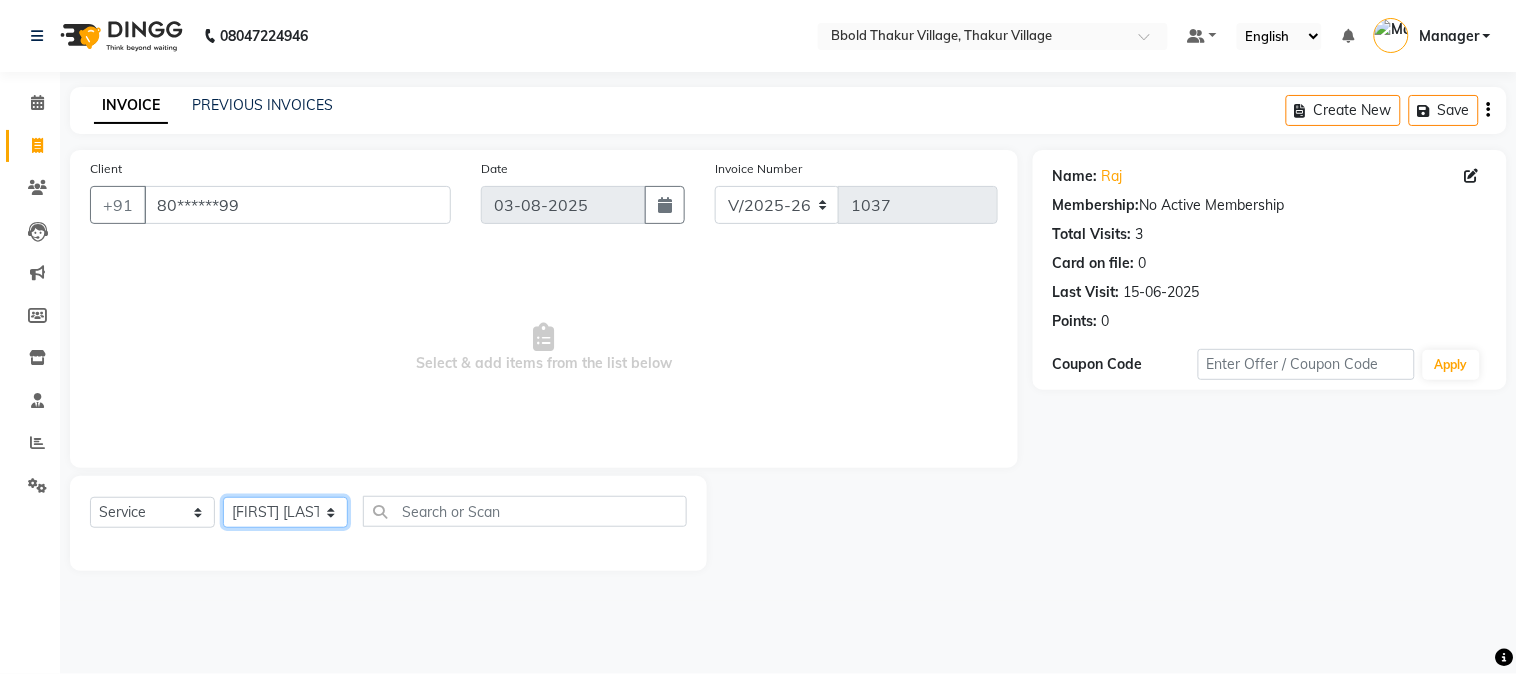 click on "Select Stylist [FIRST] [LAST] [FIRST] [LAST] Manager [FIRST] [LAST] [FIRST] [LAST]  [FIRST] [LAST] [FIRST] [LAST] [FIRST] [LAST] [FIRST] [LAST] [FIRST] [LAST]" 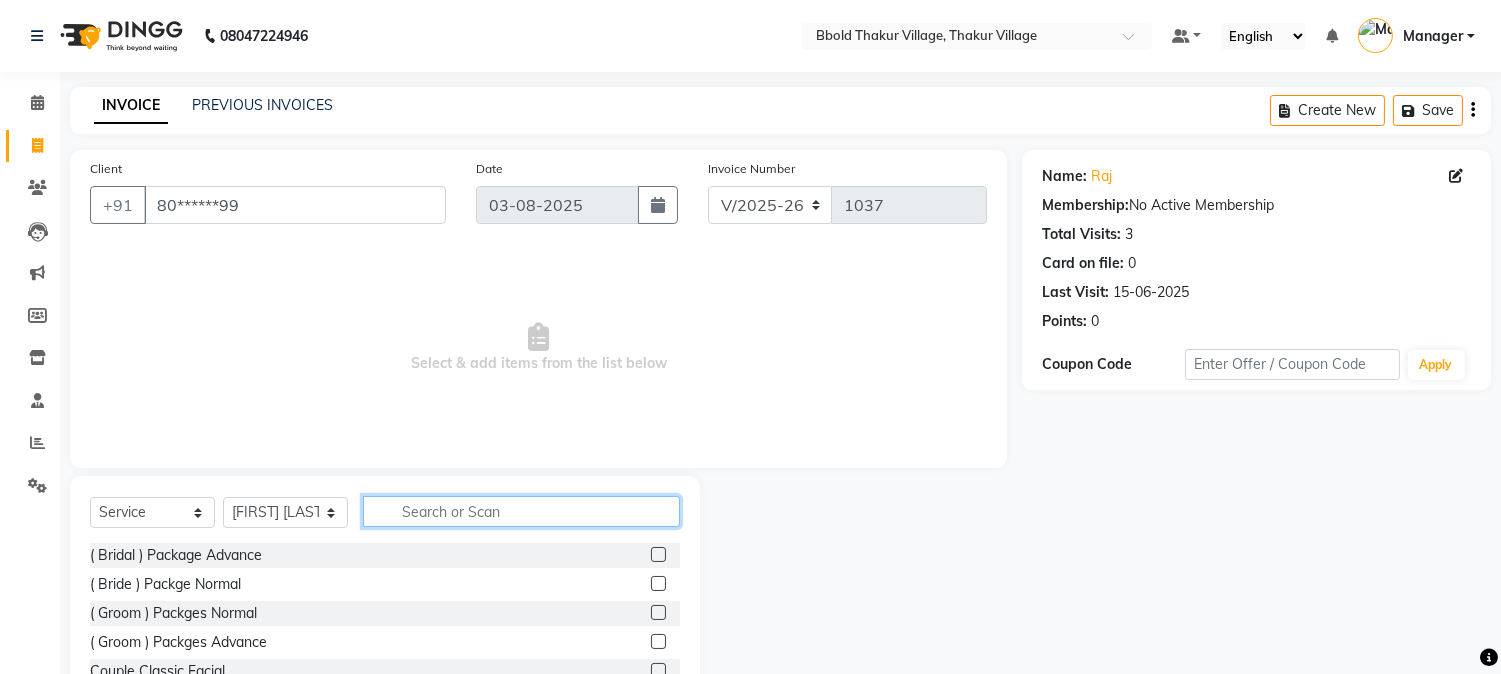 click 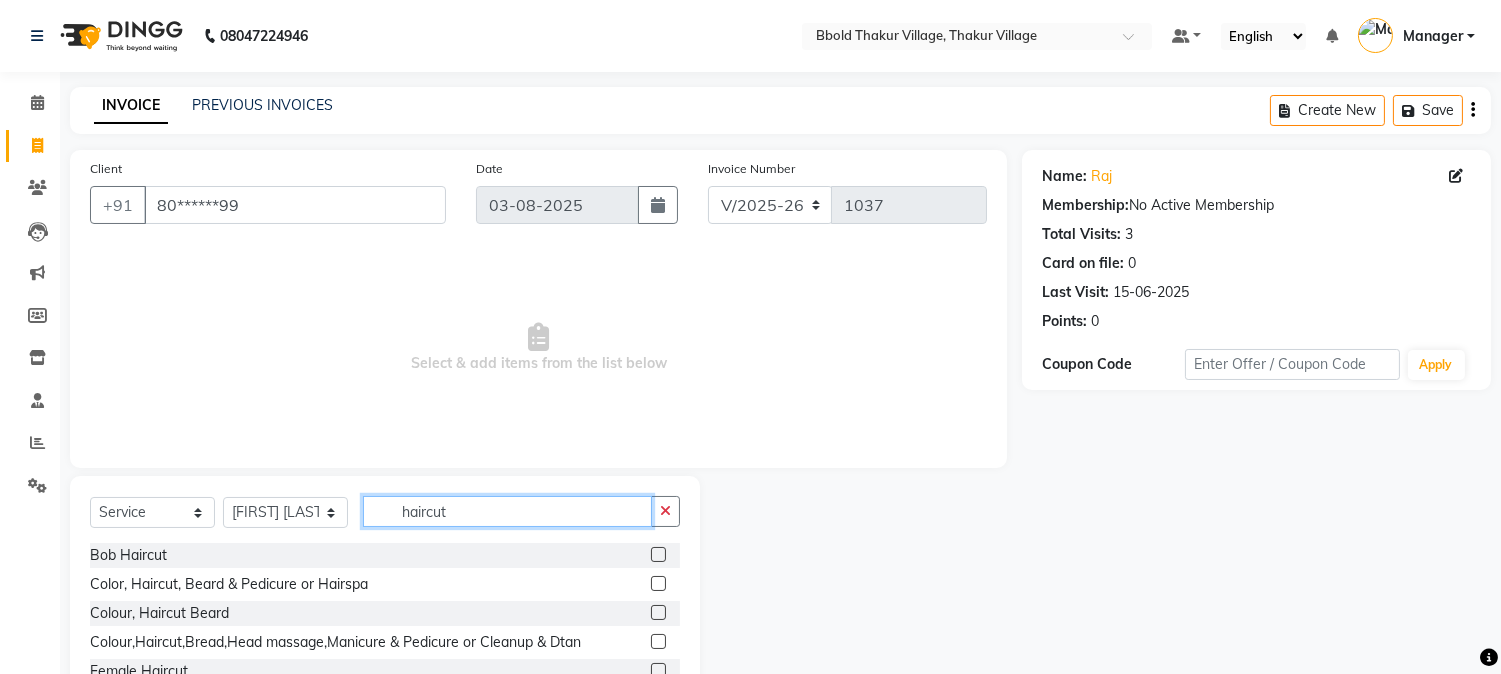scroll, scrollTop: 126, scrollLeft: 0, axis: vertical 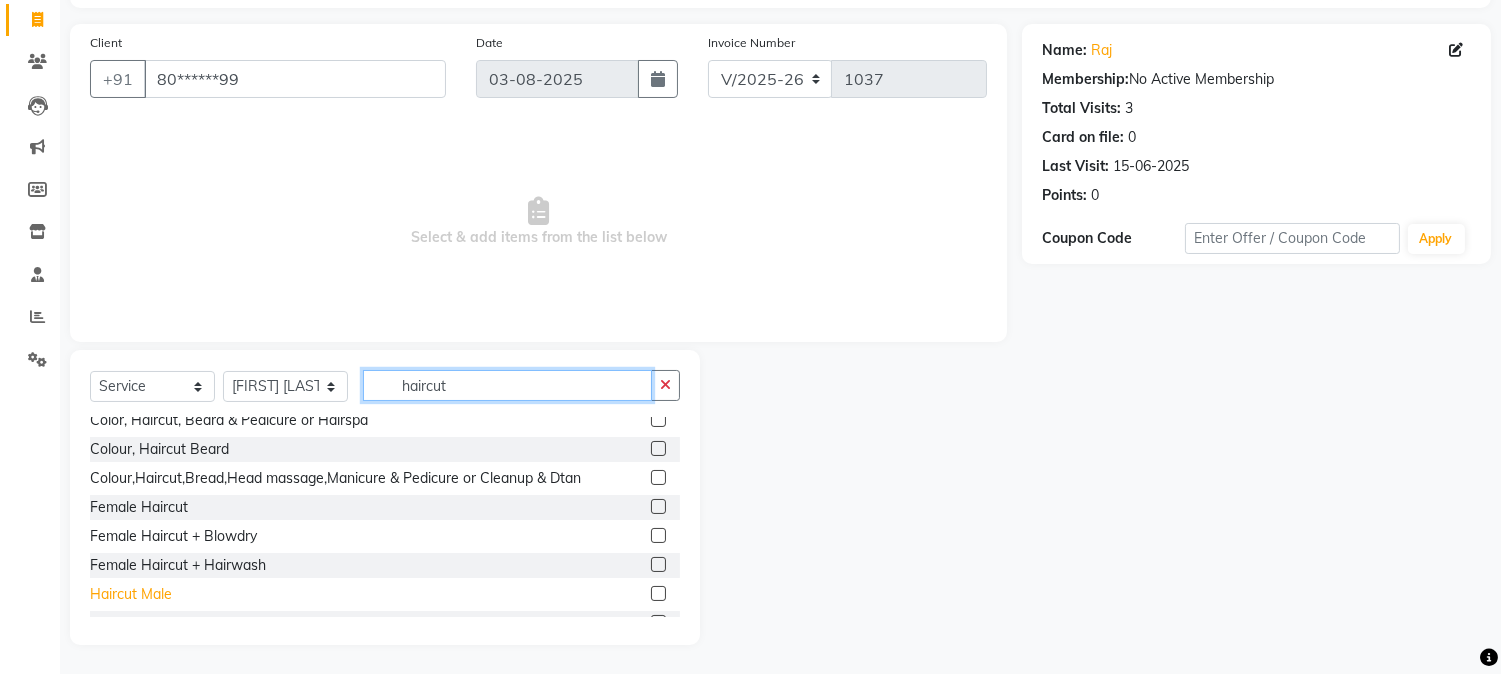 type on "haircut" 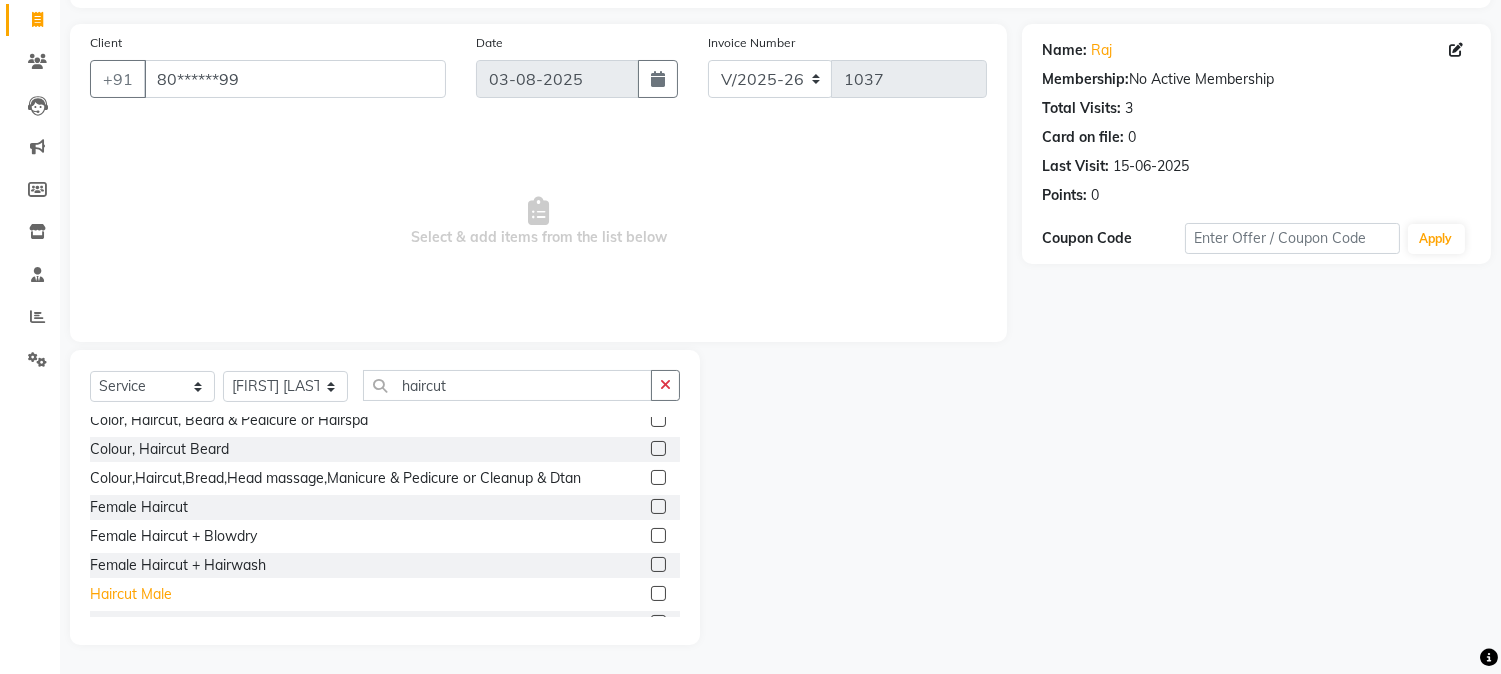 click on "Haircut Male" 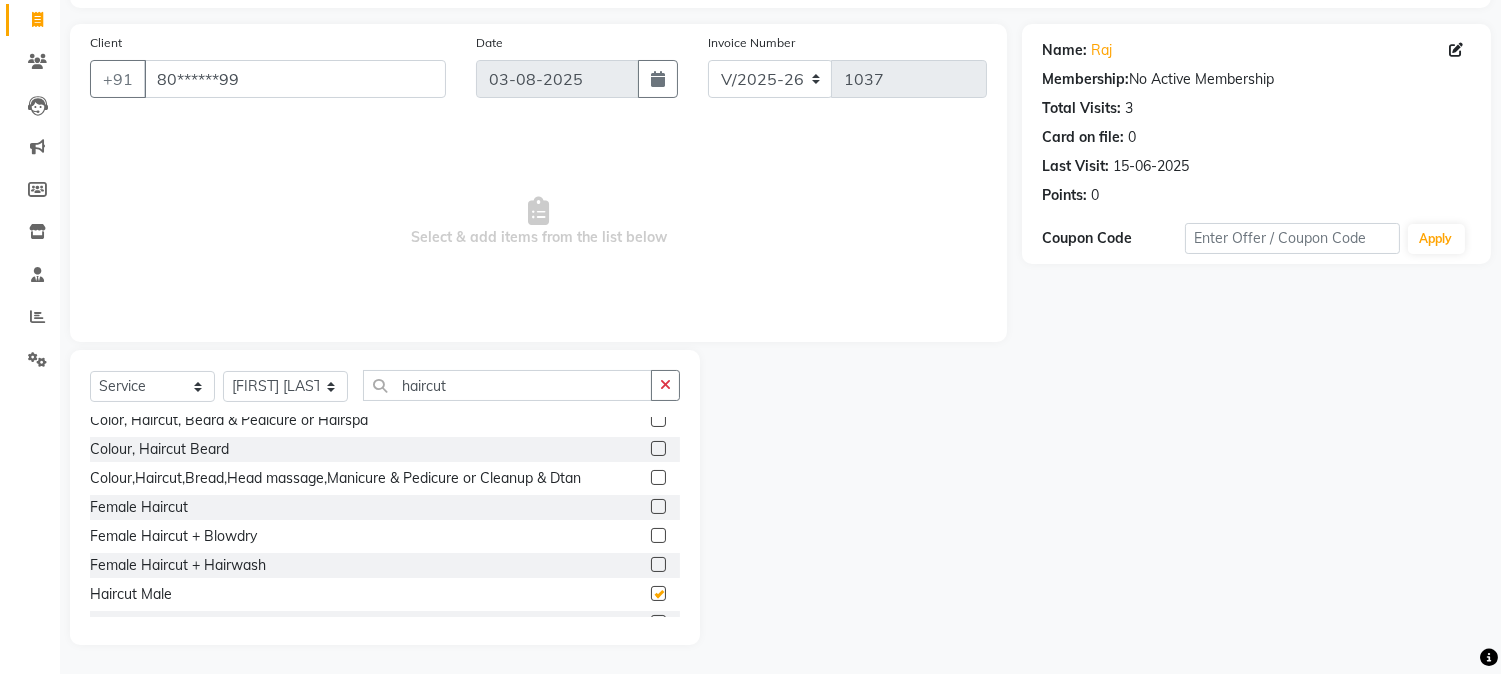 checkbox on "false" 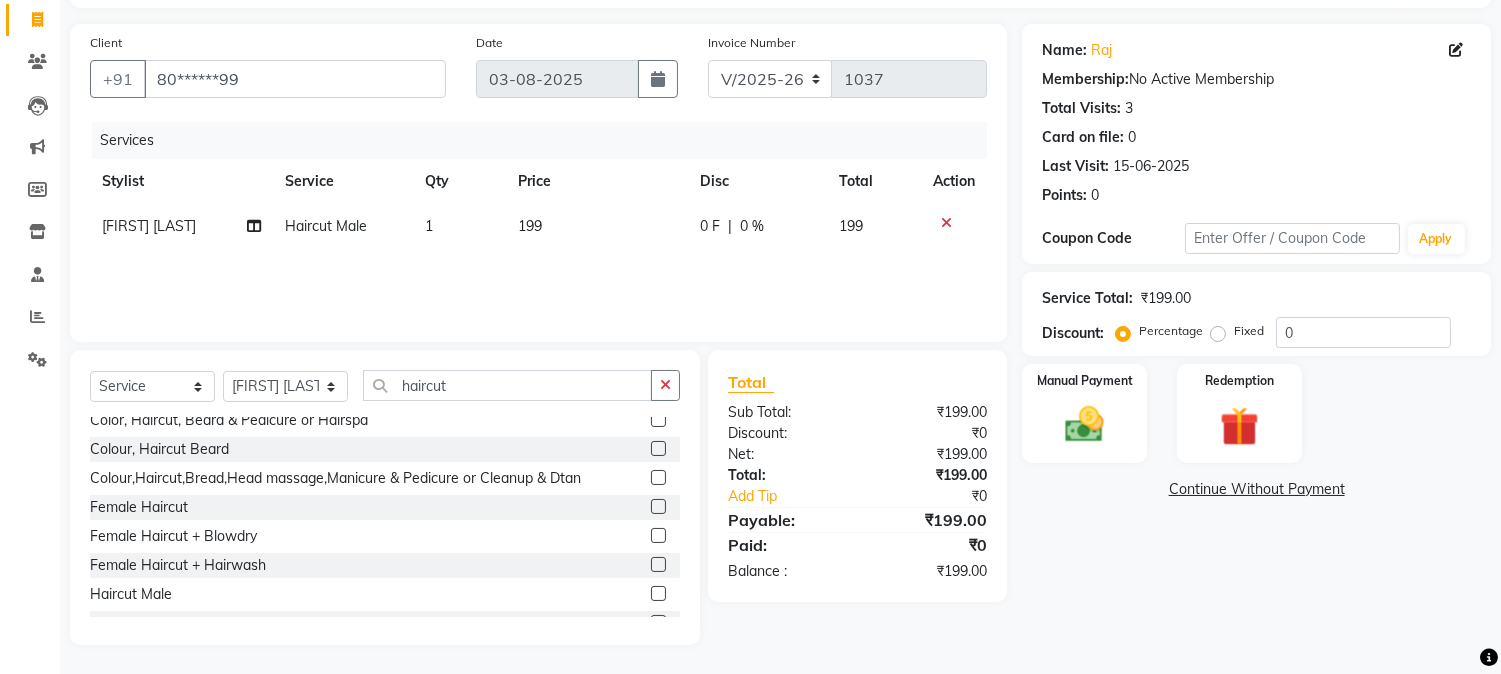 click on "199" 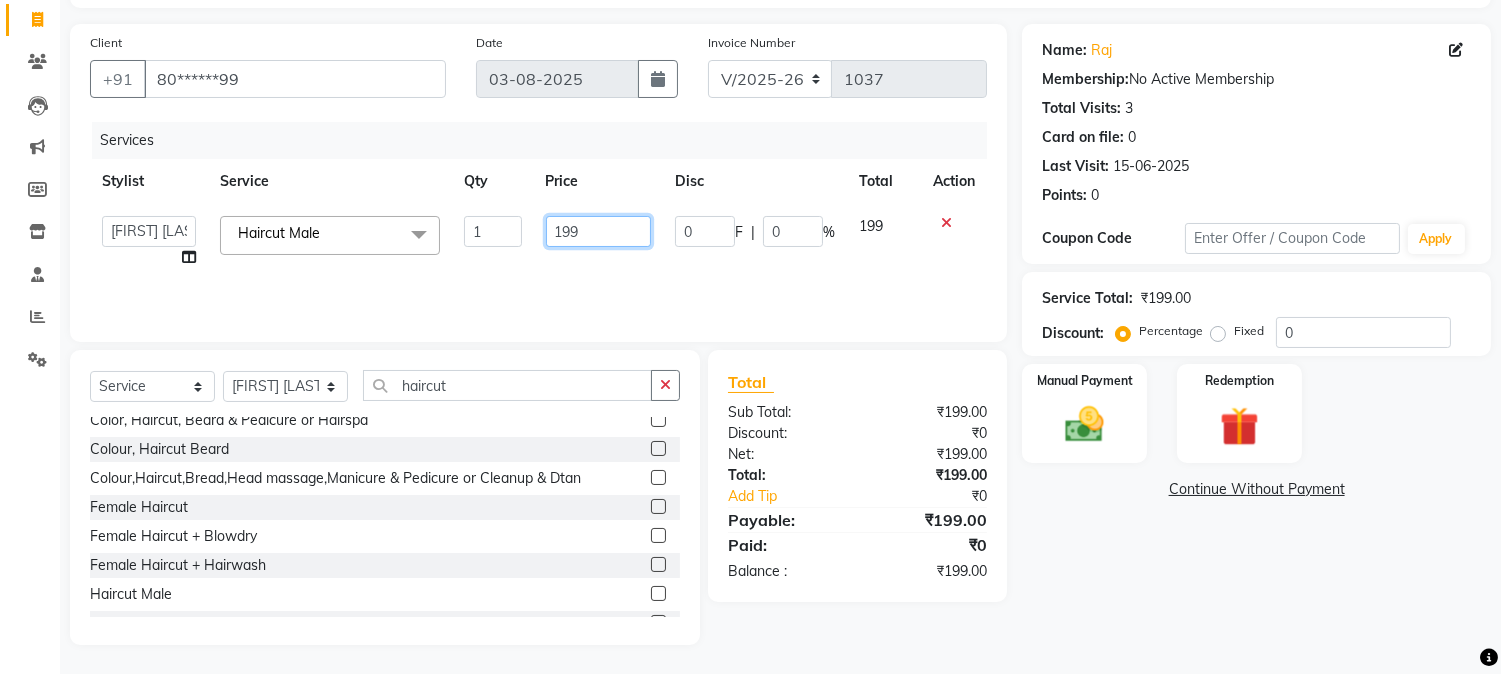 click on "199" 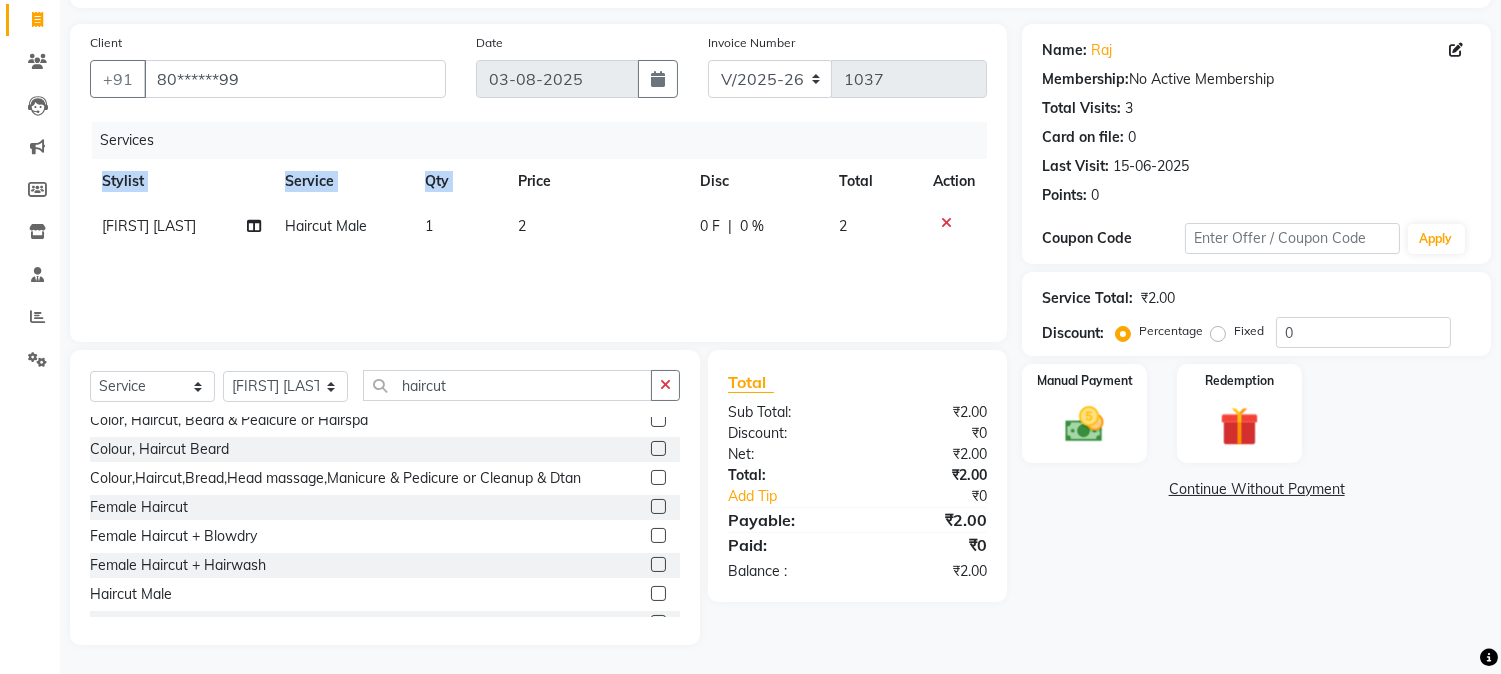 drag, startPoint x: 506, startPoint y: 177, endPoint x: 517, endPoint y: 203, distance: 28.231188 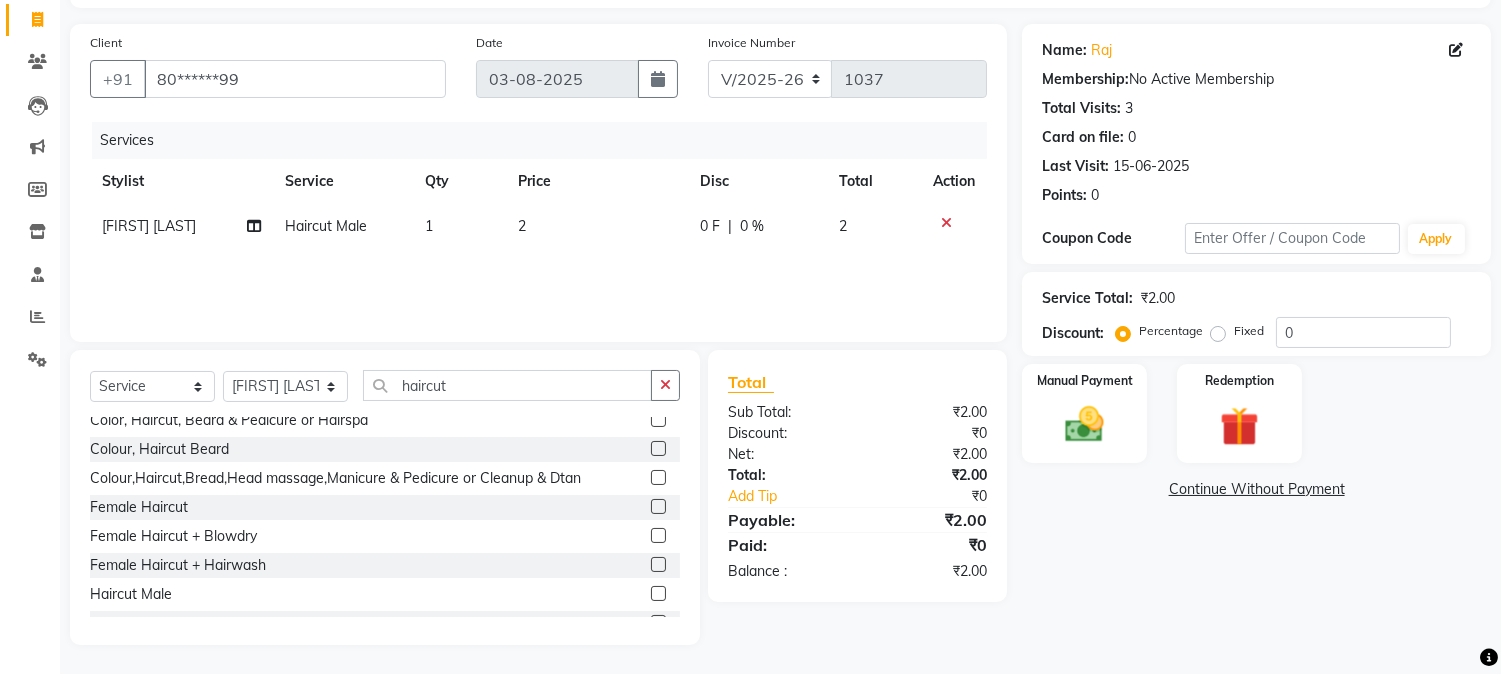 click on "2" 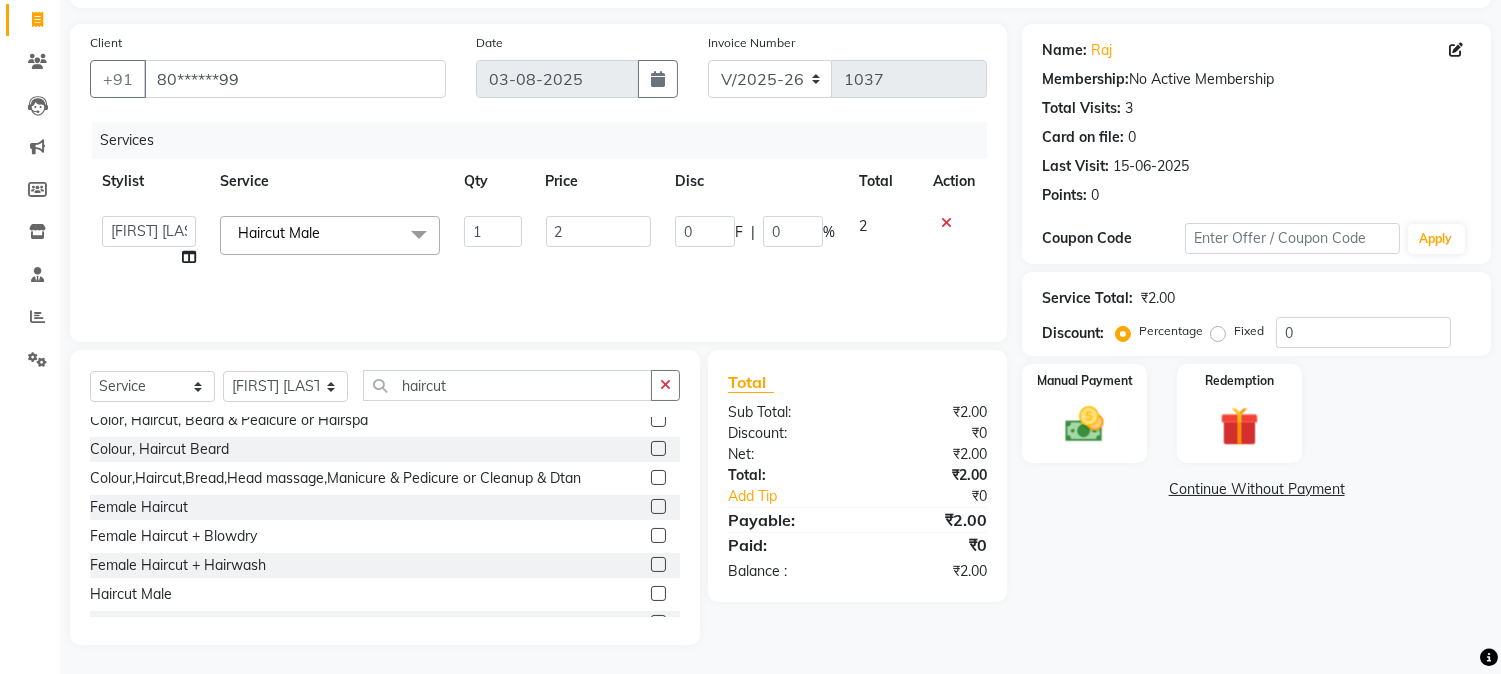 click on "2" 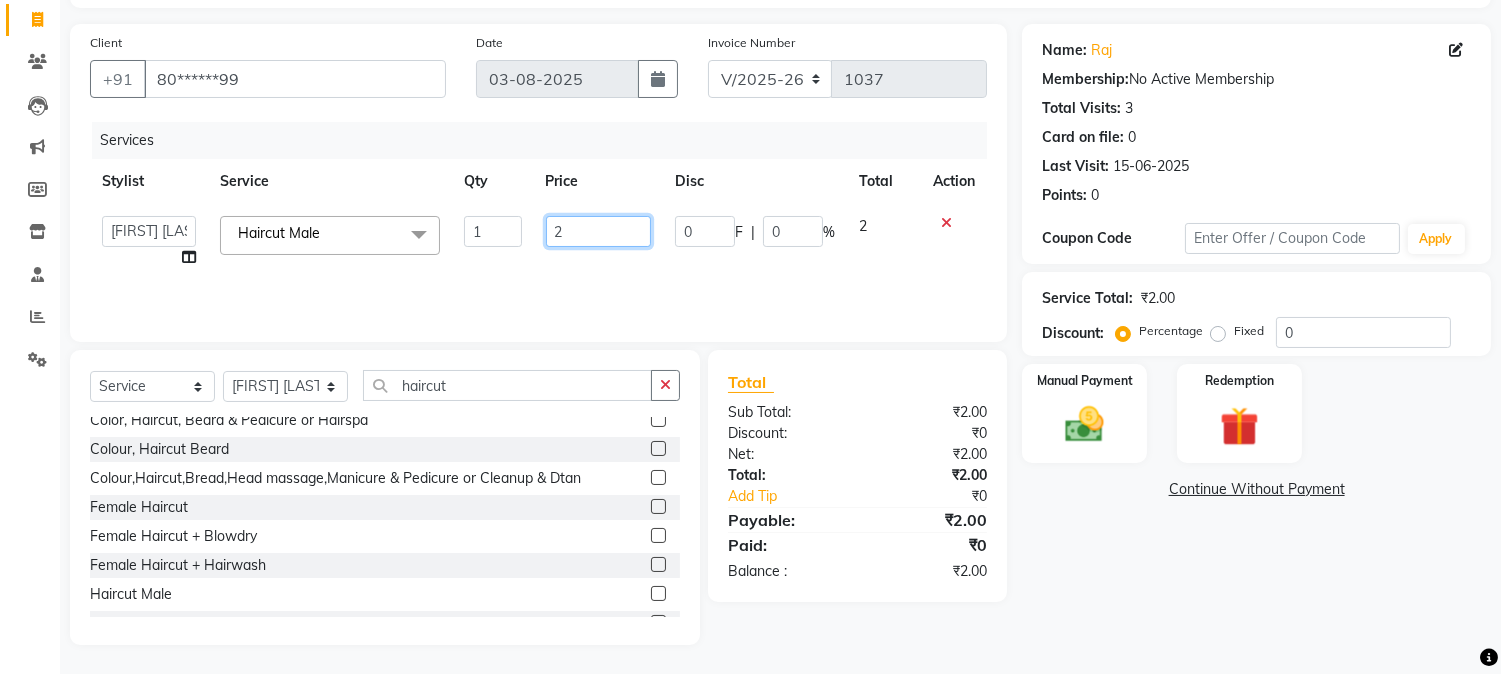 click on "2" 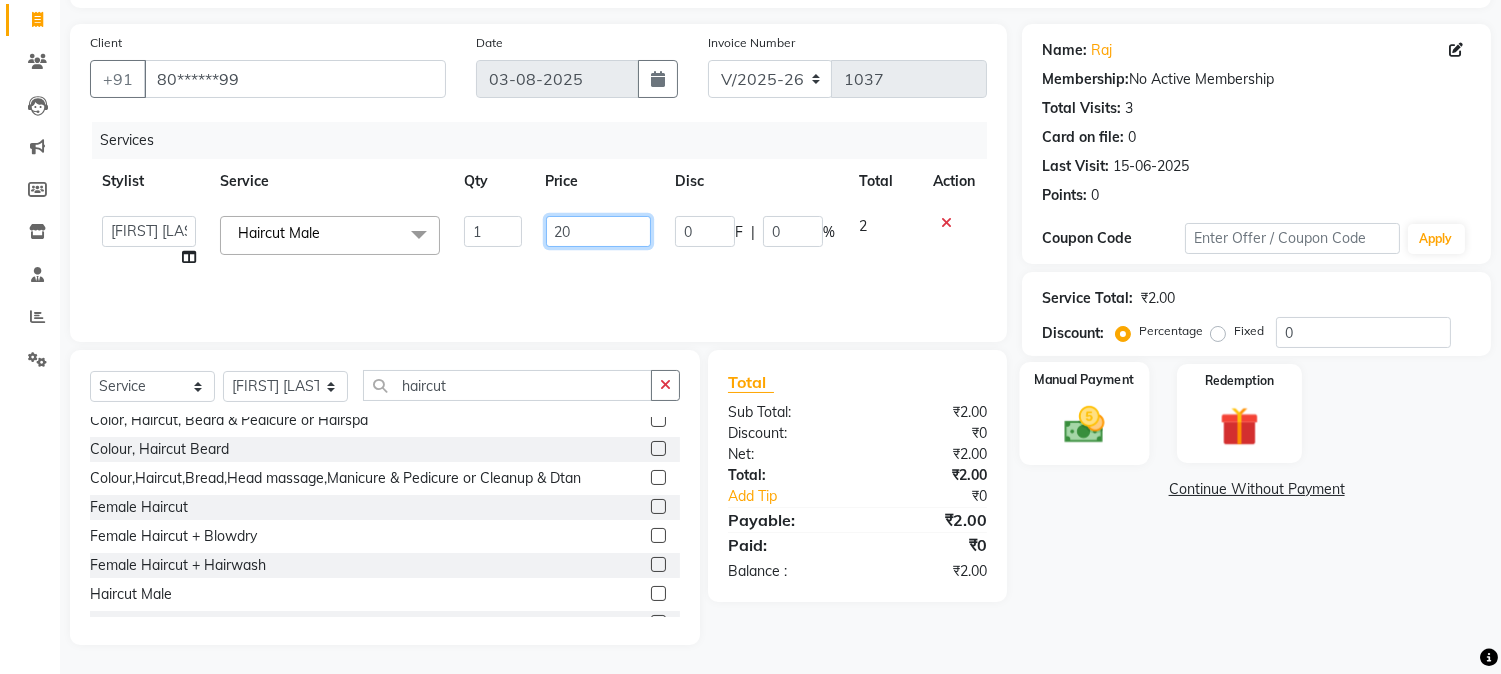 type on "200" 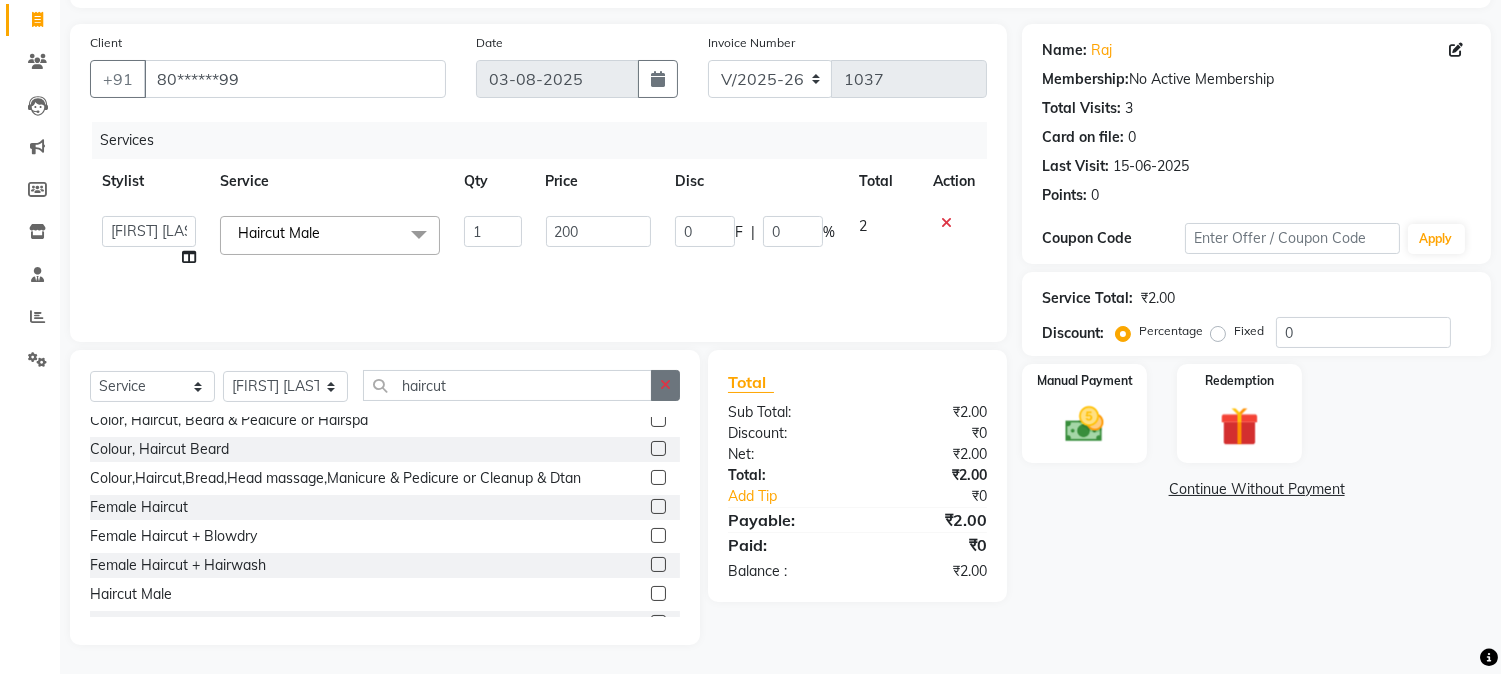 click 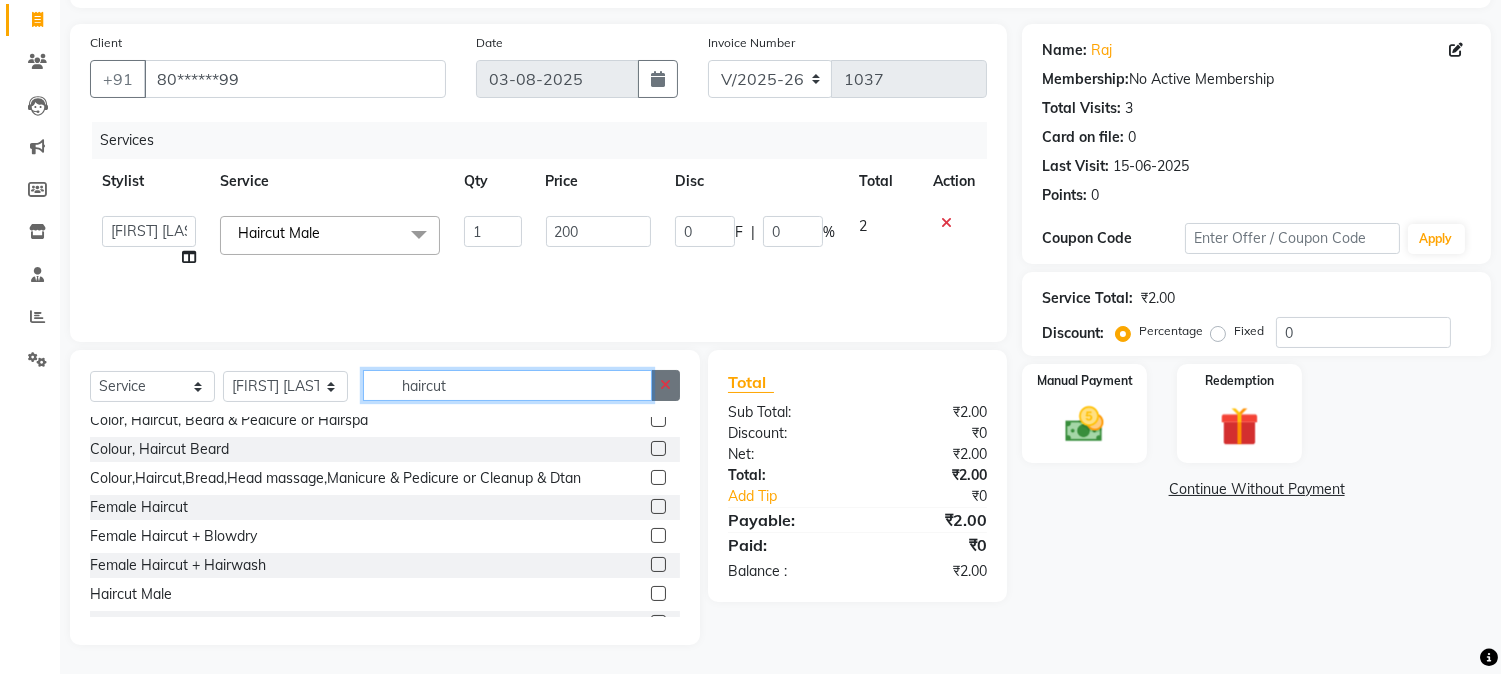 type 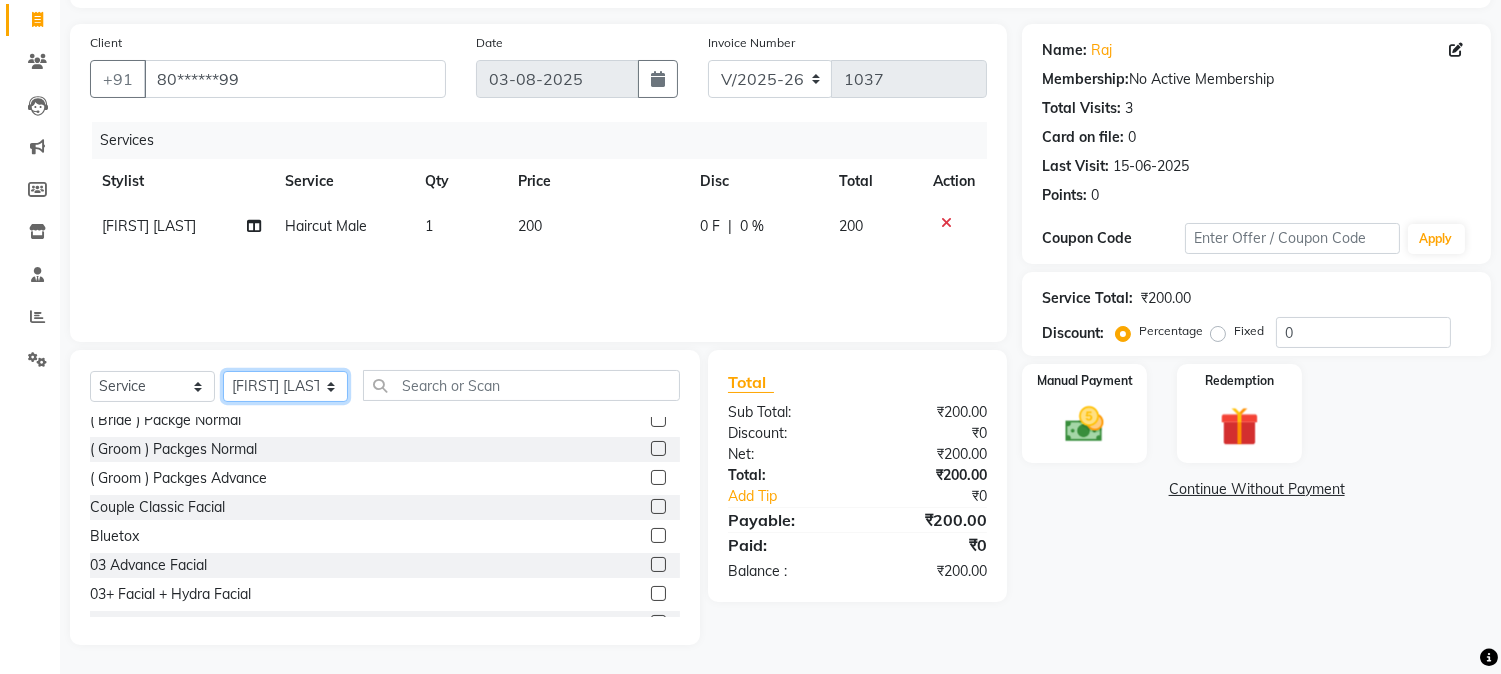 click on "Select Stylist [FIRST] [LAST] [FIRST] [LAST] Manager [FIRST] [LAST] [FIRST] [LAST]  [FIRST] [LAST] [FIRST] [LAST] [FIRST] [LAST] [FIRST] [LAST] [FIRST] [LAST]" 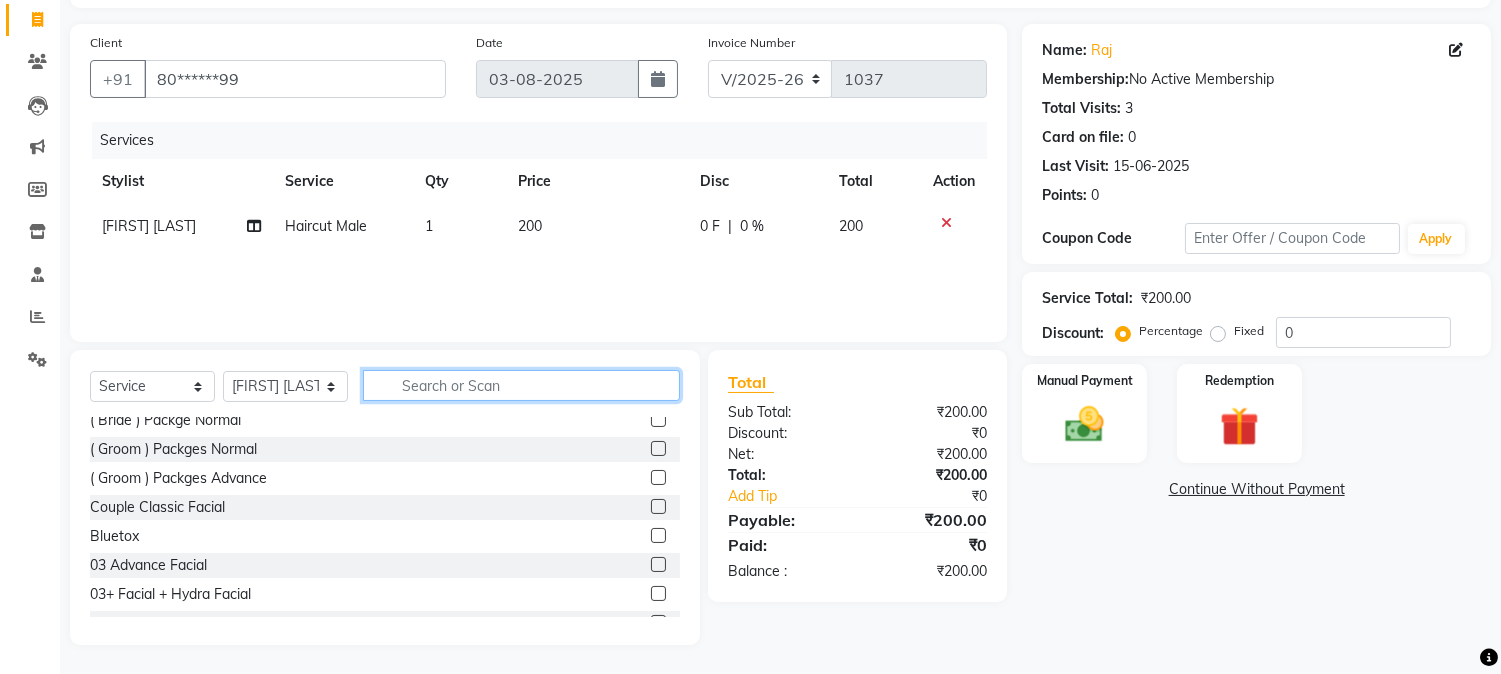 click 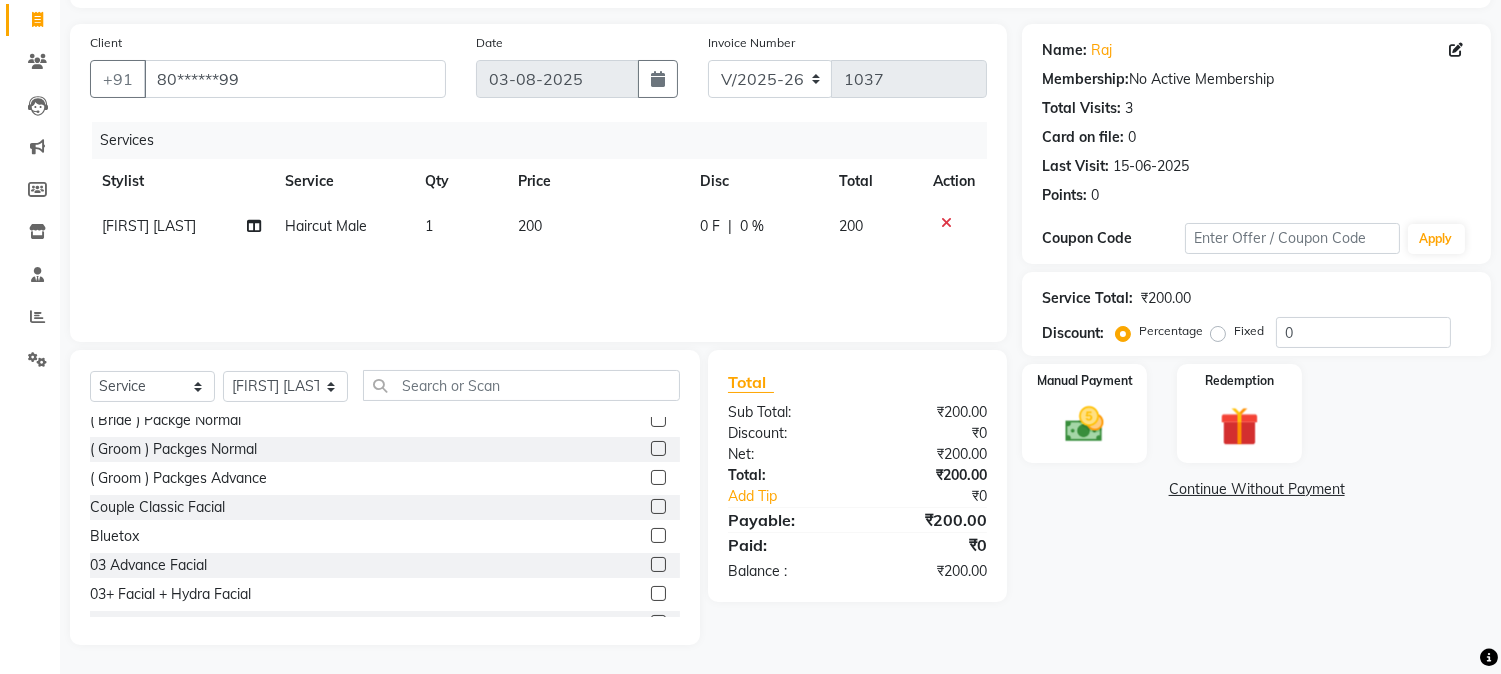 click on "Select  Service  Product  Membership  Package Voucher Prepaid Gift Card  Select Stylist [FIRST] [LAST] [FIRST] [LAST] Manager [FIRST] [LAST] [FIRST] [LAST]  [FIRST] [LAST] [FIRST] [LAST] [FIRST] [LAST] [FIRST] [LAST] [FIRST] [LAST] ( Bridal ) Package Advance  ( Bride ) Packge Normal  ( Groom )  Packges Normal  ( Groom ) Packges Advance  Couple Classic Facial  Bluetox   03 Advance Facial  03+ Facial  + Hydra Facial  03+ signature  03+ signature hydra  Advance Dtan  Argan  Underamrs  Argan  Upperlips  Aroma Essential Manicure  Aroma Essential Pedicure  Aroma Essentials Manicure + Pedicure  Back  Bleach  Back & Chest  Back Flover ( Male )  Back massage  Back Polish  Back wax  Basic Makeup  Bikini  Wax Argan  Bikini Wax Floverd  Bikini Wax honey  Body Bleach  Body massage  Body polishing +body bleach  Body Polishning  Chest Flover ( Male )  Chest Lips Wax  Chest wax  Chin Argan  wax  Chin threading  Classic Coffee Manicure  Classic Coffee Manicure + Pedicure  Classic Coffee Pedicure  Classic facial  Classic Faical + Waxing + Classic Pedicure" 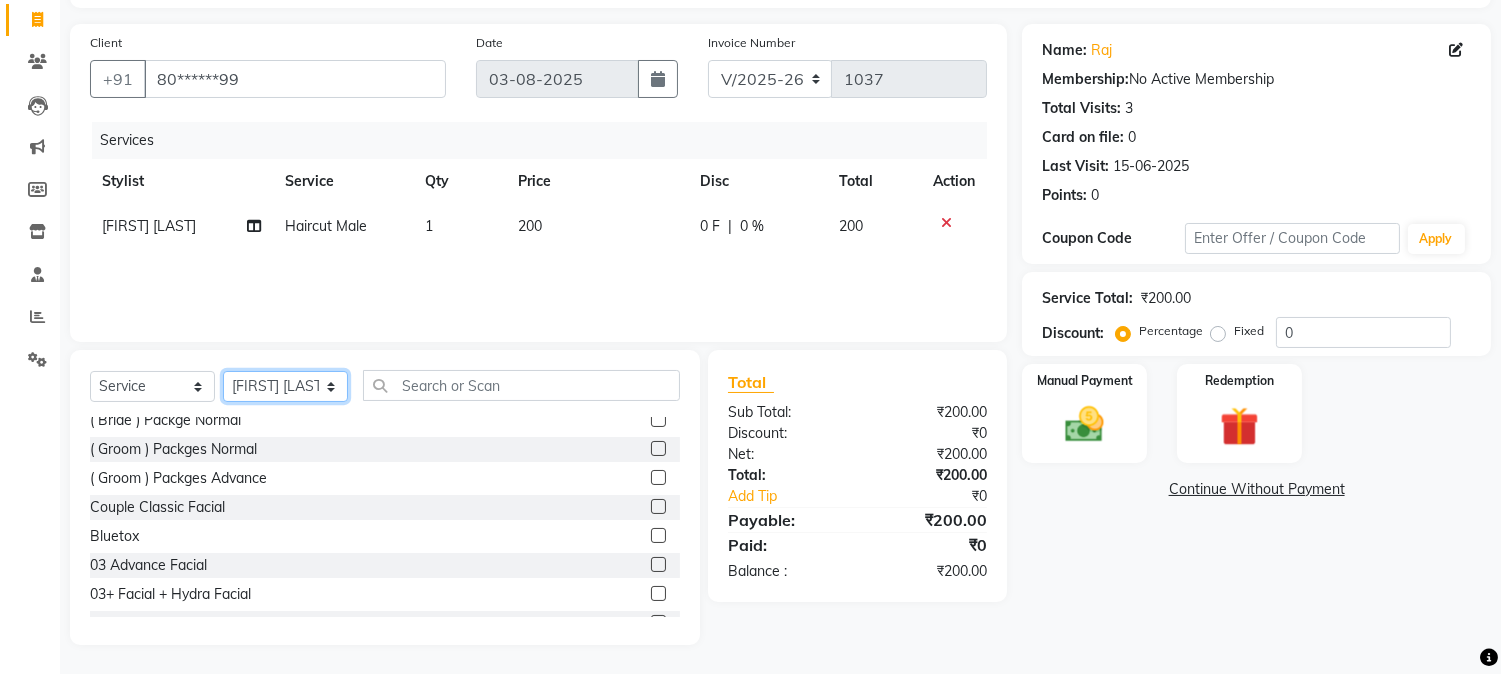click on "Select Stylist [FIRST] [LAST] [FIRST] [LAST] Manager [FIRST] [LAST] [FIRST] [LAST]  [FIRST] [LAST] [FIRST] [LAST] [FIRST] [LAST] [FIRST] [LAST] [FIRST] [LAST]" 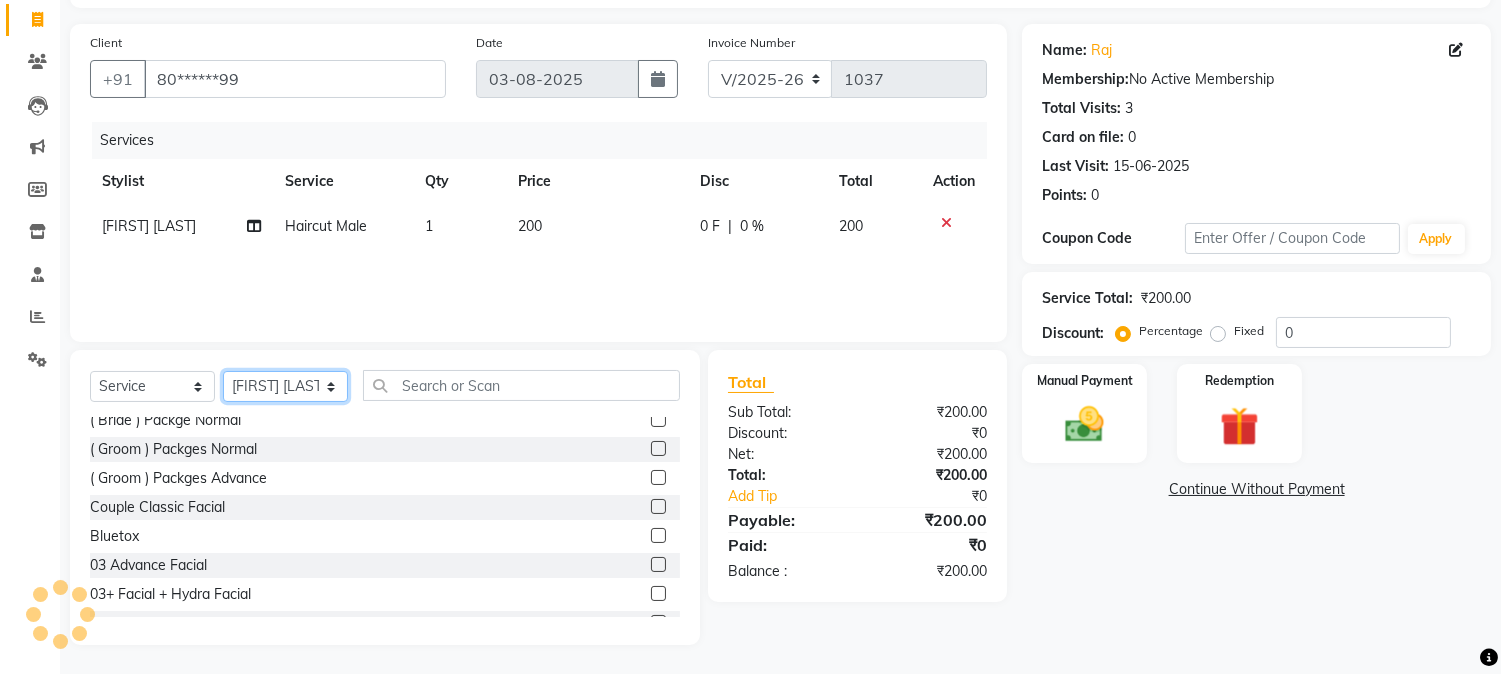 select on "85918" 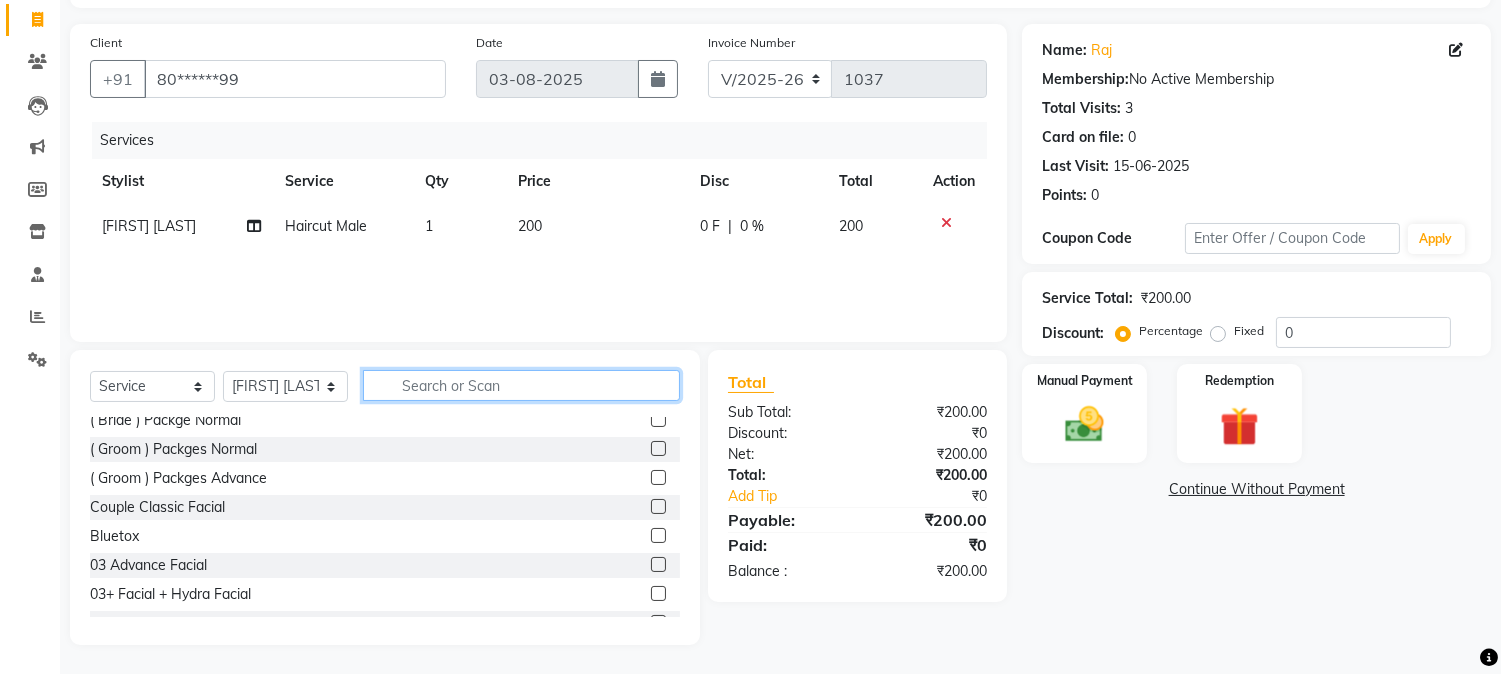 click 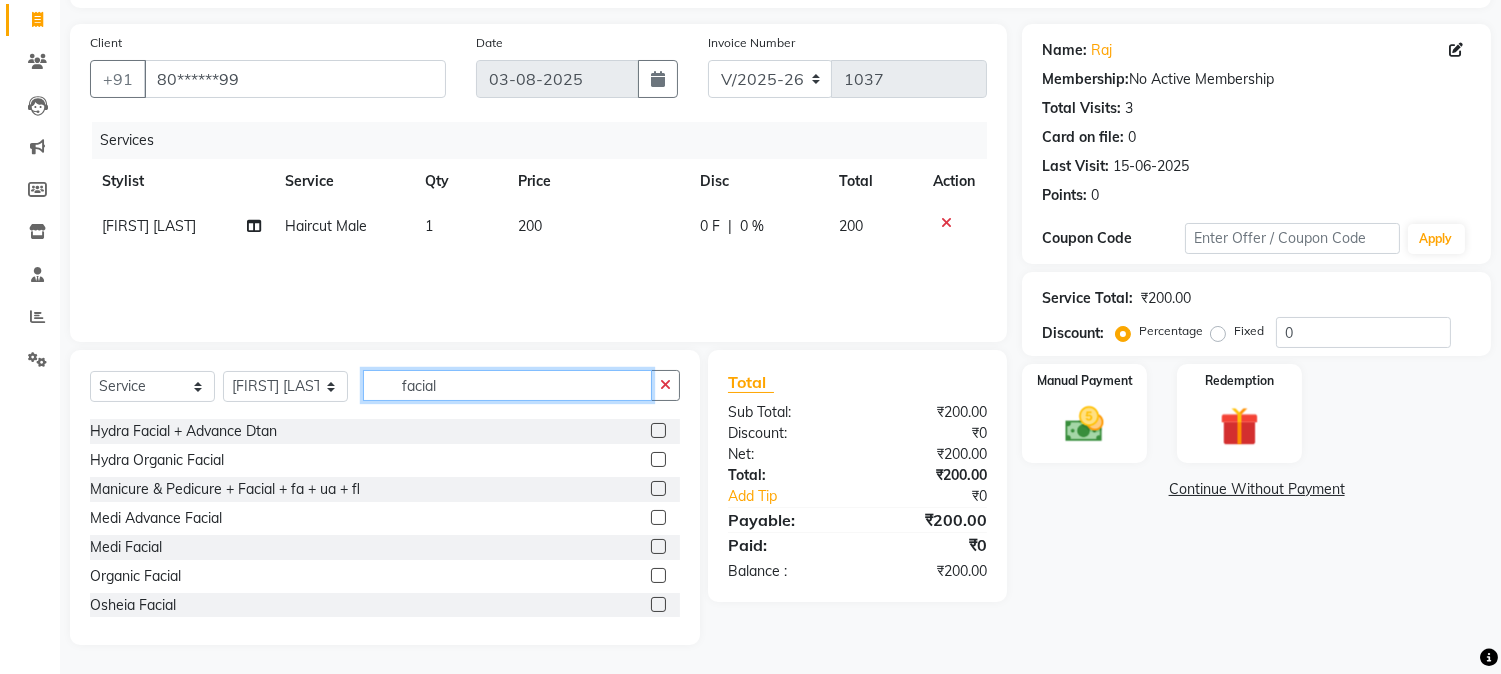 scroll, scrollTop: 297, scrollLeft: 0, axis: vertical 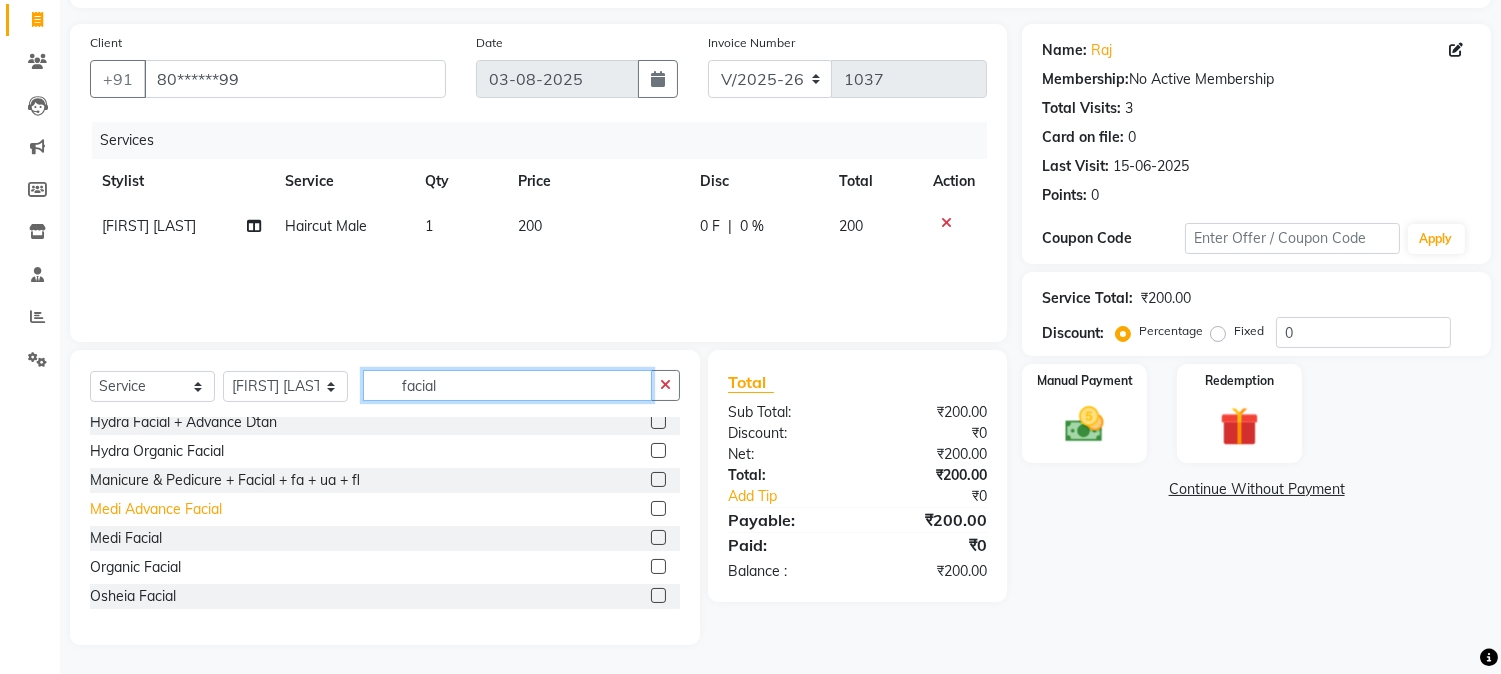 type on "facial" 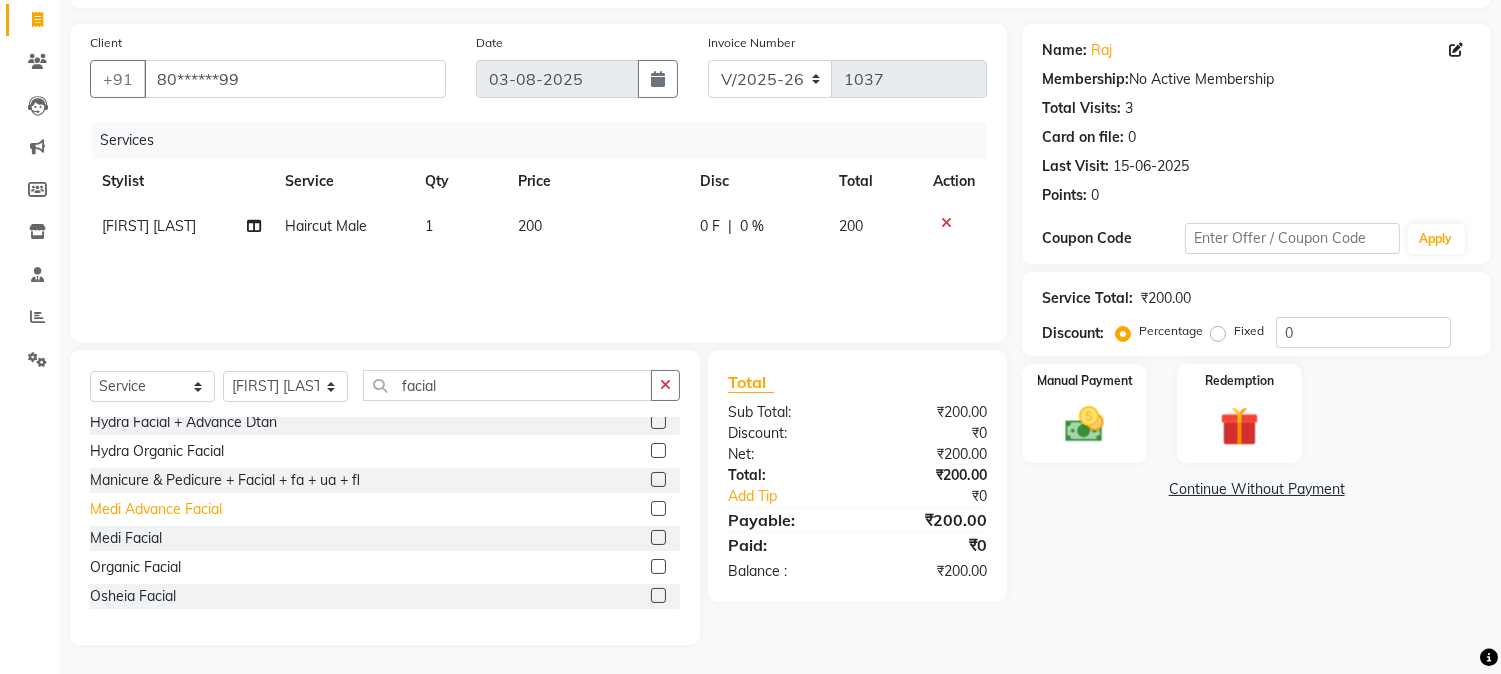 click on "Medi Advance Facial" 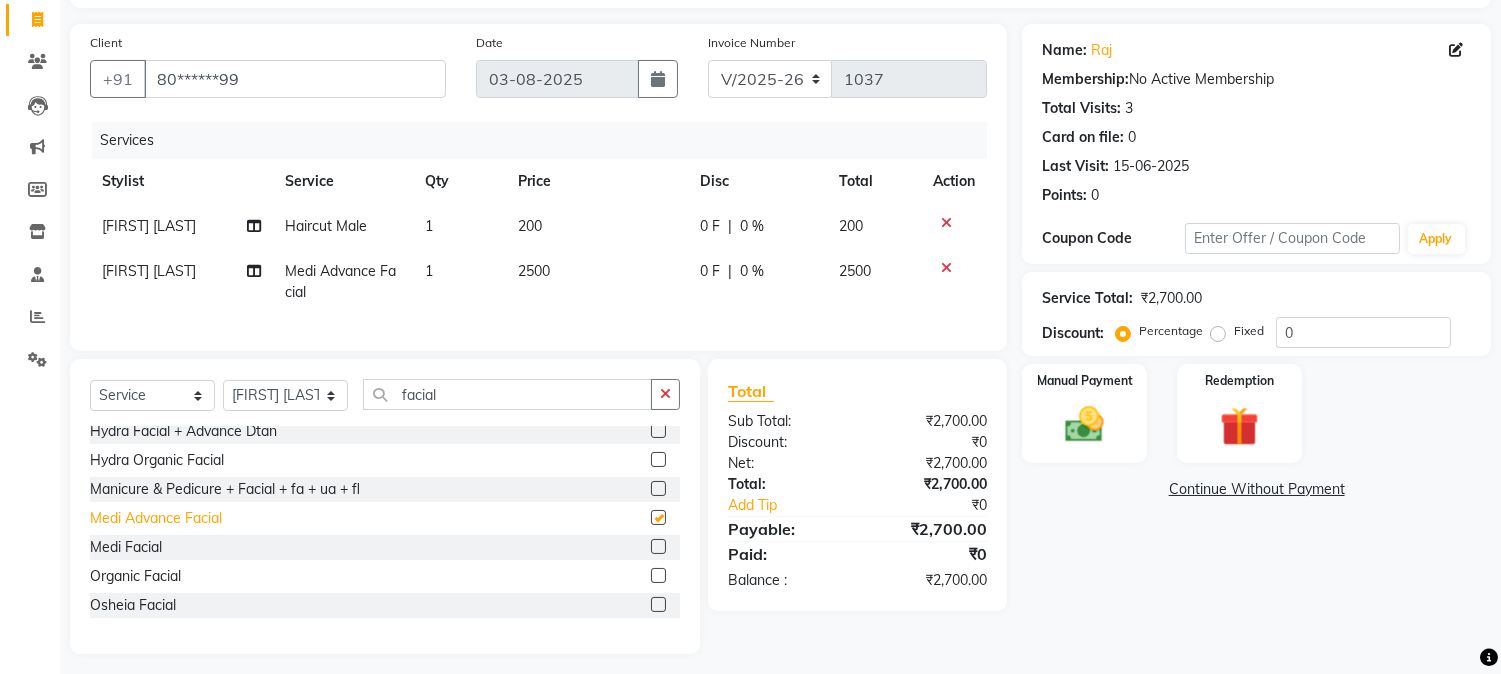 checkbox on "false" 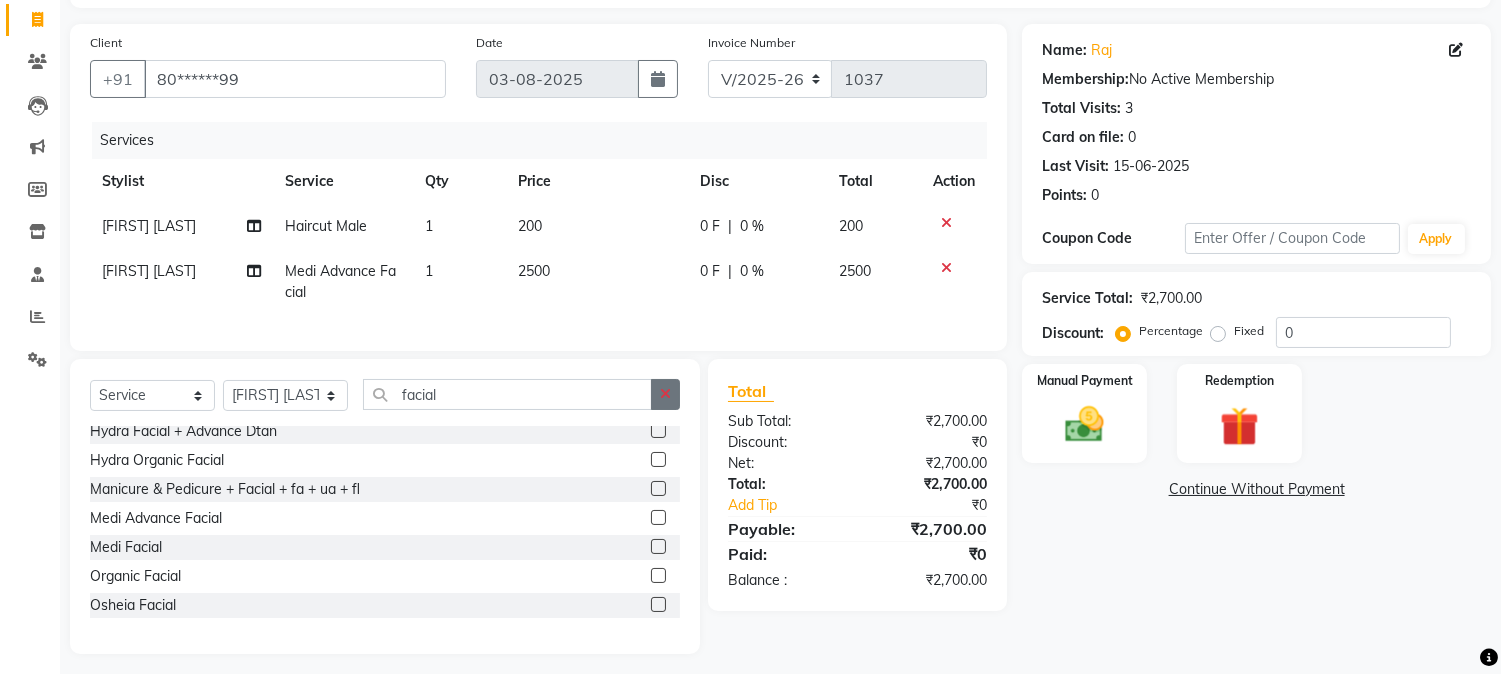 click 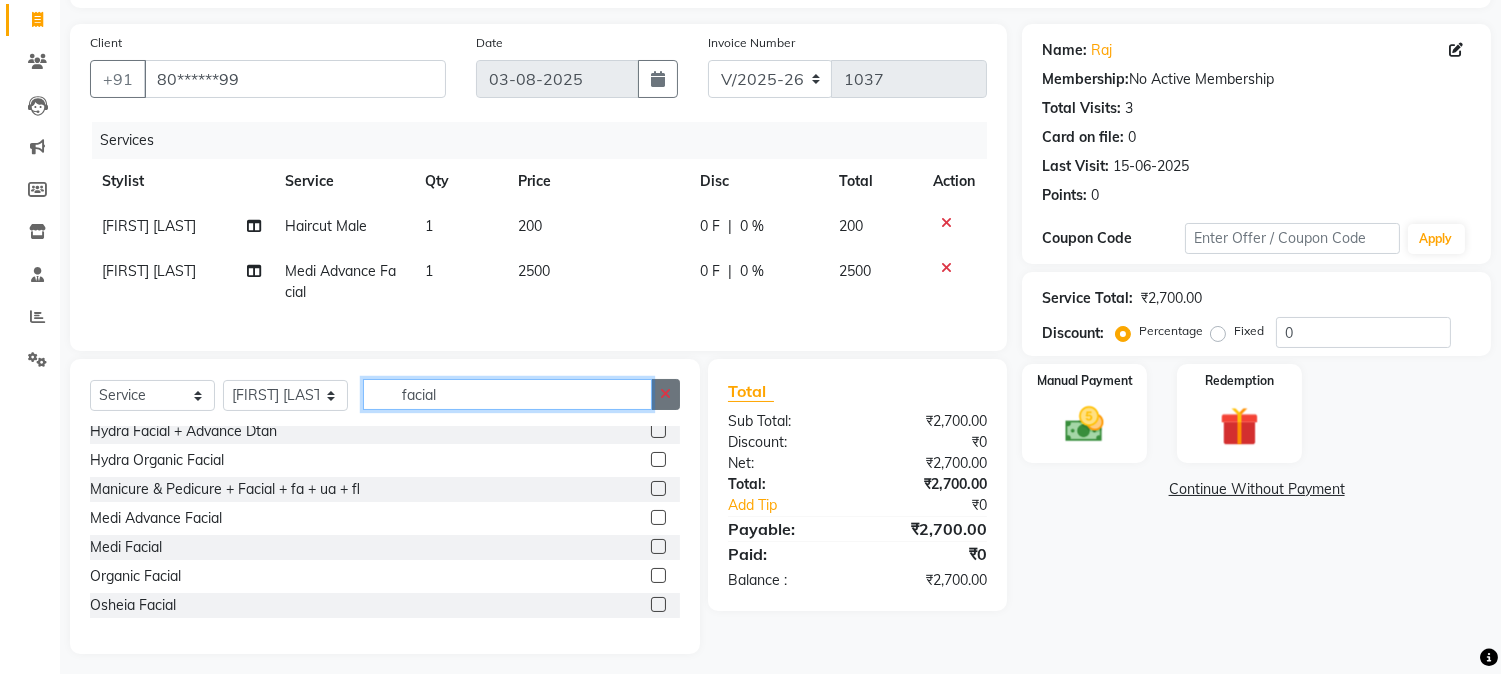 type 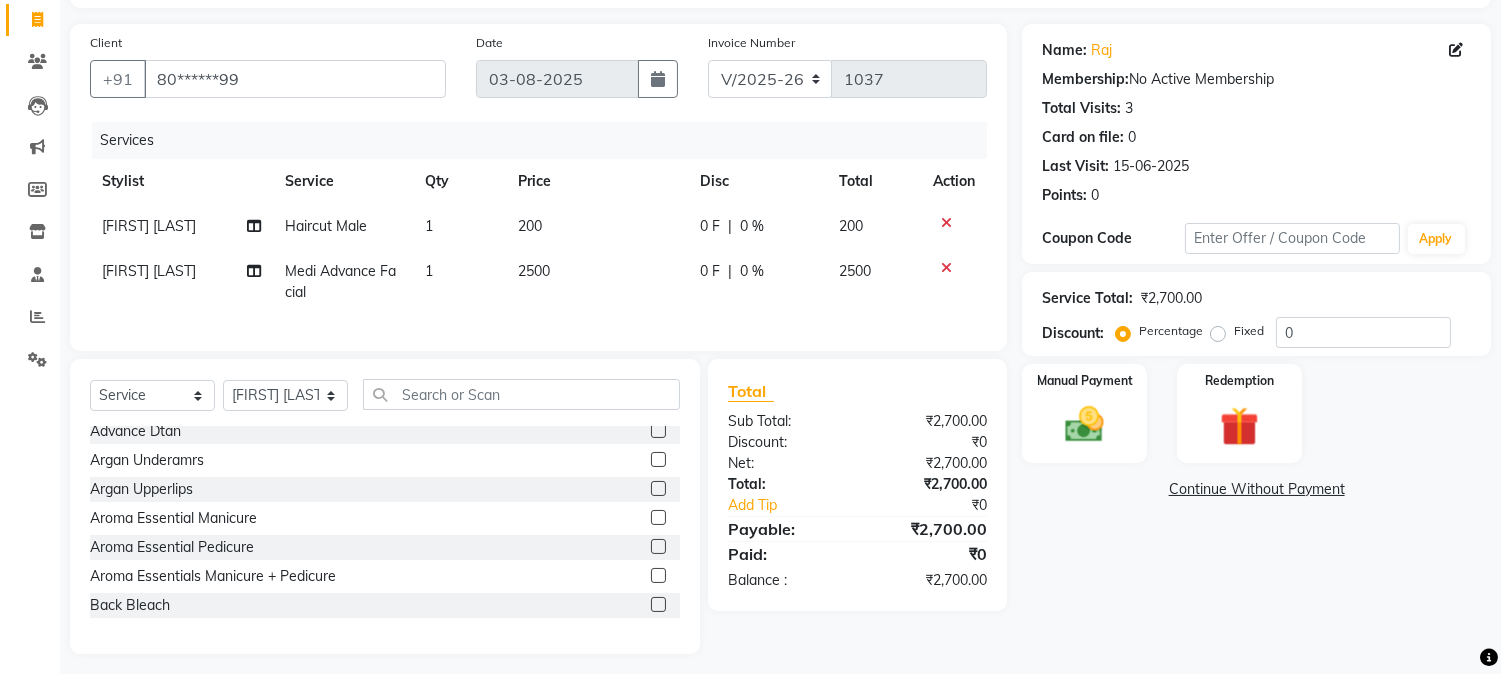 click on "Total Sub Total: ₹2,700.00 Discount: ₹0 Net: ₹2,700.00 Total: ₹2,700.00 Add Tip ₹0 Payable: ₹2,700.00 Paid: ₹0 Balance   : ₹2,700.00" 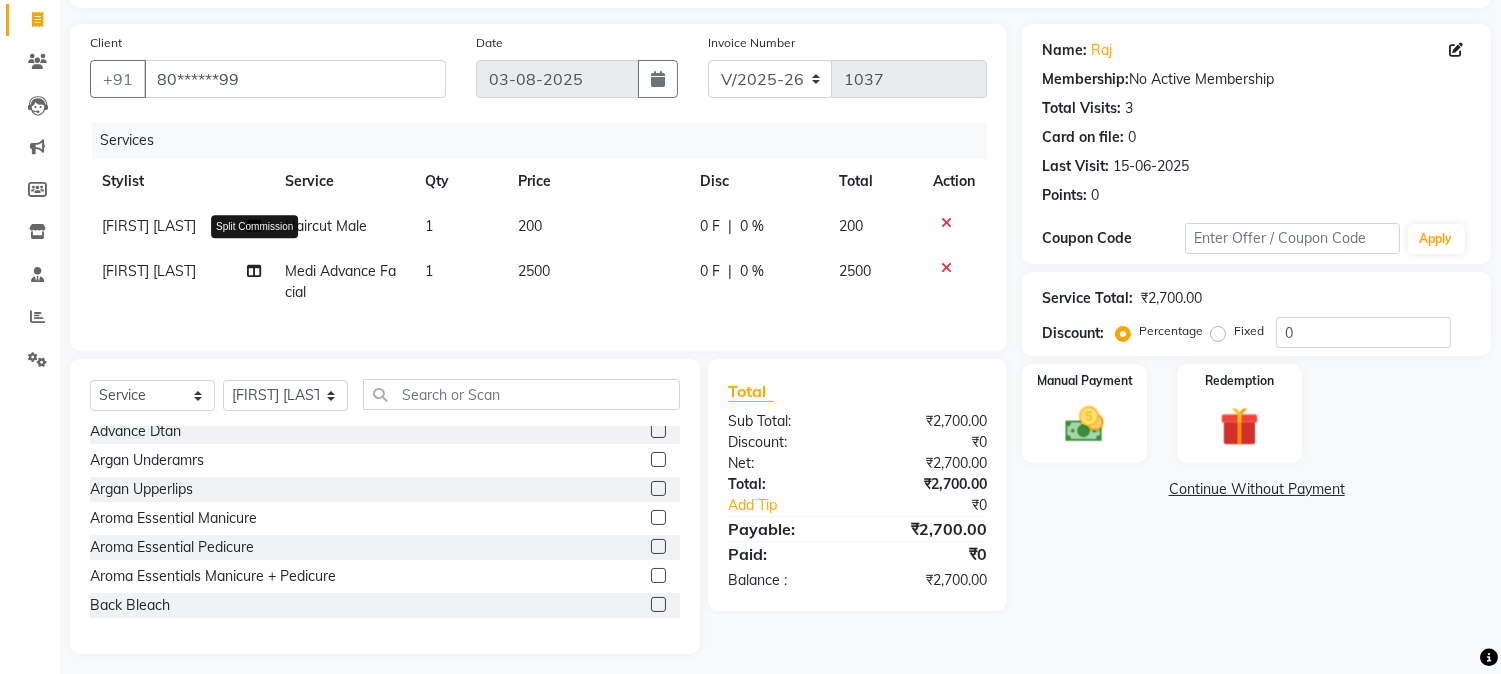 click 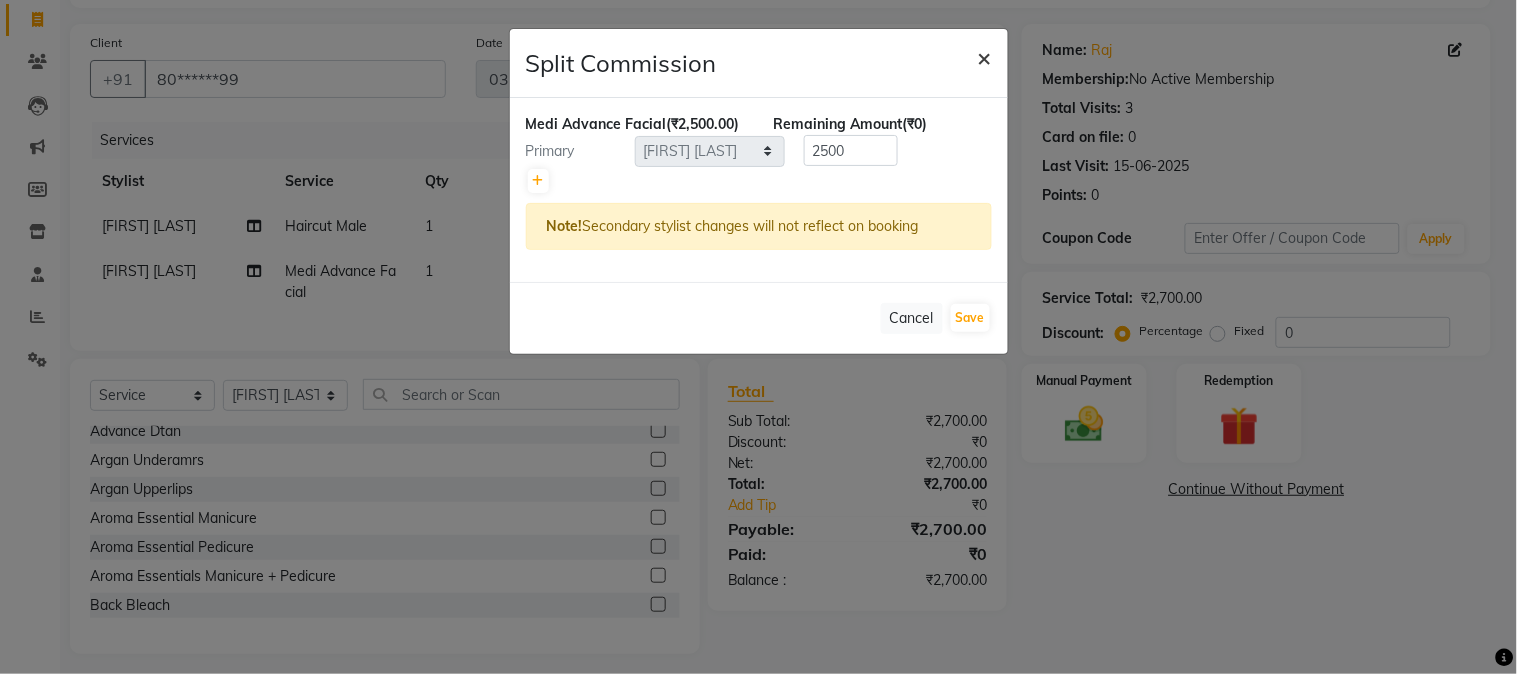 click on "×" 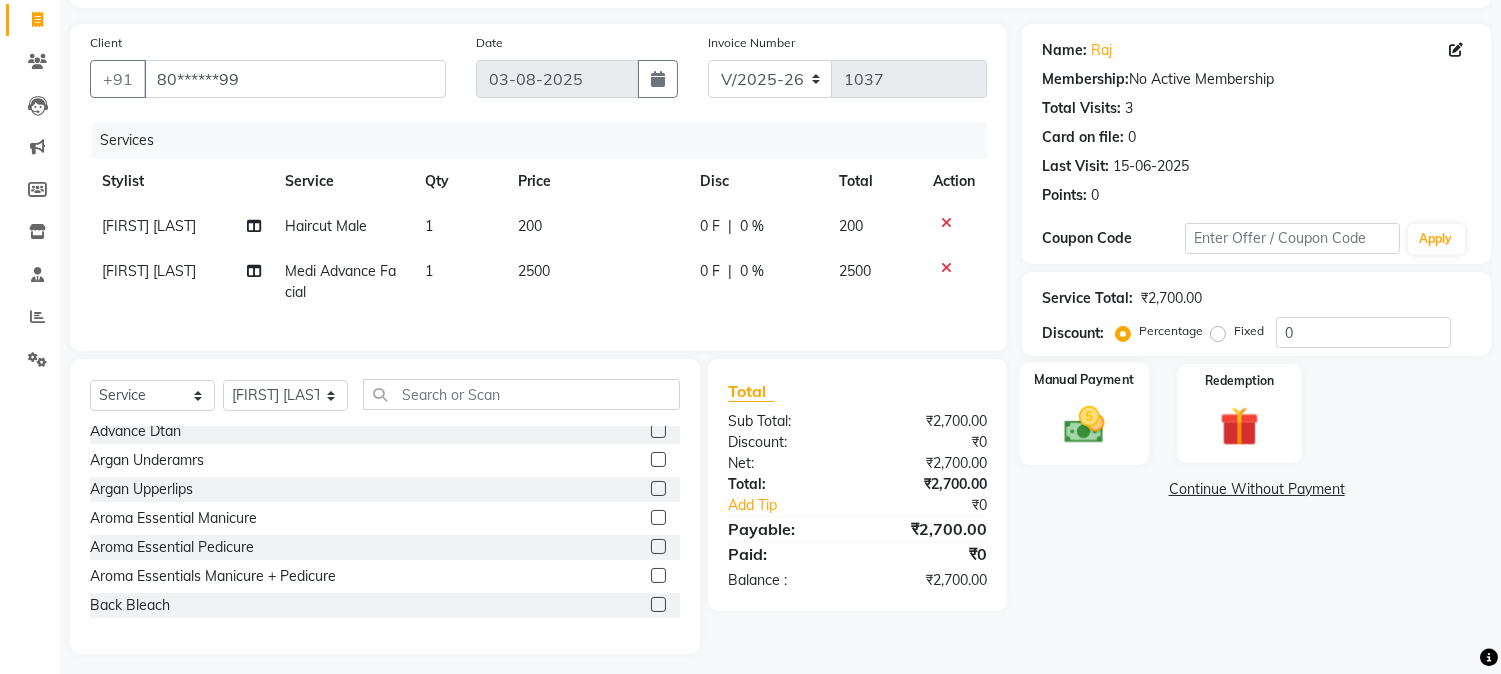 click 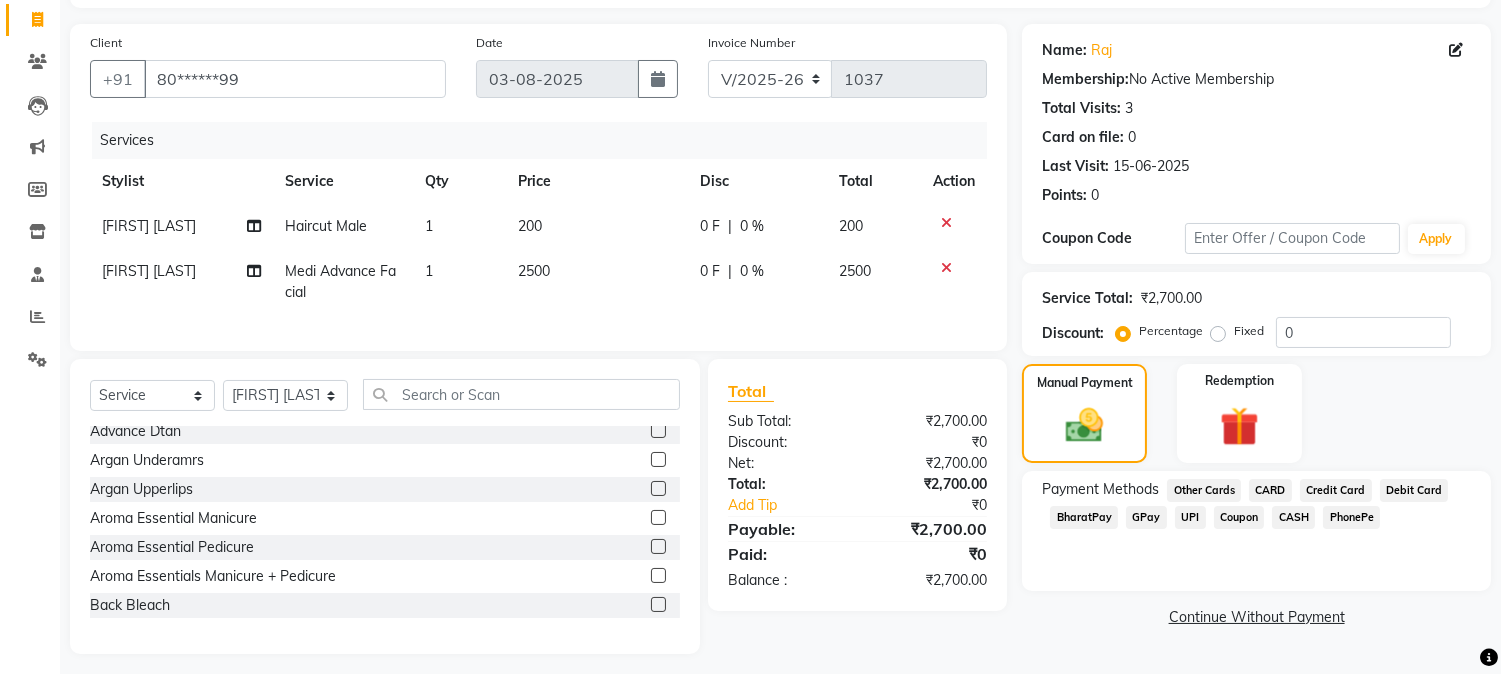 click on "GPay" 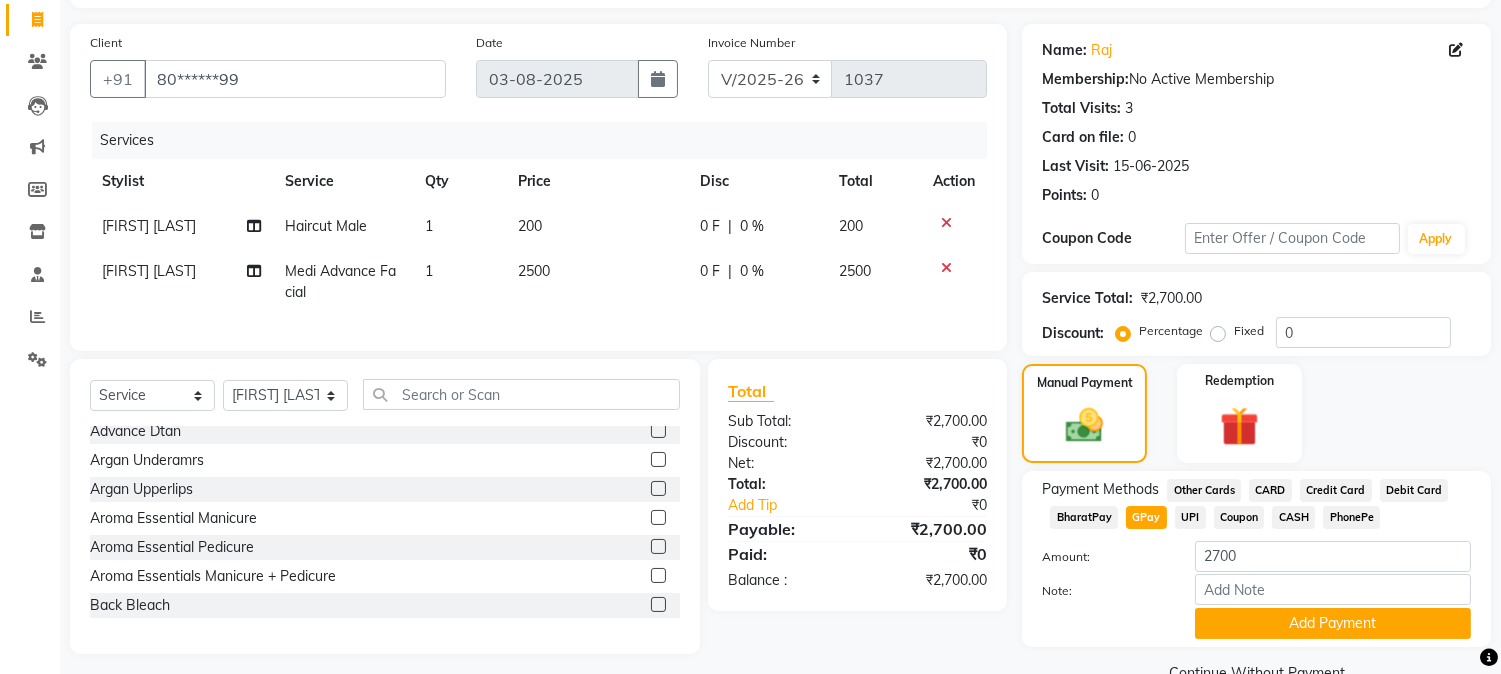 scroll, scrollTop: 170, scrollLeft: 0, axis: vertical 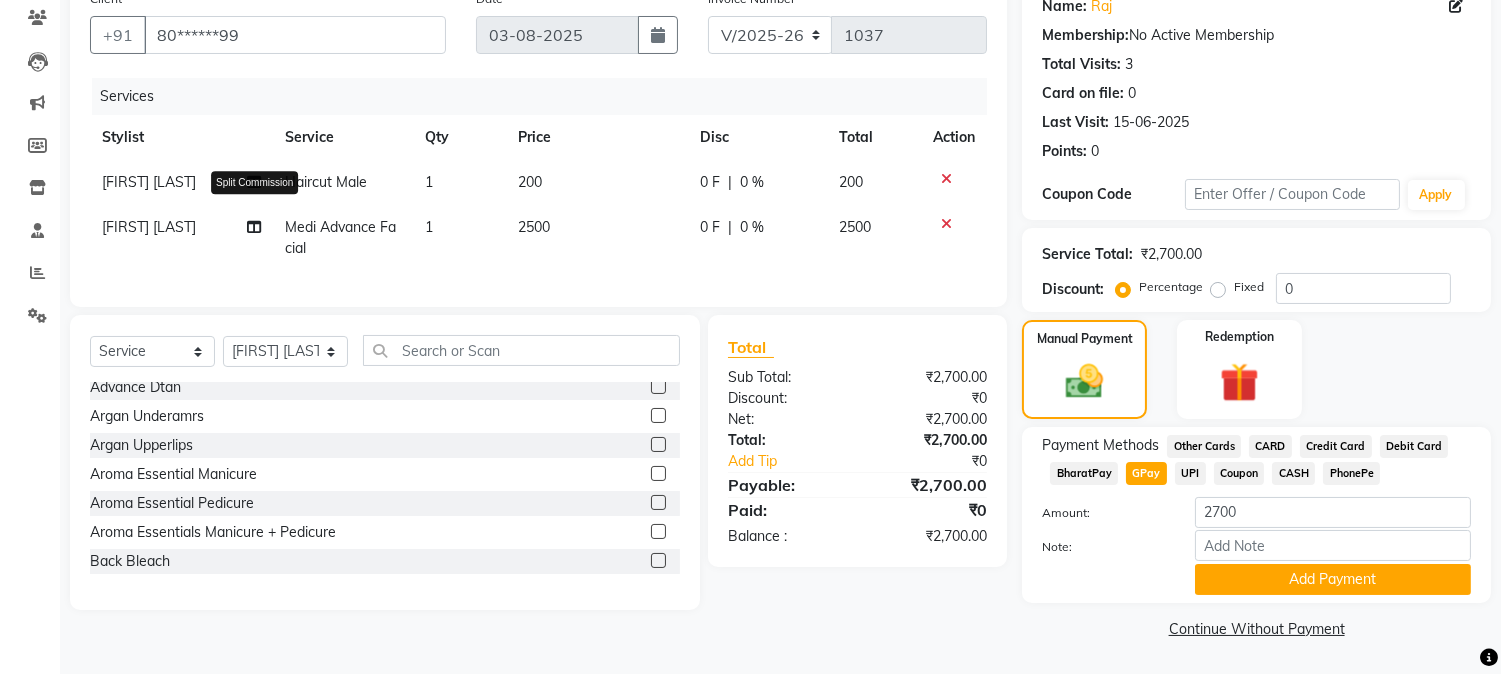 click 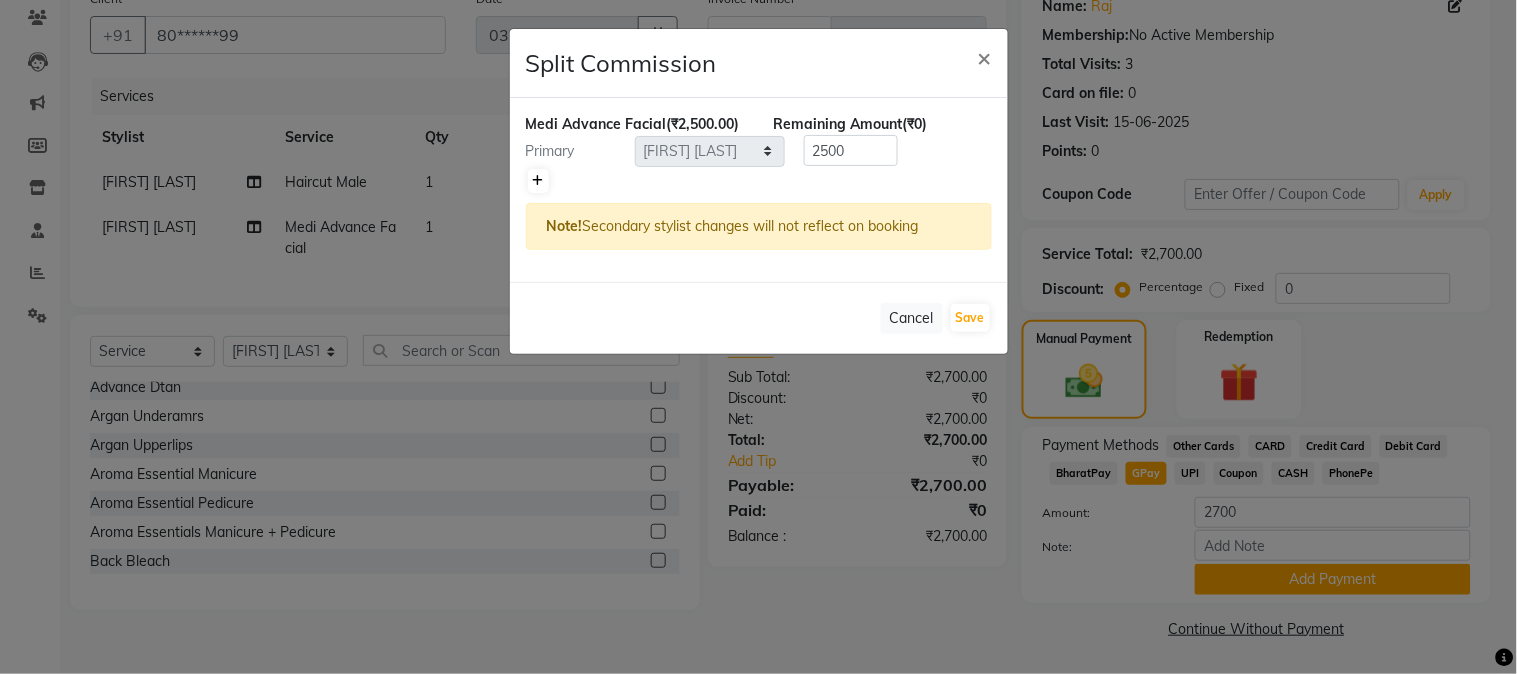 click 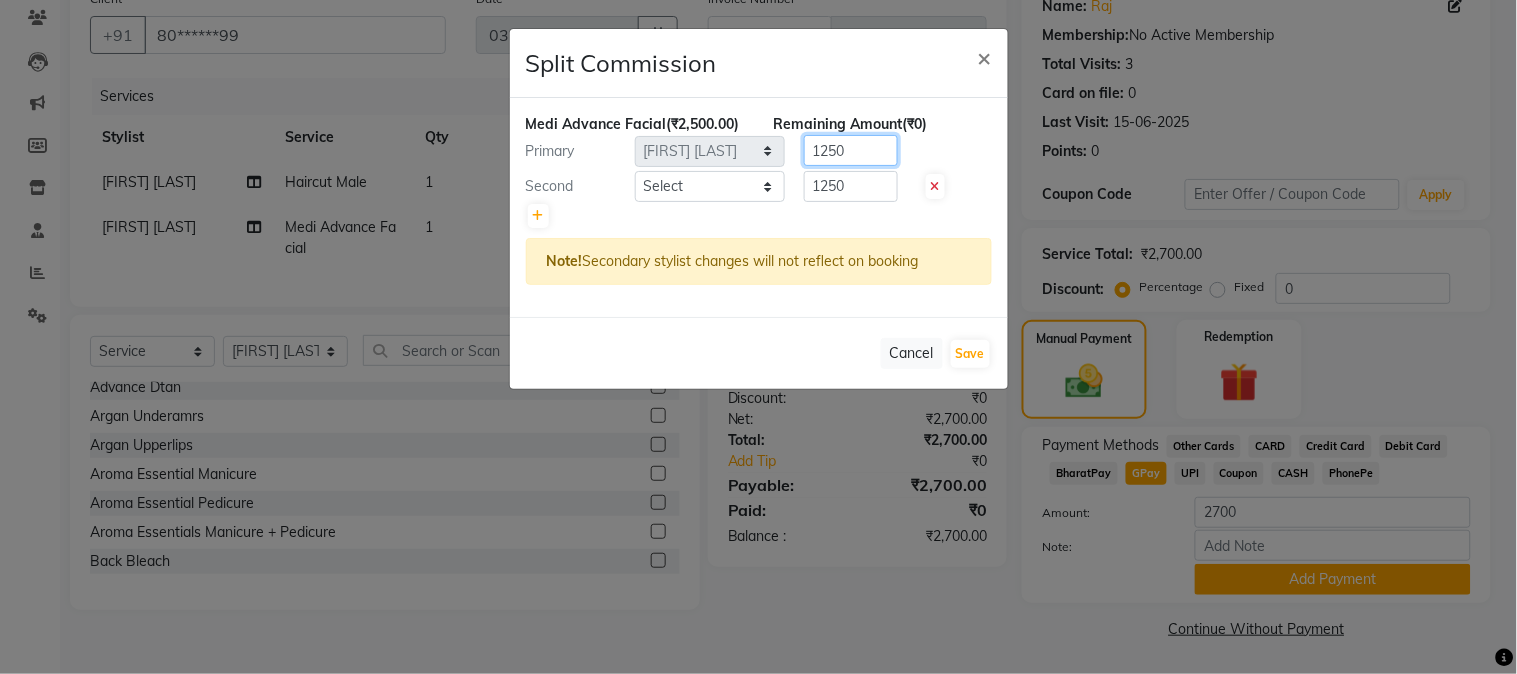 click on "1250" 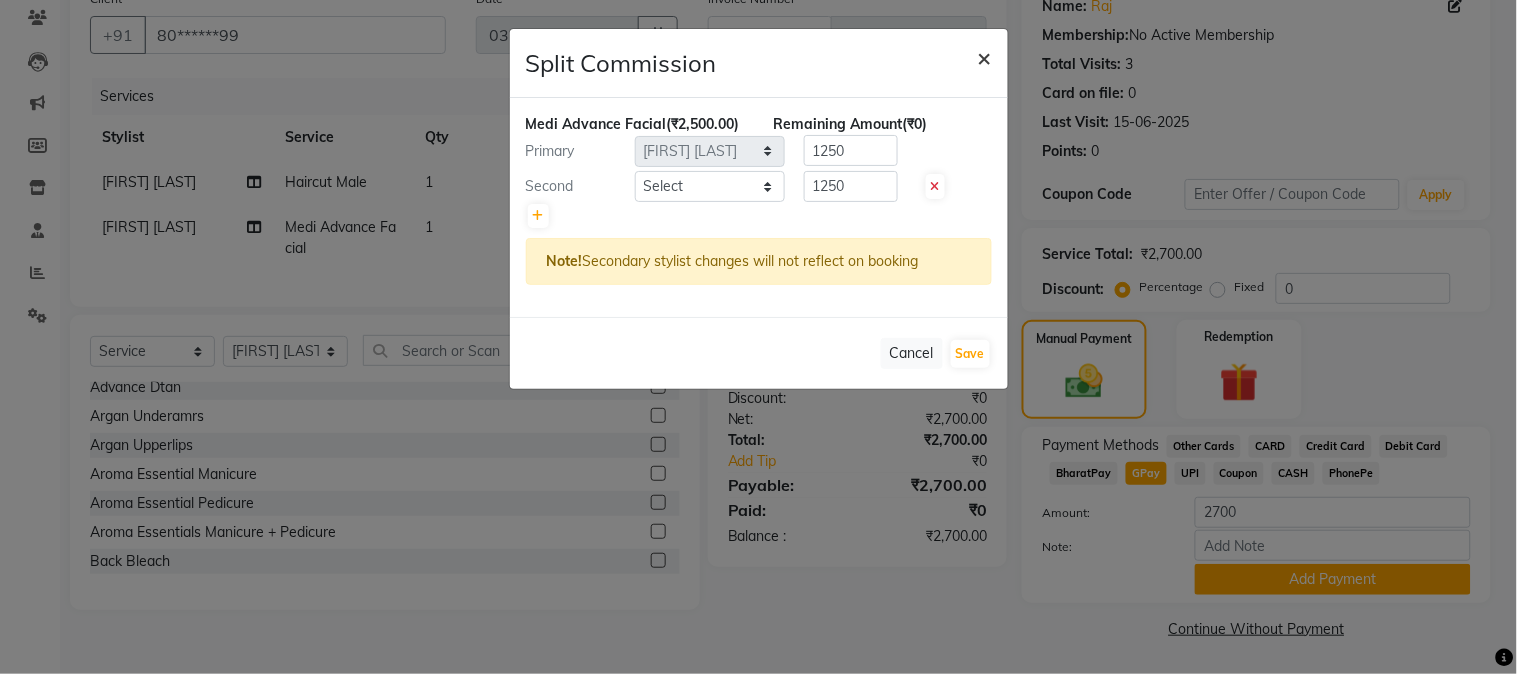 click on "×" 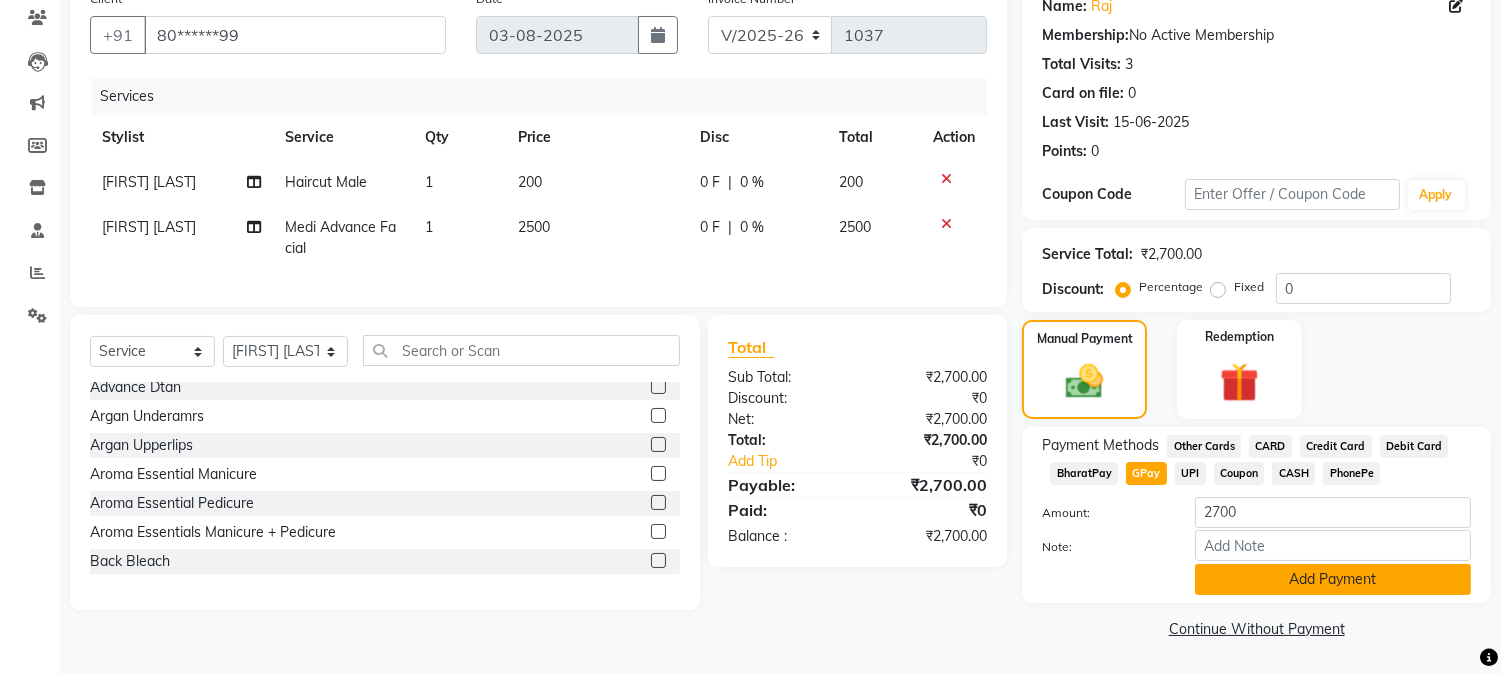 click on "Add Payment" 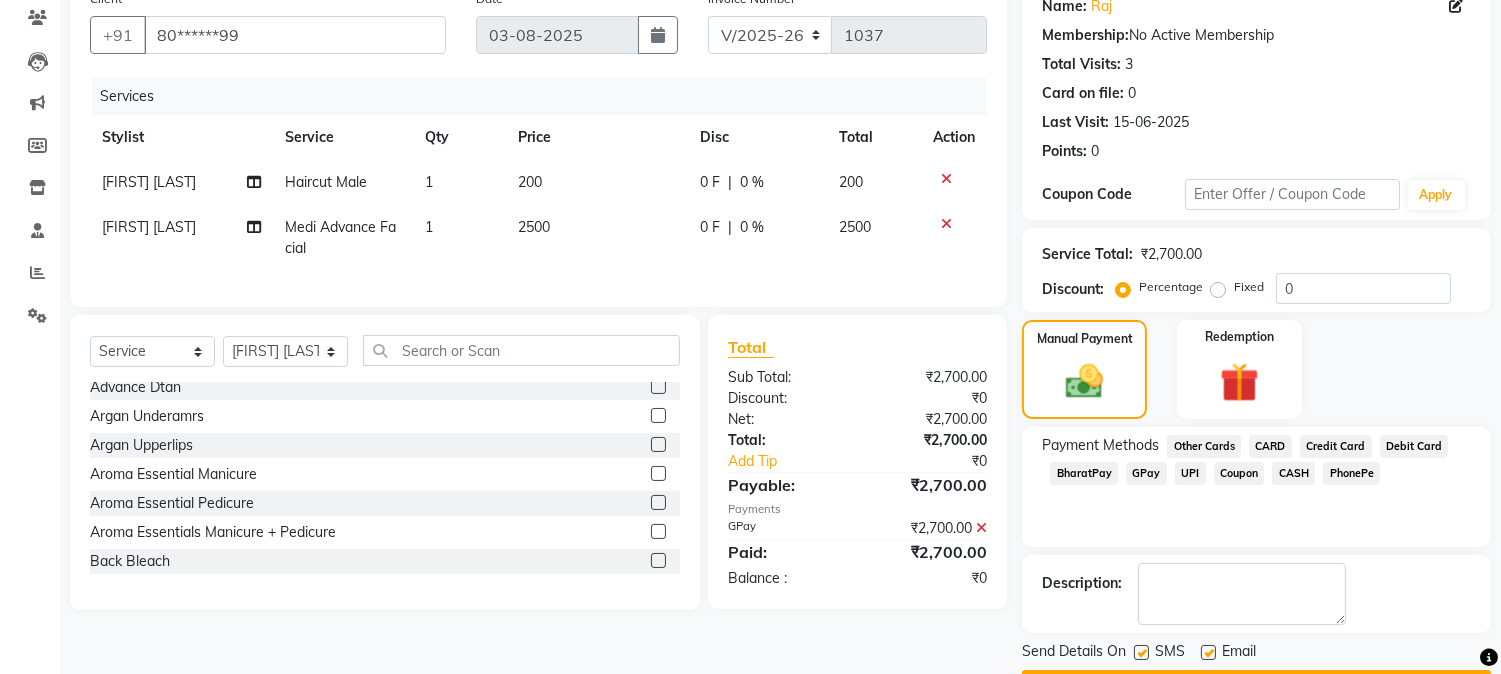 scroll, scrollTop: 225, scrollLeft: 0, axis: vertical 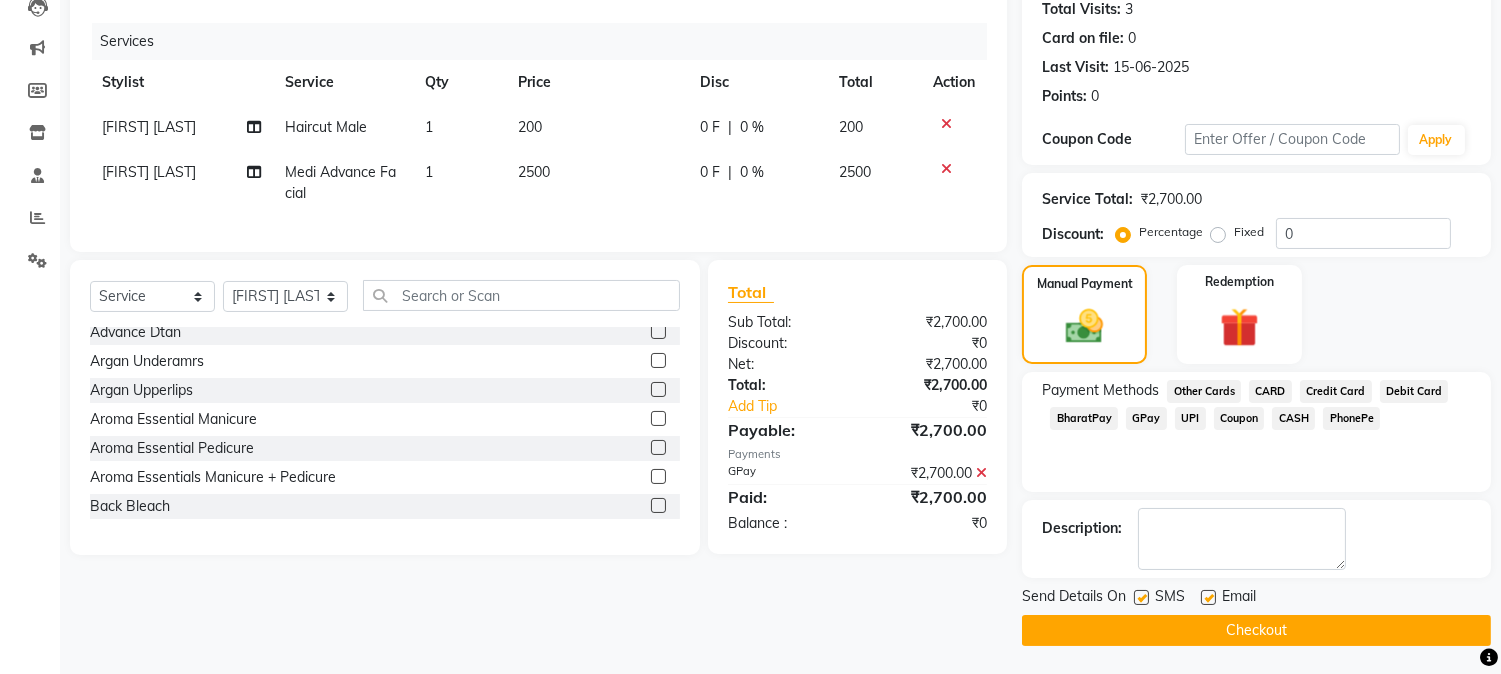 click on "Checkout" 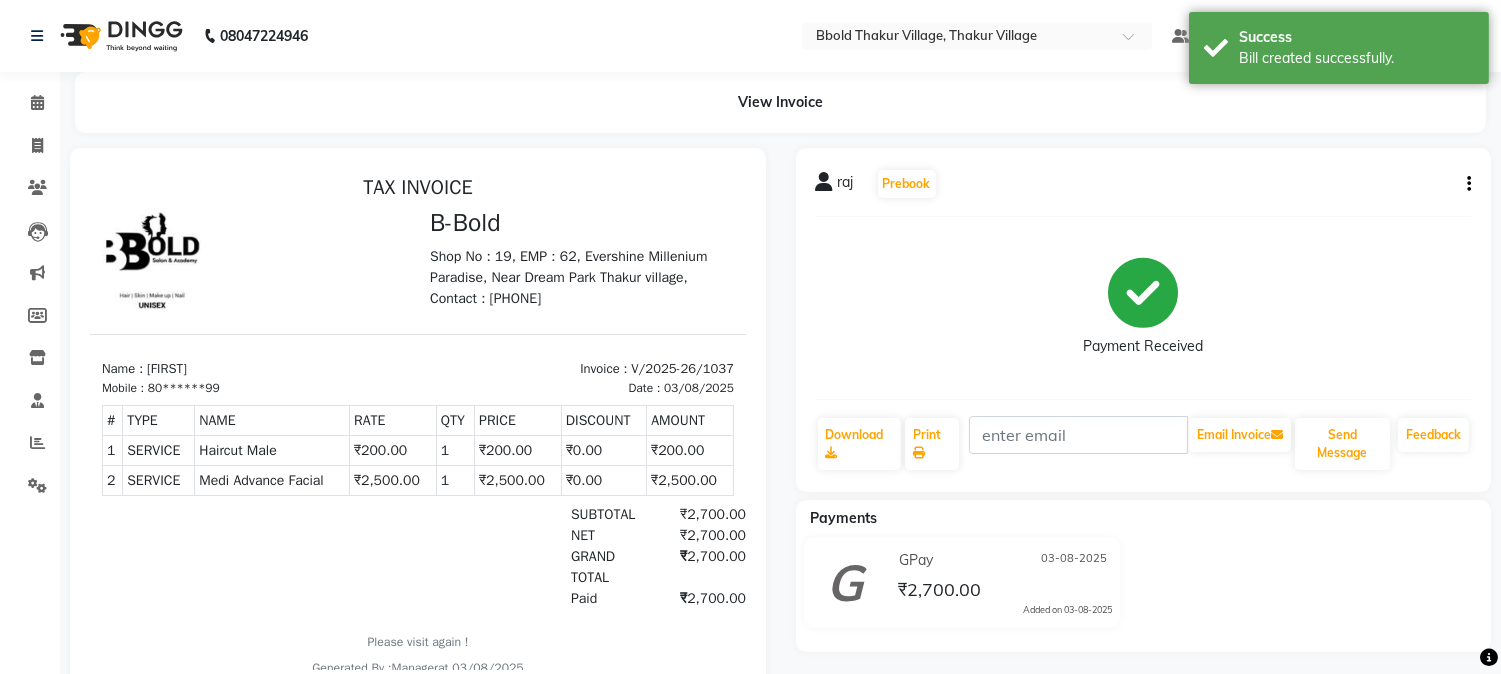 scroll, scrollTop: 0, scrollLeft: 0, axis: both 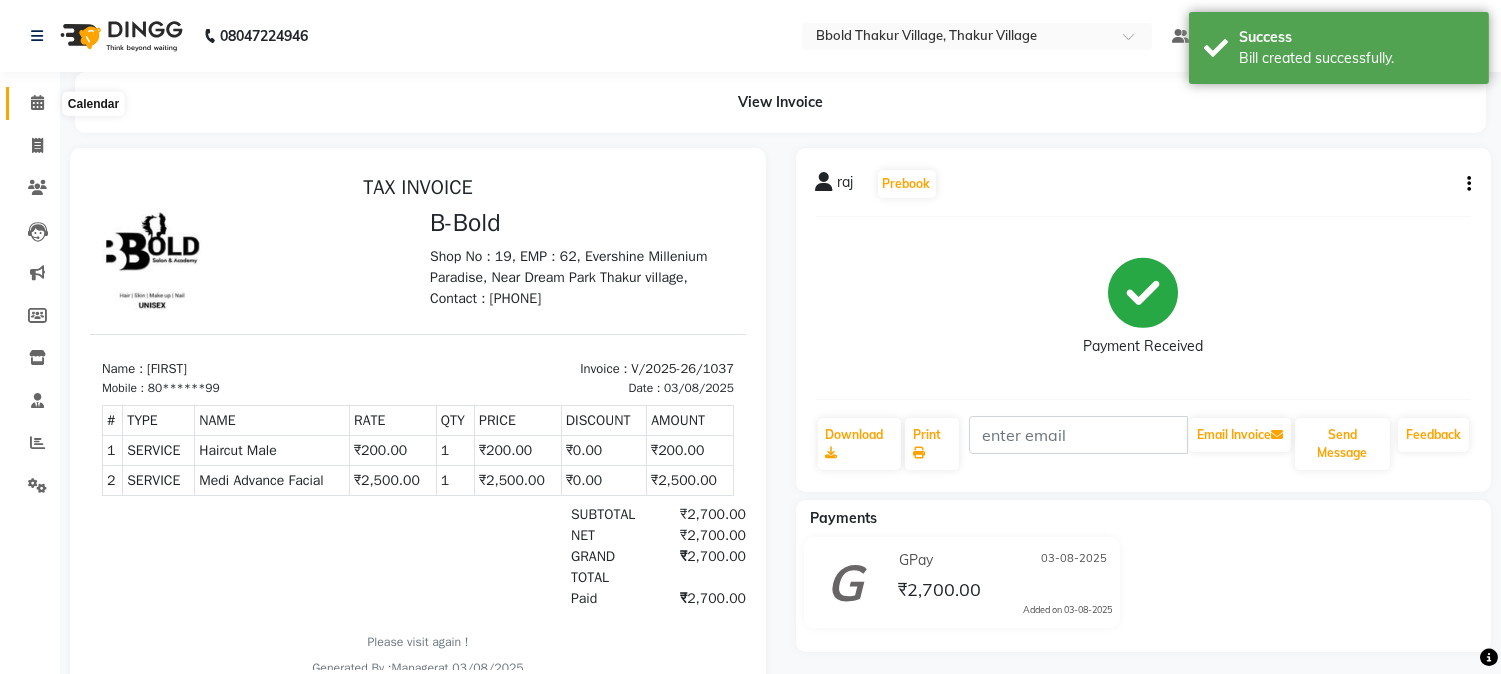 click 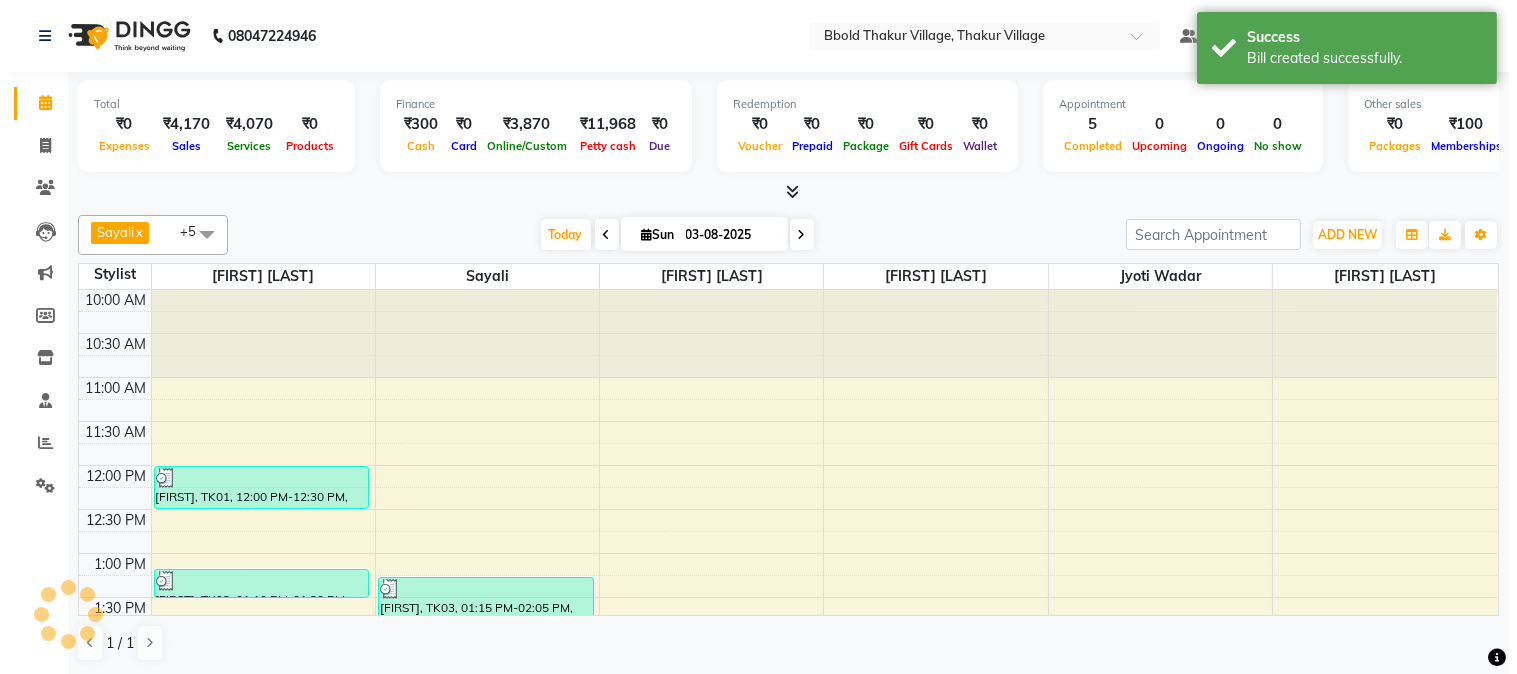 scroll, scrollTop: 0, scrollLeft: 0, axis: both 